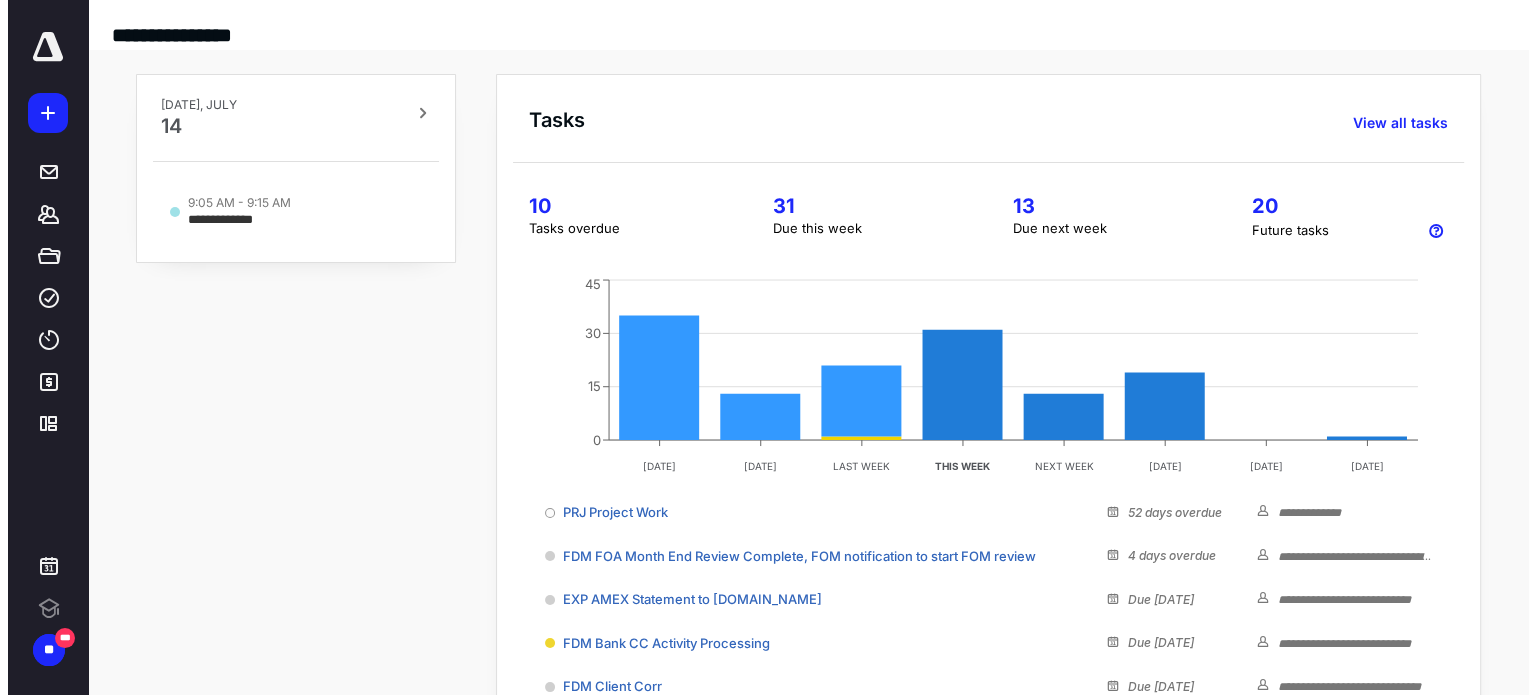 scroll, scrollTop: 0, scrollLeft: 0, axis: both 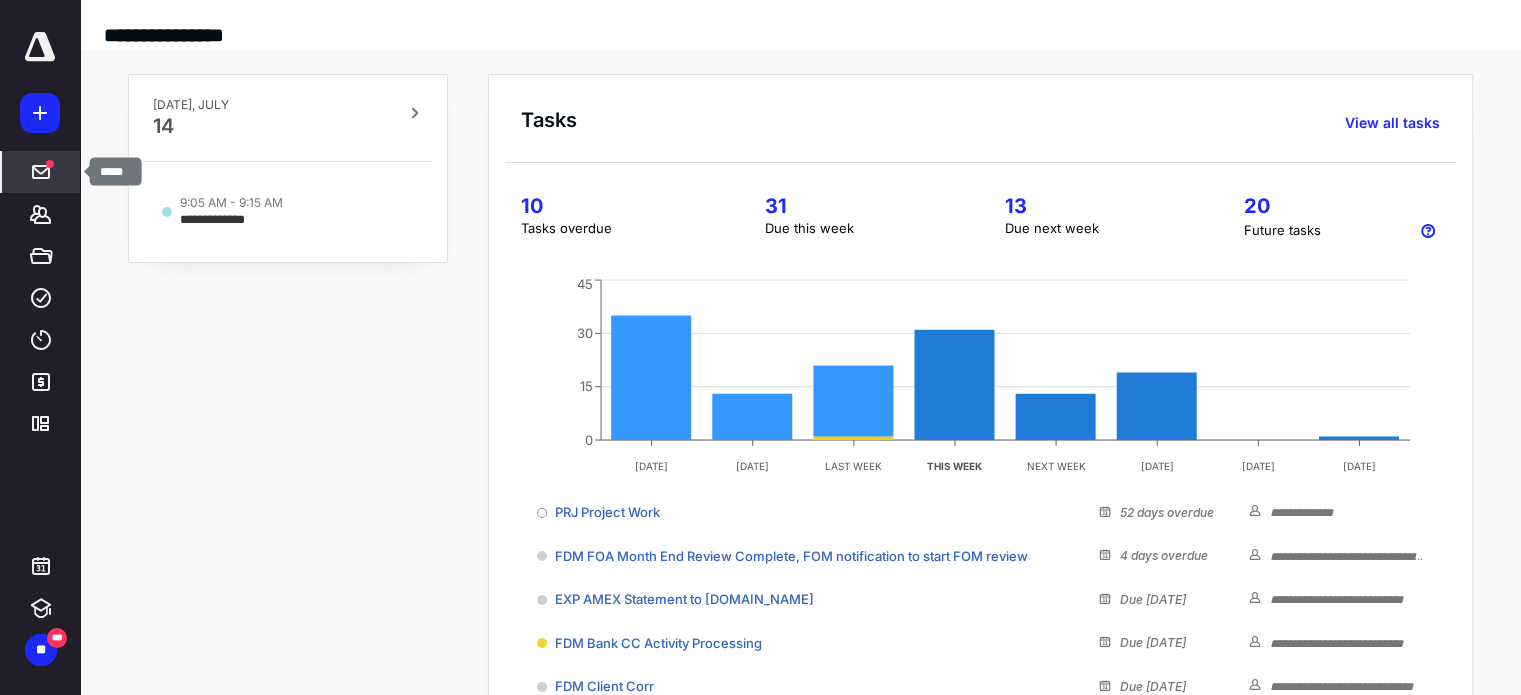 click at bounding box center (50, 164) 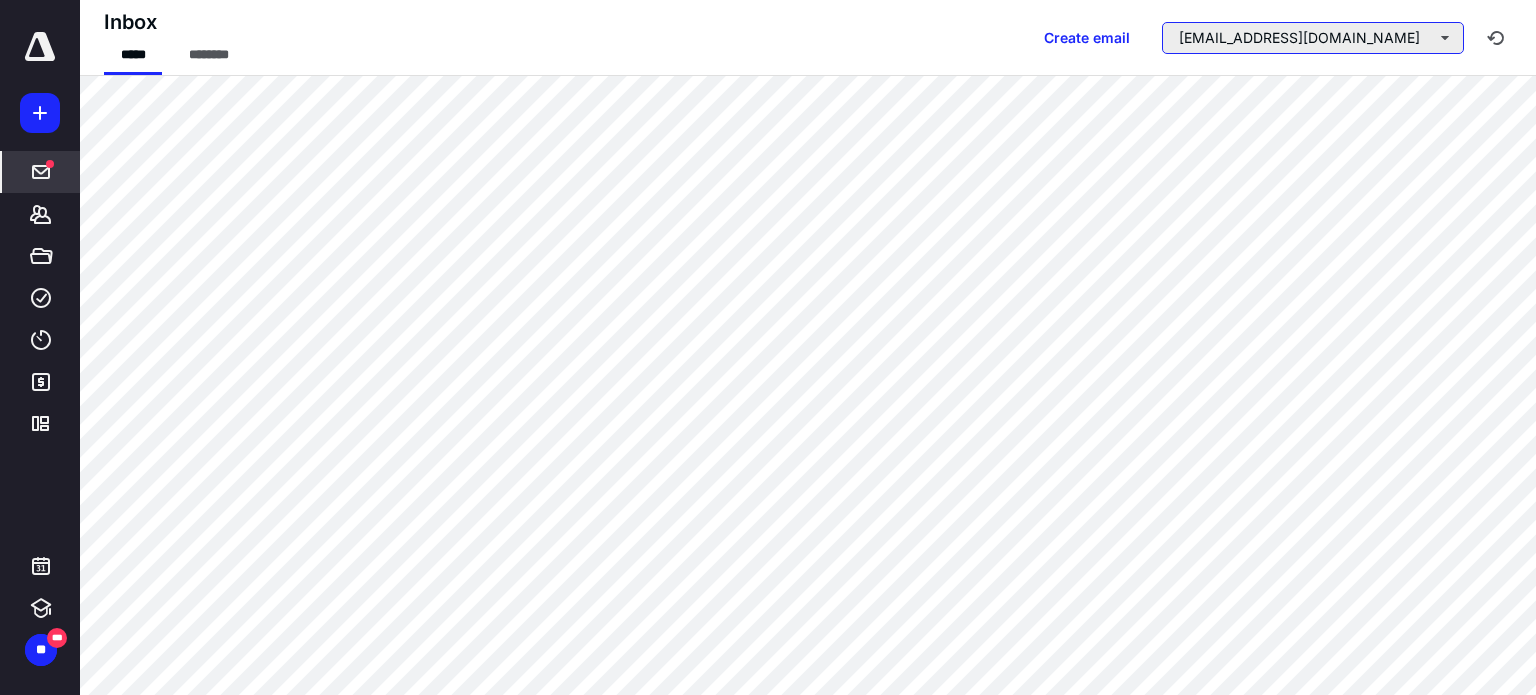 click on "[EMAIL_ADDRESS][DOMAIN_NAME]" at bounding box center (1313, 38) 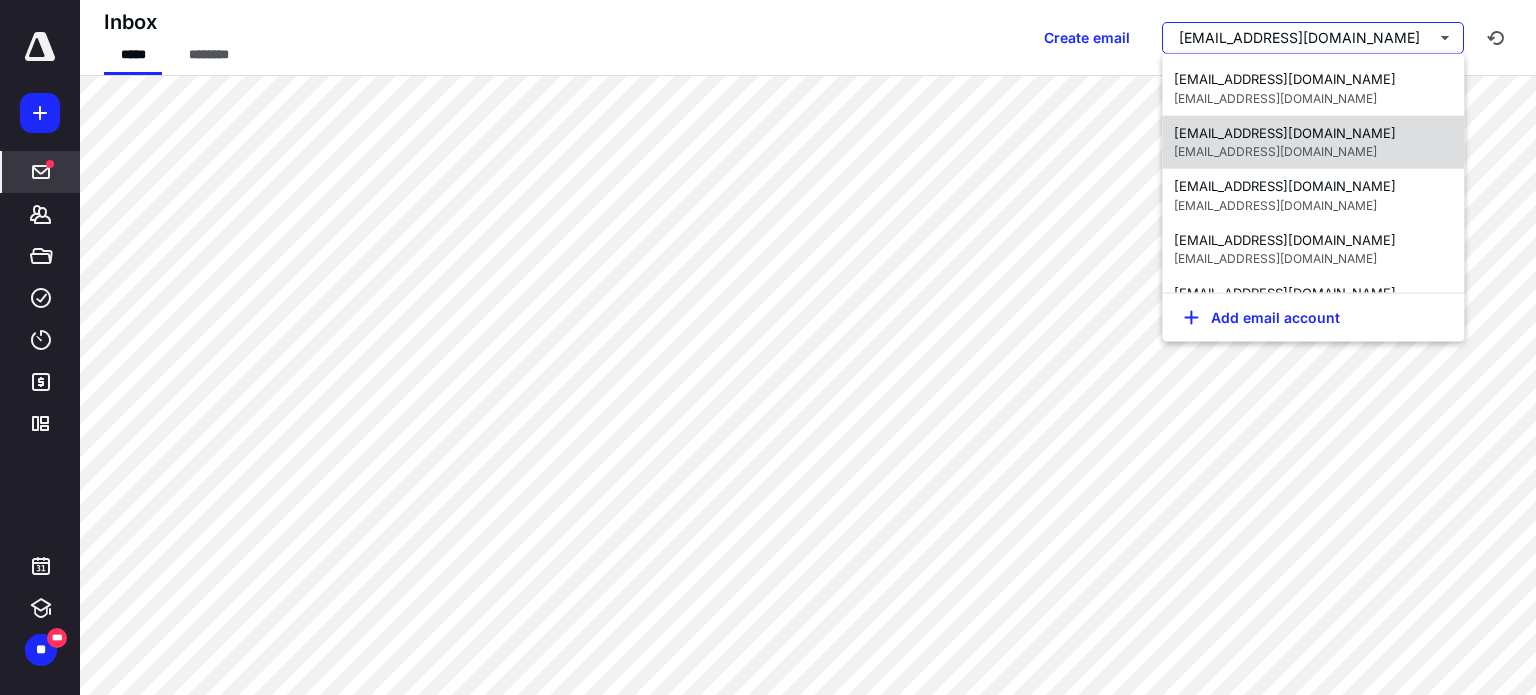 click on "[EMAIL_ADDRESS][DOMAIN_NAME]" at bounding box center (1275, 151) 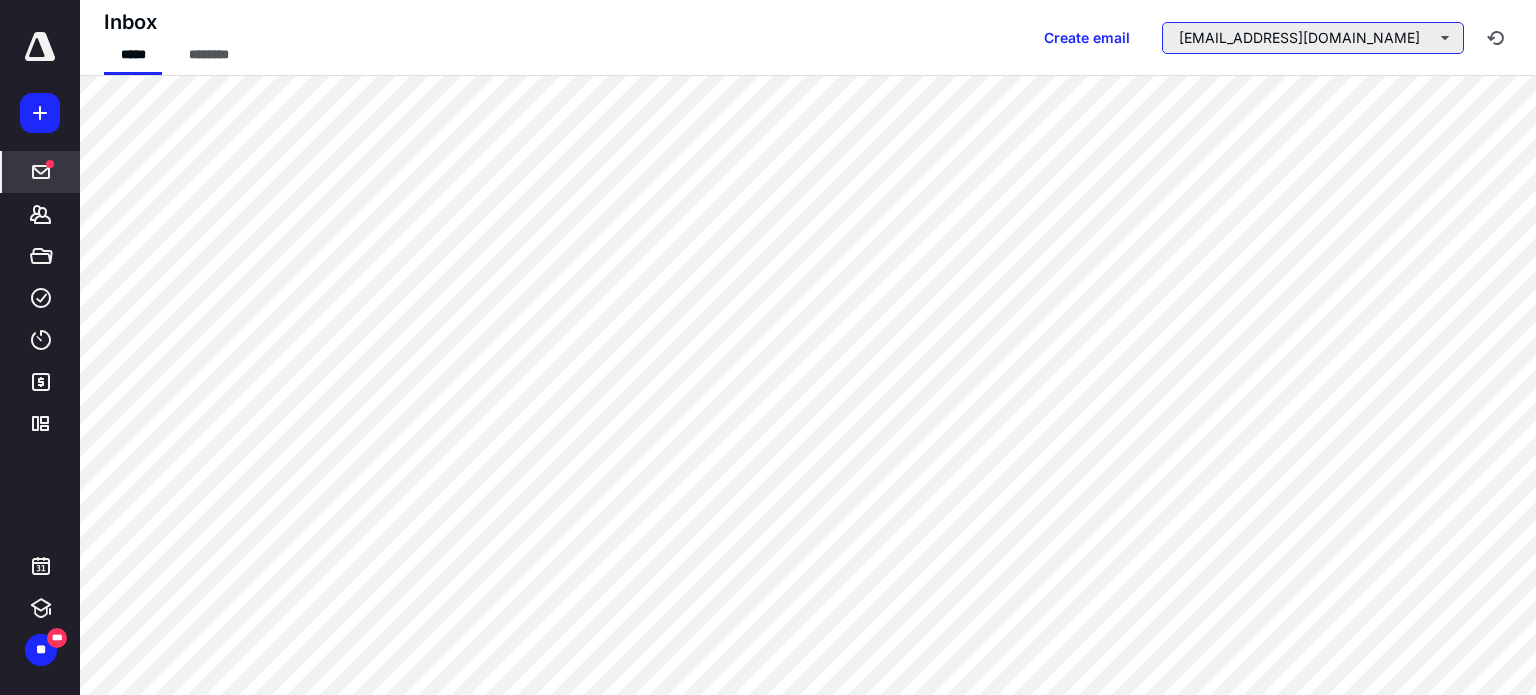 click on "[EMAIL_ADDRESS][DOMAIN_NAME]" at bounding box center [1313, 38] 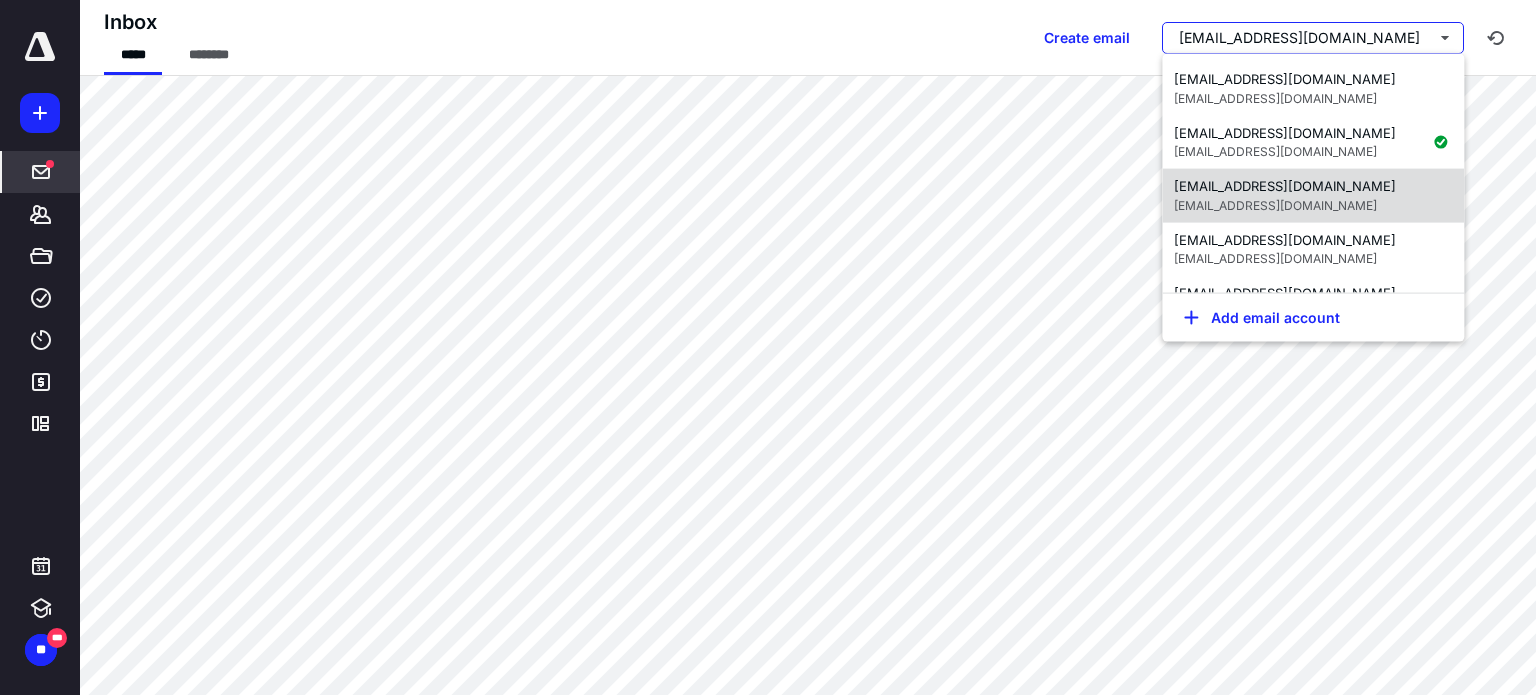 click on "[EMAIL_ADDRESS][DOMAIN_NAME]" at bounding box center [1275, 204] 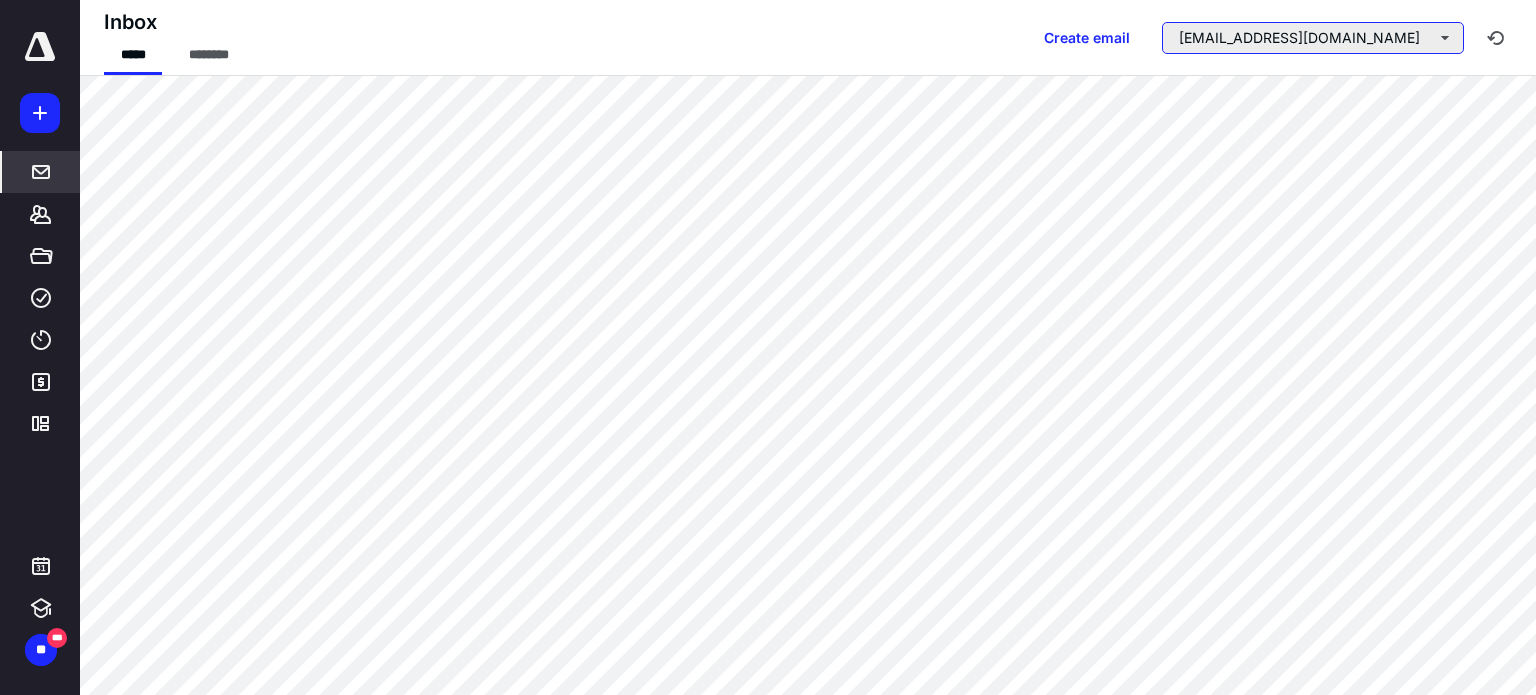click on "[EMAIL_ADDRESS][DOMAIN_NAME]" at bounding box center [1313, 38] 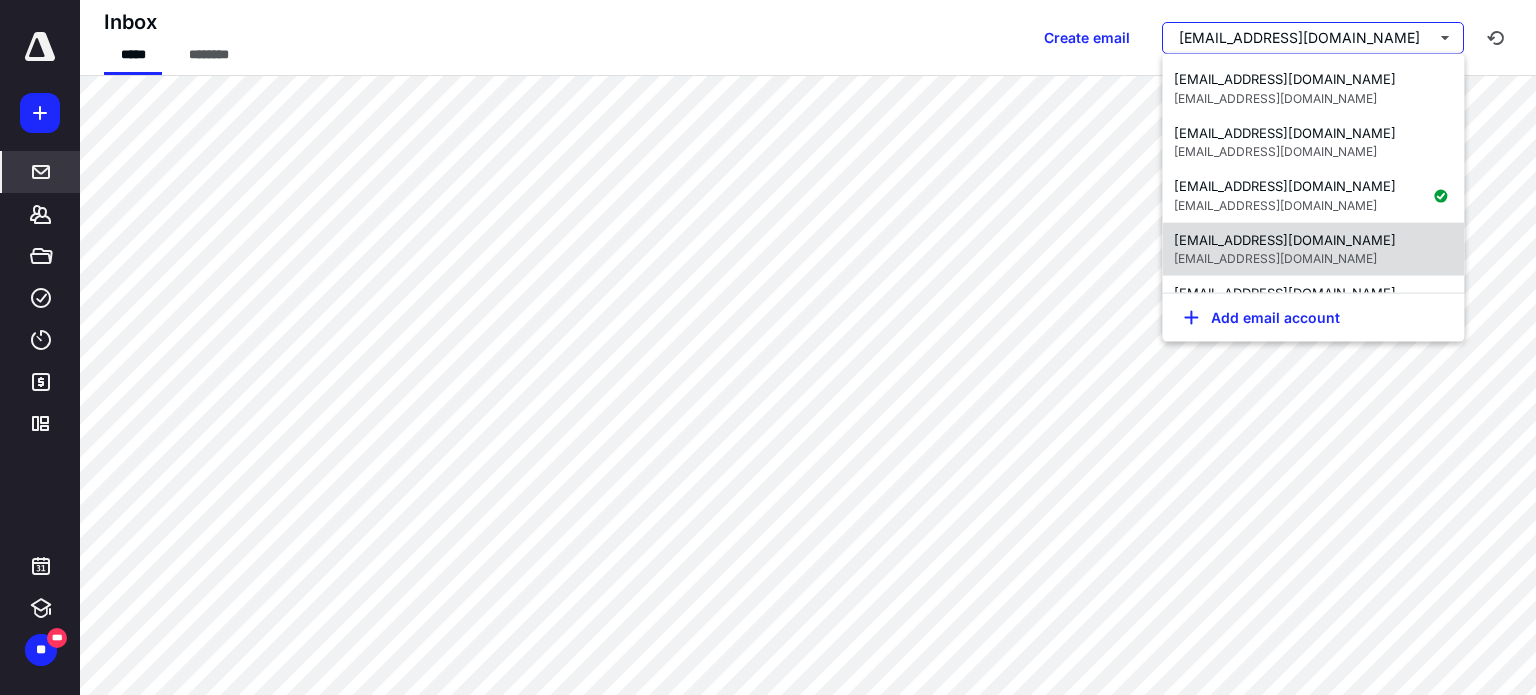 click on "[EMAIL_ADDRESS][DOMAIN_NAME]" at bounding box center (1285, 240) 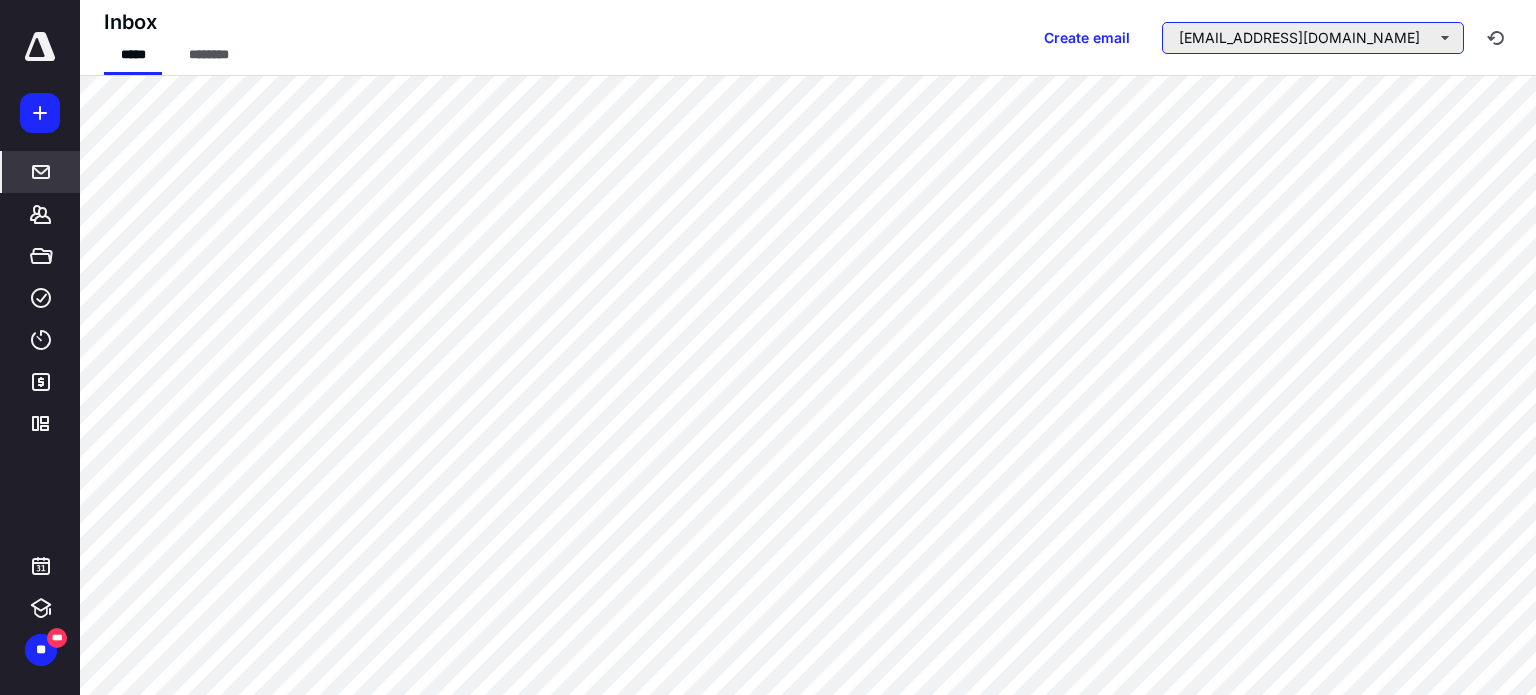click on "[EMAIL_ADDRESS][DOMAIN_NAME]" at bounding box center (1313, 38) 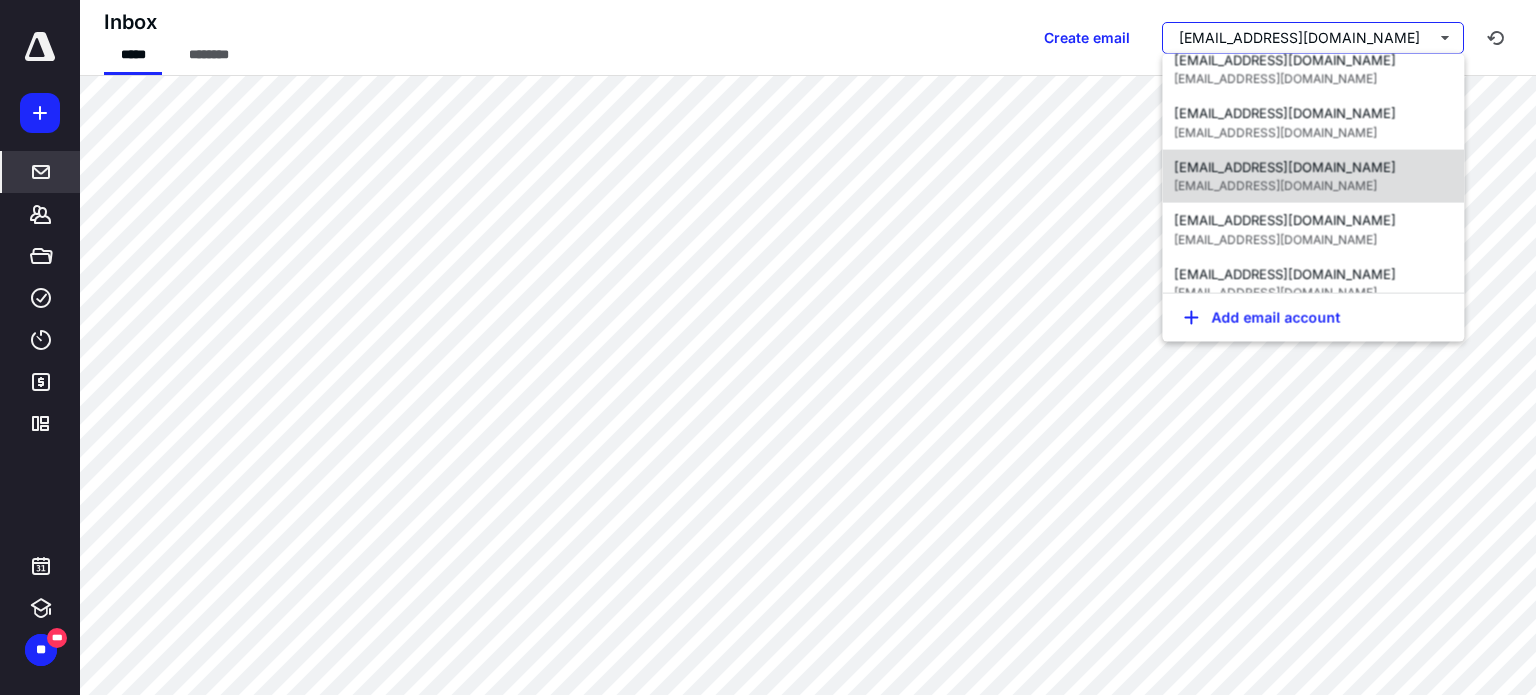 scroll, scrollTop: 400, scrollLeft: 0, axis: vertical 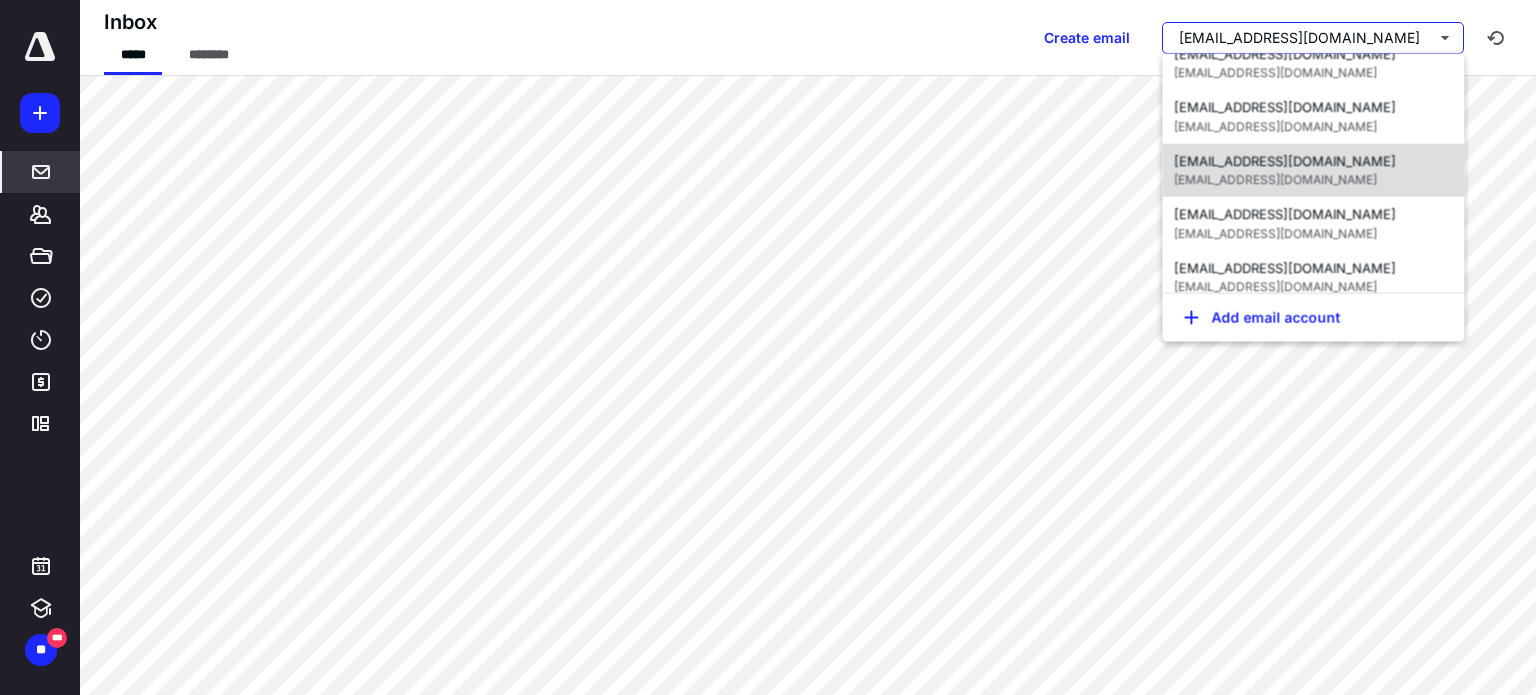 click on "[EMAIL_ADDRESS][DOMAIN_NAME]" at bounding box center (1285, 160) 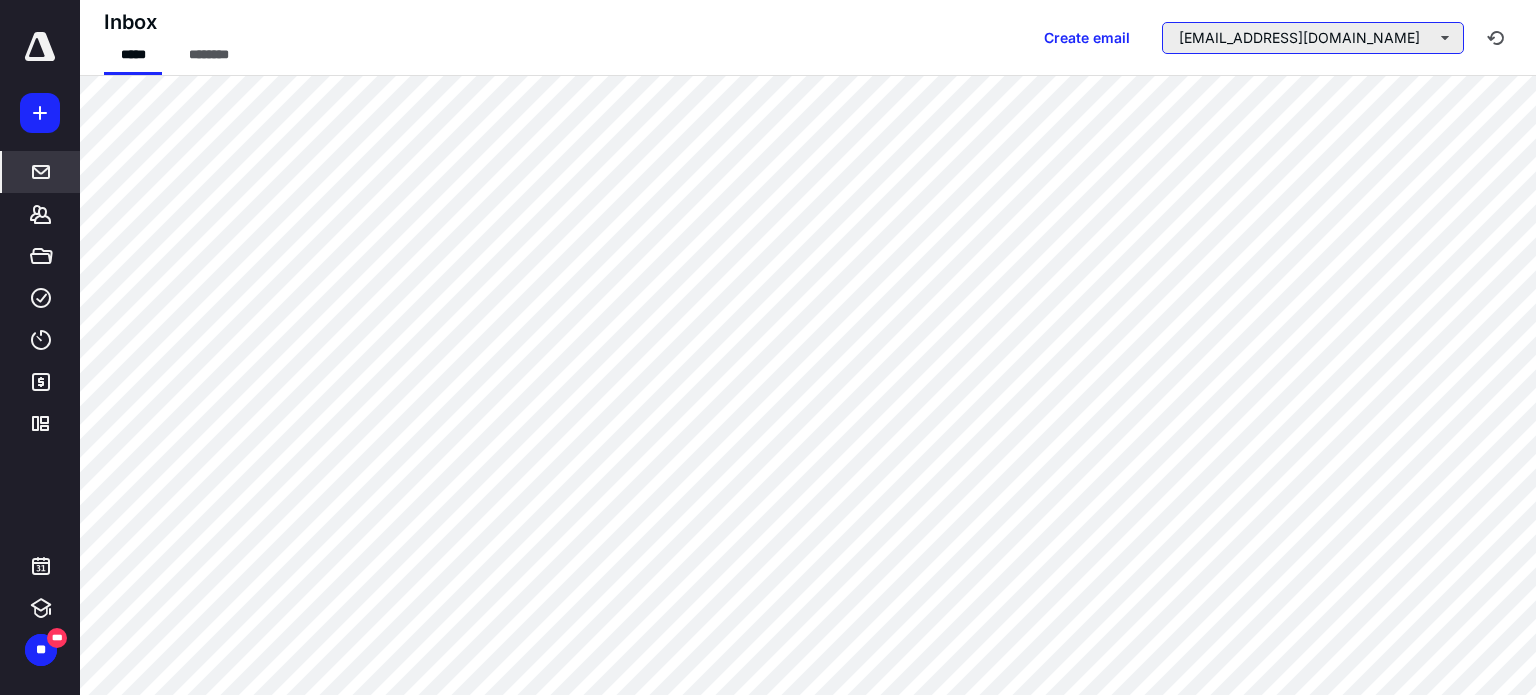 click on "[EMAIL_ADDRESS][DOMAIN_NAME]" at bounding box center (1313, 38) 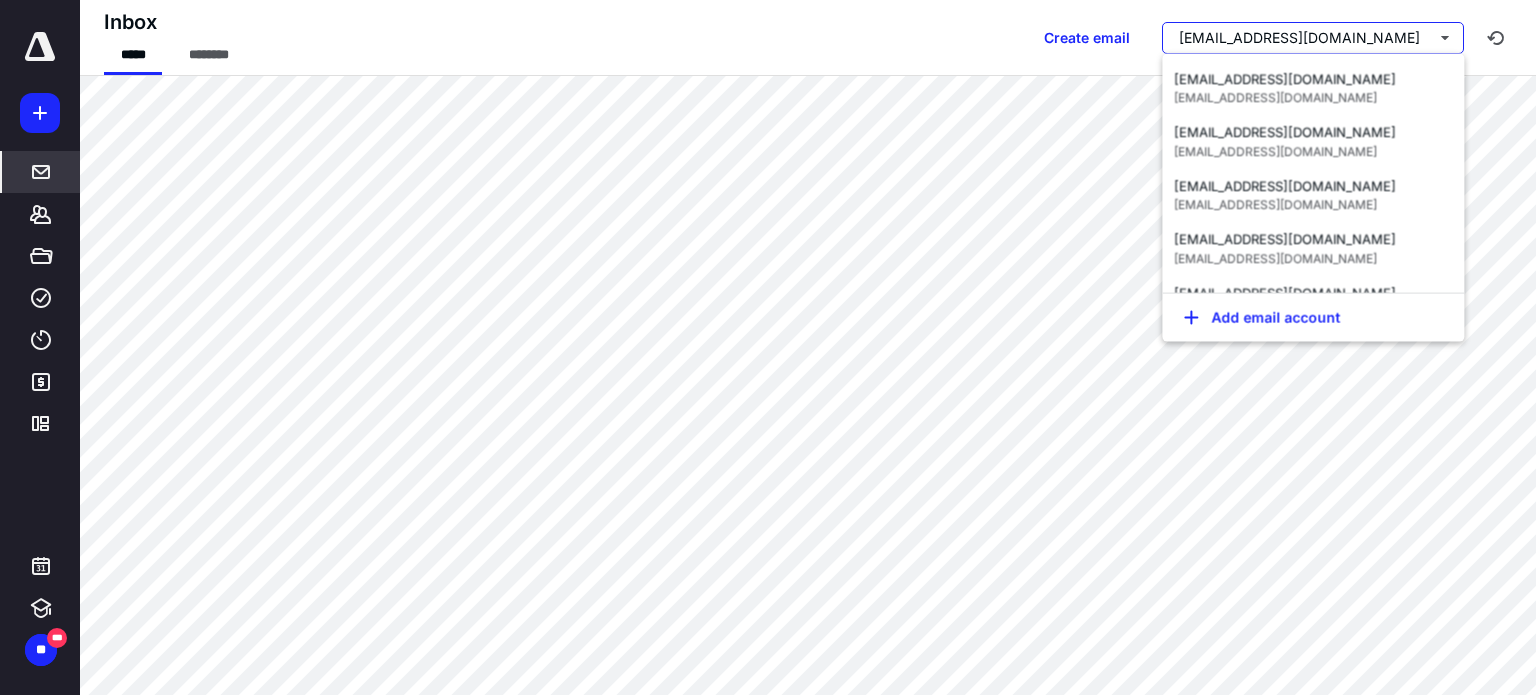 scroll, scrollTop: 300, scrollLeft: 0, axis: vertical 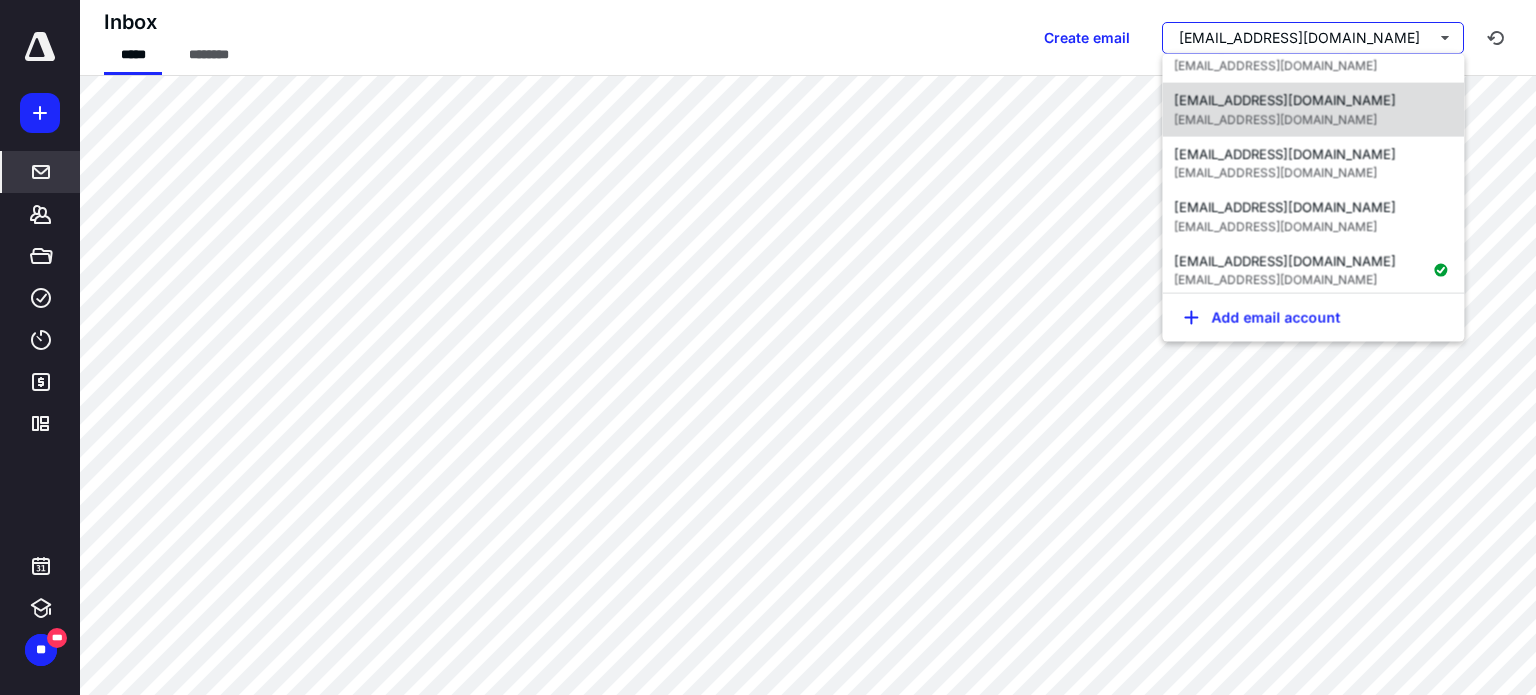 click on "[EMAIL_ADDRESS][DOMAIN_NAME]" at bounding box center [1275, 118] 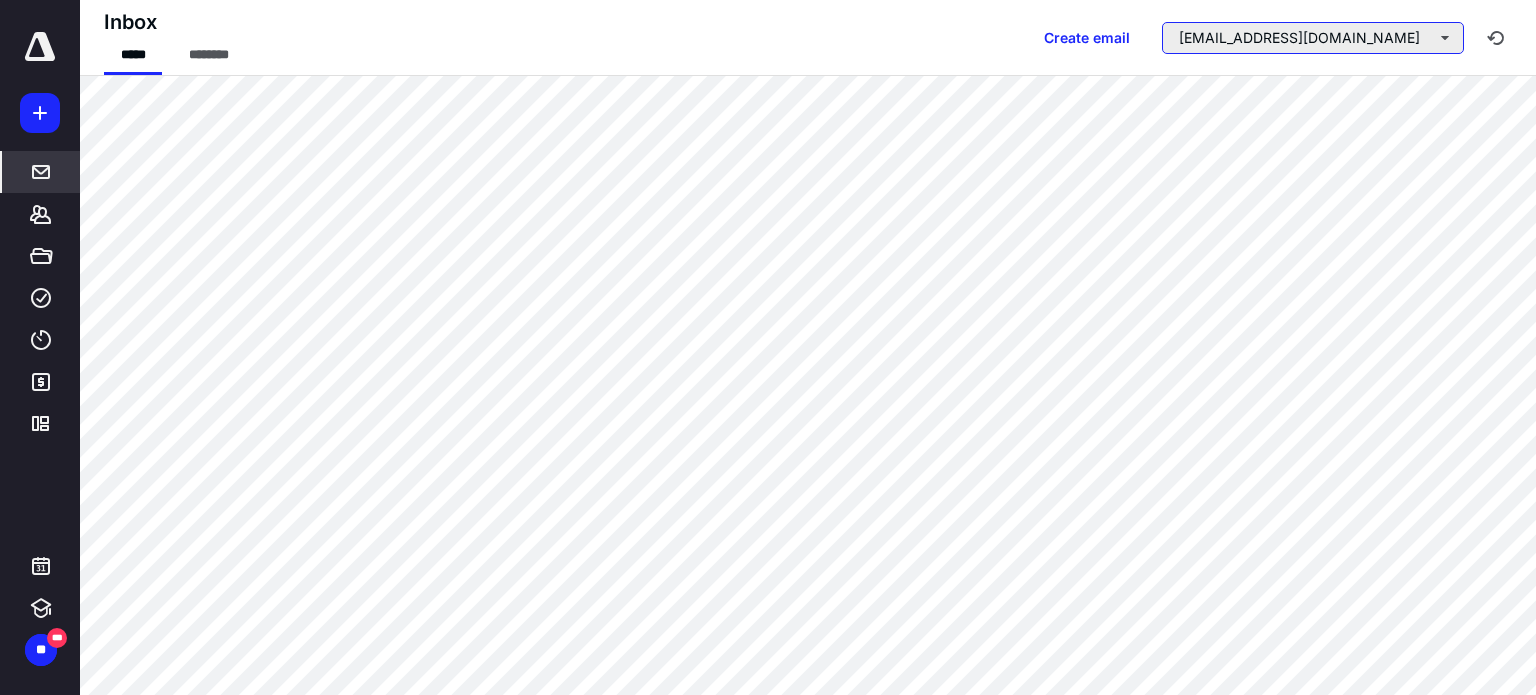 click on "[EMAIL_ADDRESS][DOMAIN_NAME]" at bounding box center [1313, 38] 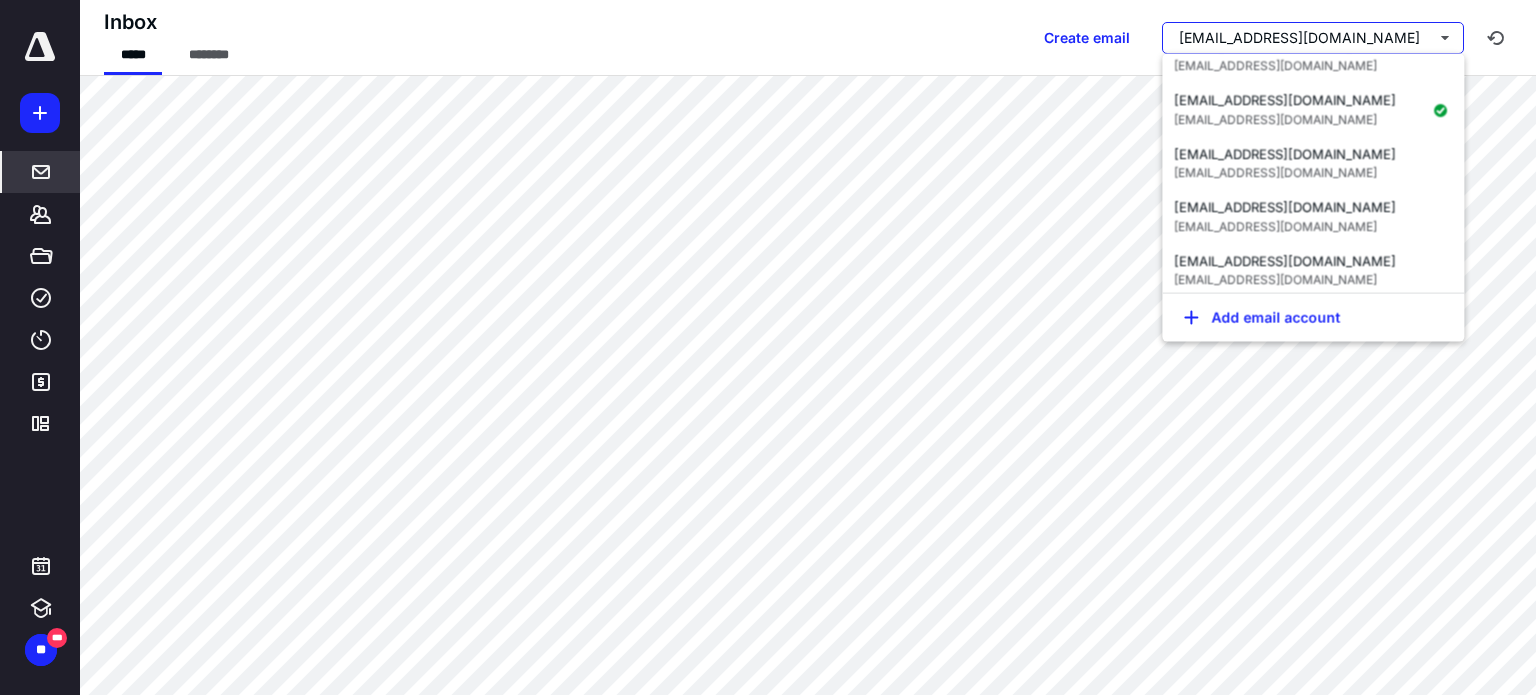 scroll, scrollTop: 400, scrollLeft: 0, axis: vertical 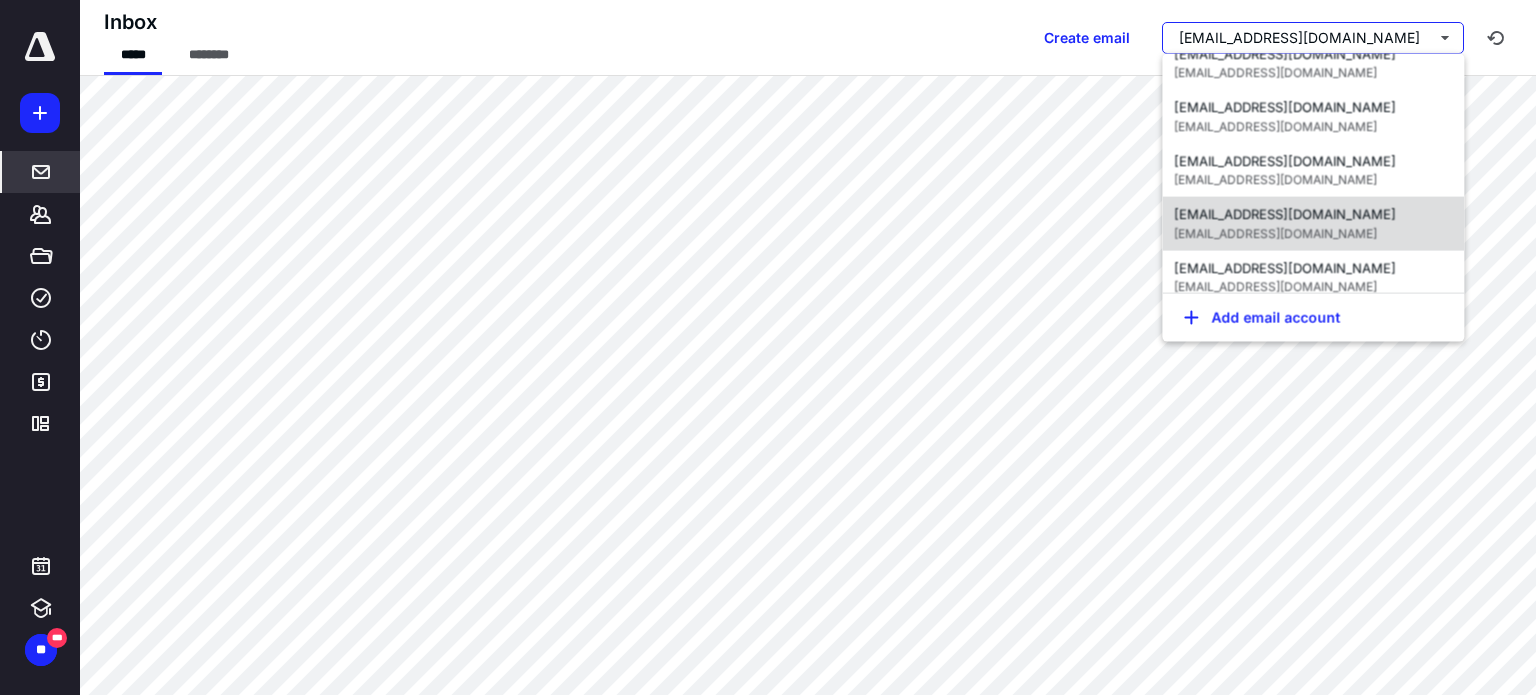 click on "[EMAIL_ADDRESS][DOMAIN_NAME]" at bounding box center (1275, 232) 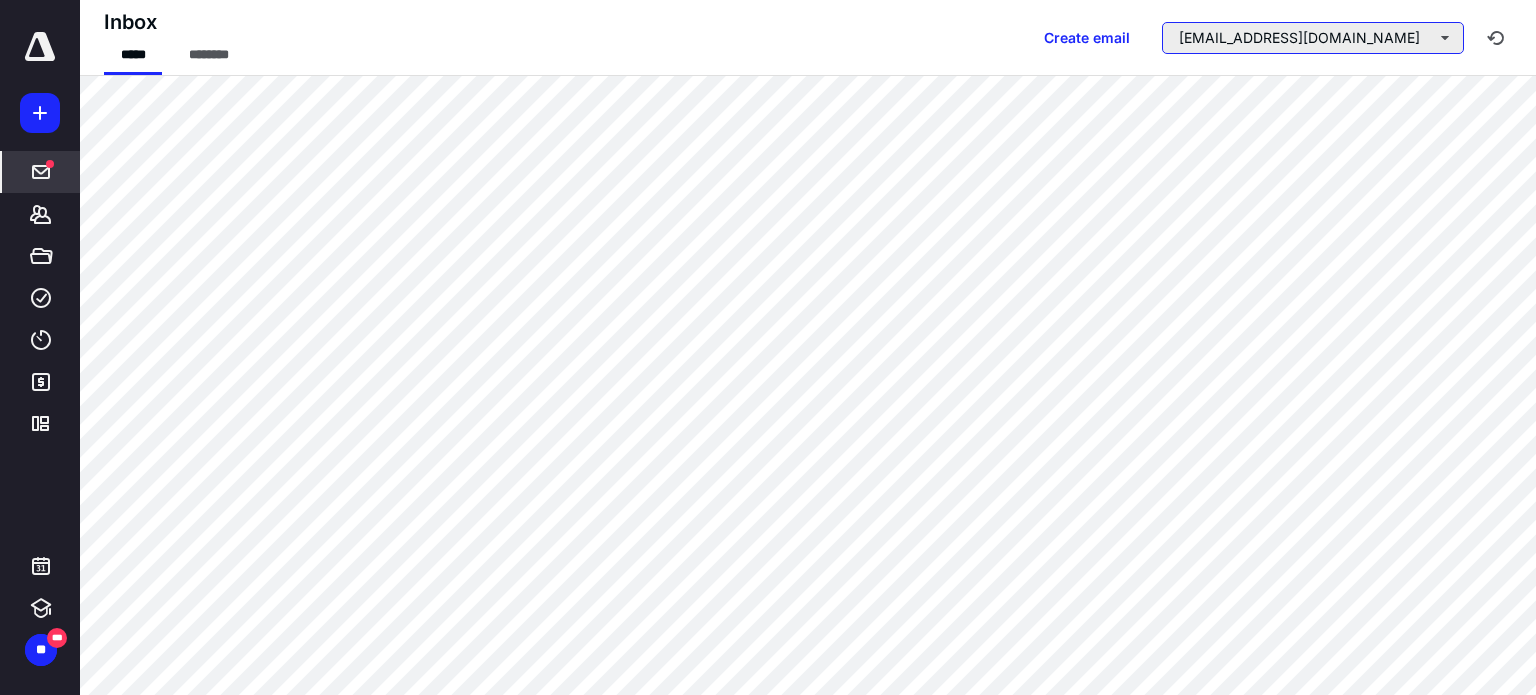 click on "[EMAIL_ADDRESS][DOMAIN_NAME]" at bounding box center [1313, 38] 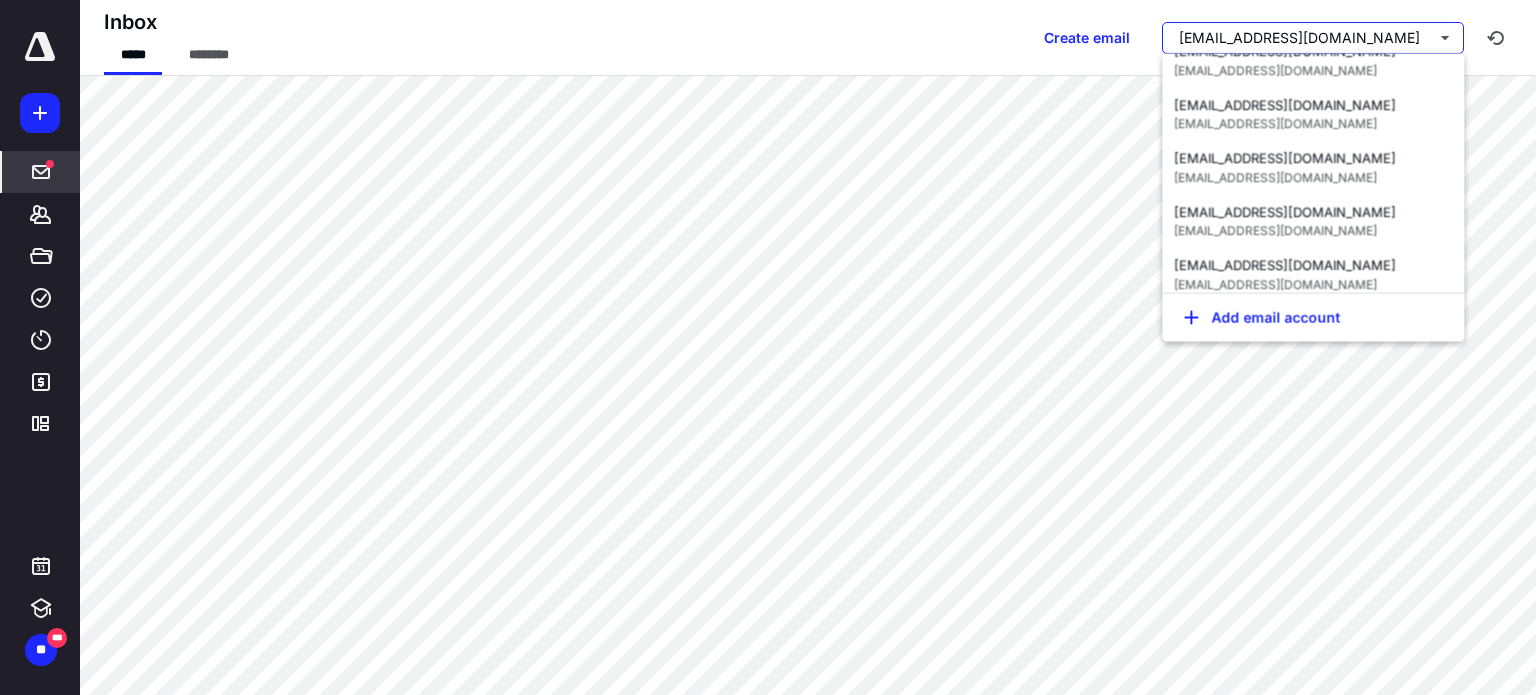 scroll, scrollTop: 700, scrollLeft: 0, axis: vertical 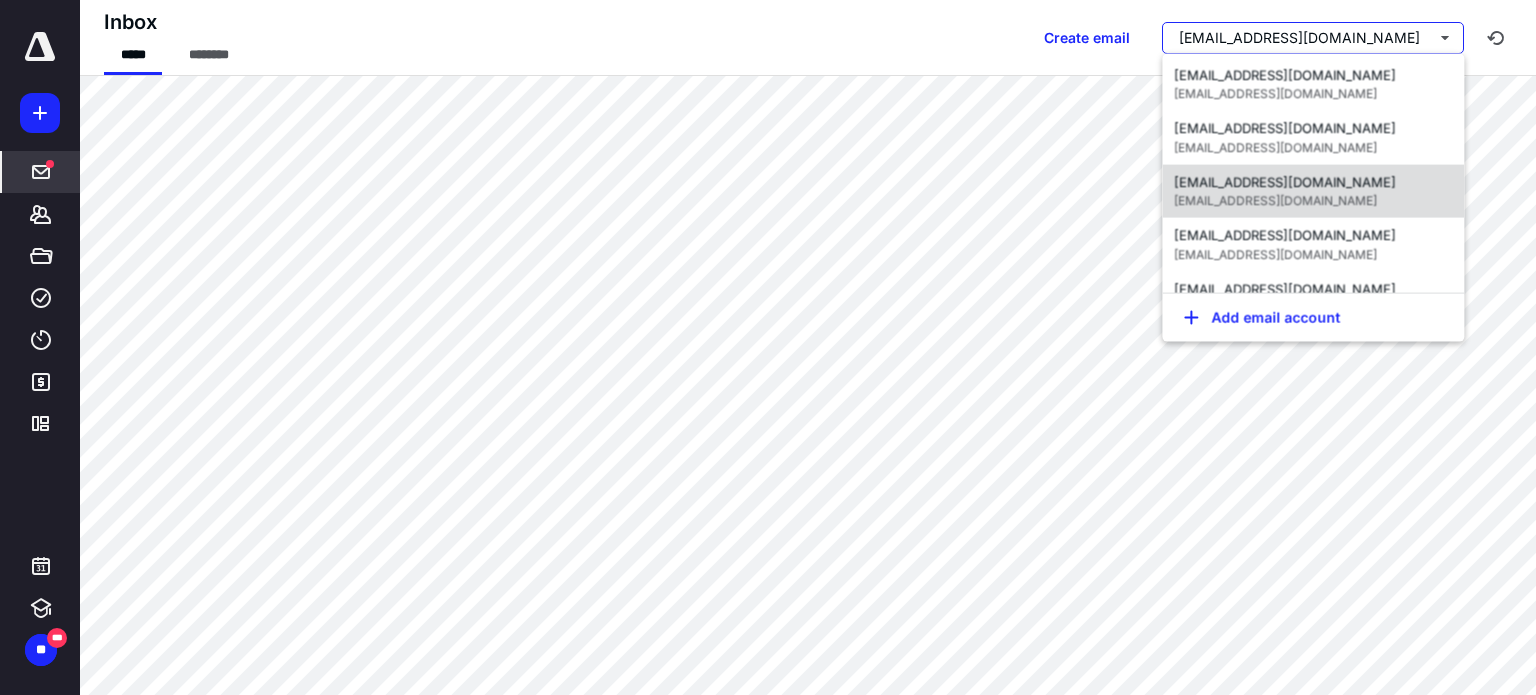 click on "[EMAIL_ADDRESS][DOMAIN_NAME]" at bounding box center (1275, 200) 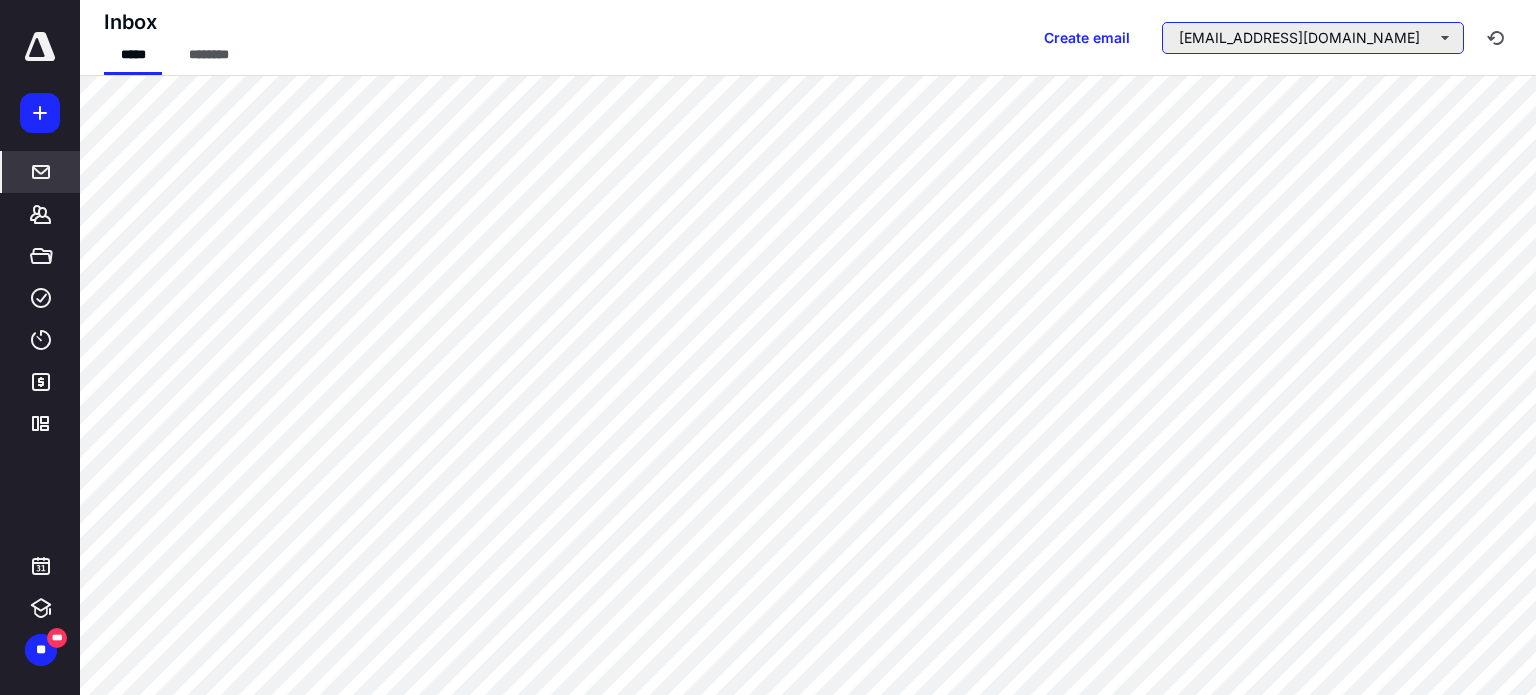 click on "[EMAIL_ADDRESS][DOMAIN_NAME]" at bounding box center (1313, 38) 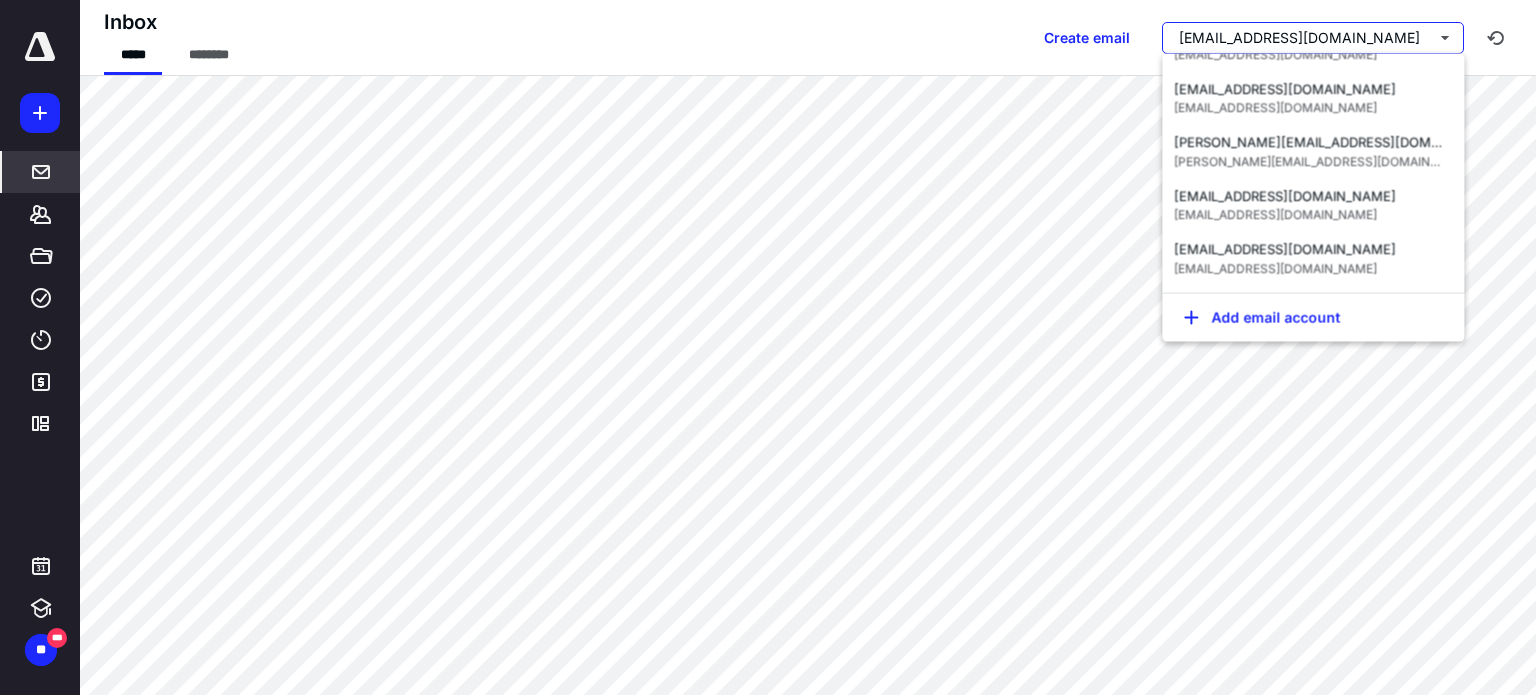 scroll, scrollTop: 1000, scrollLeft: 0, axis: vertical 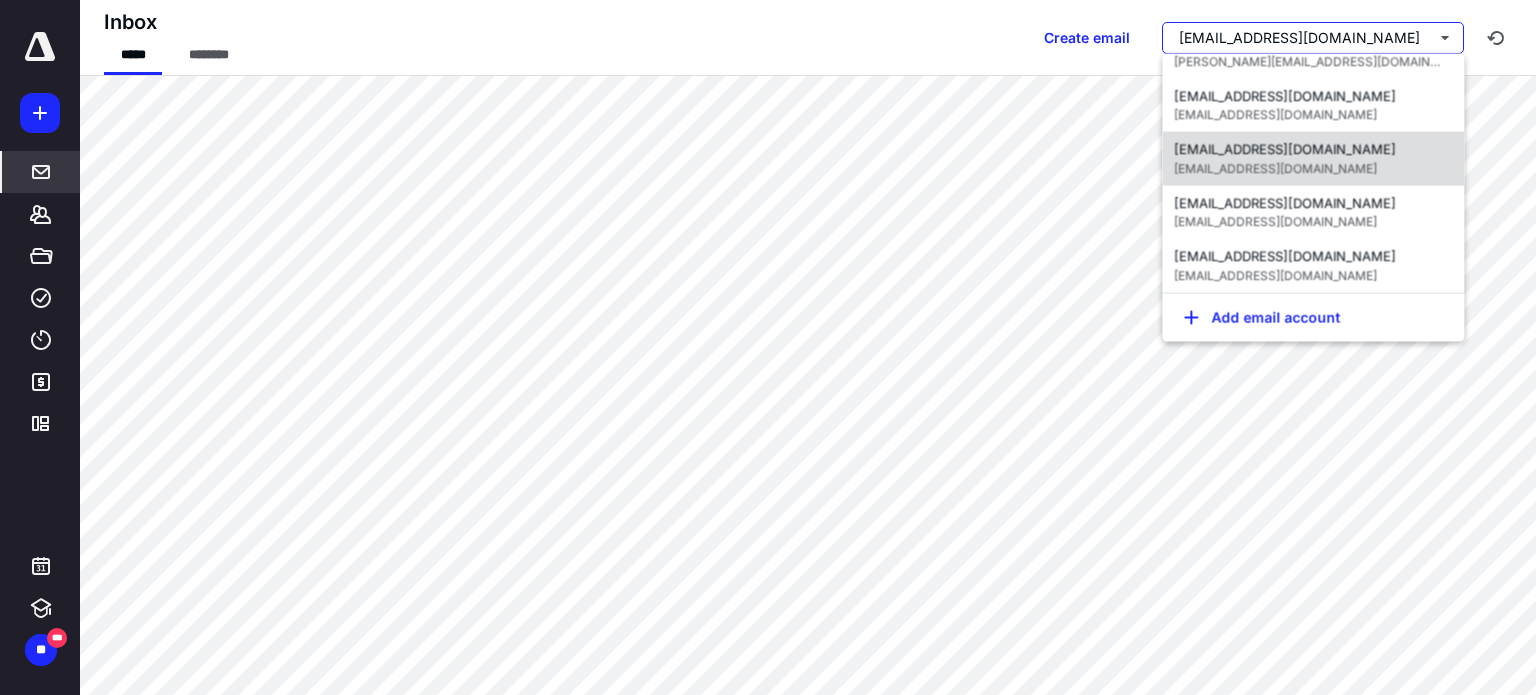click on "[EMAIL_ADDRESS][DOMAIN_NAME]" at bounding box center (1285, 168) 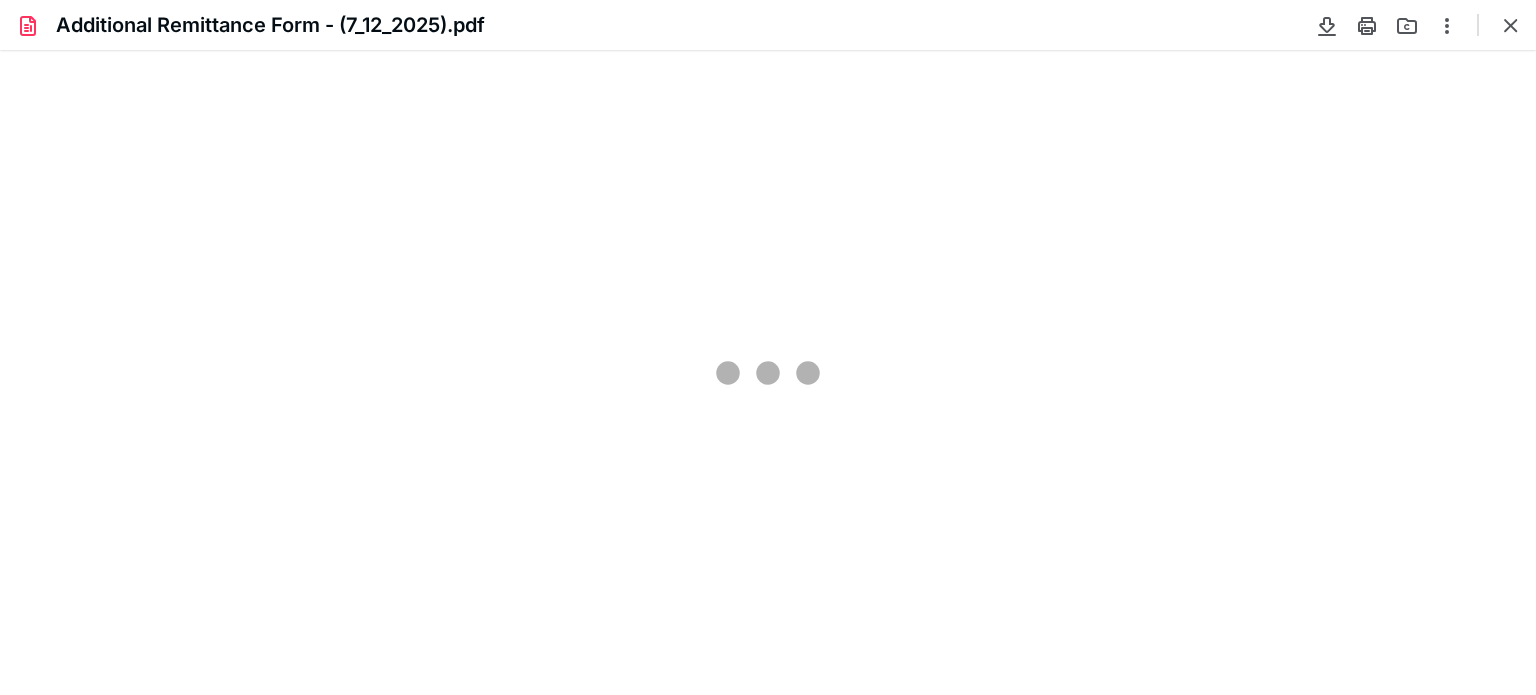scroll, scrollTop: 0, scrollLeft: 0, axis: both 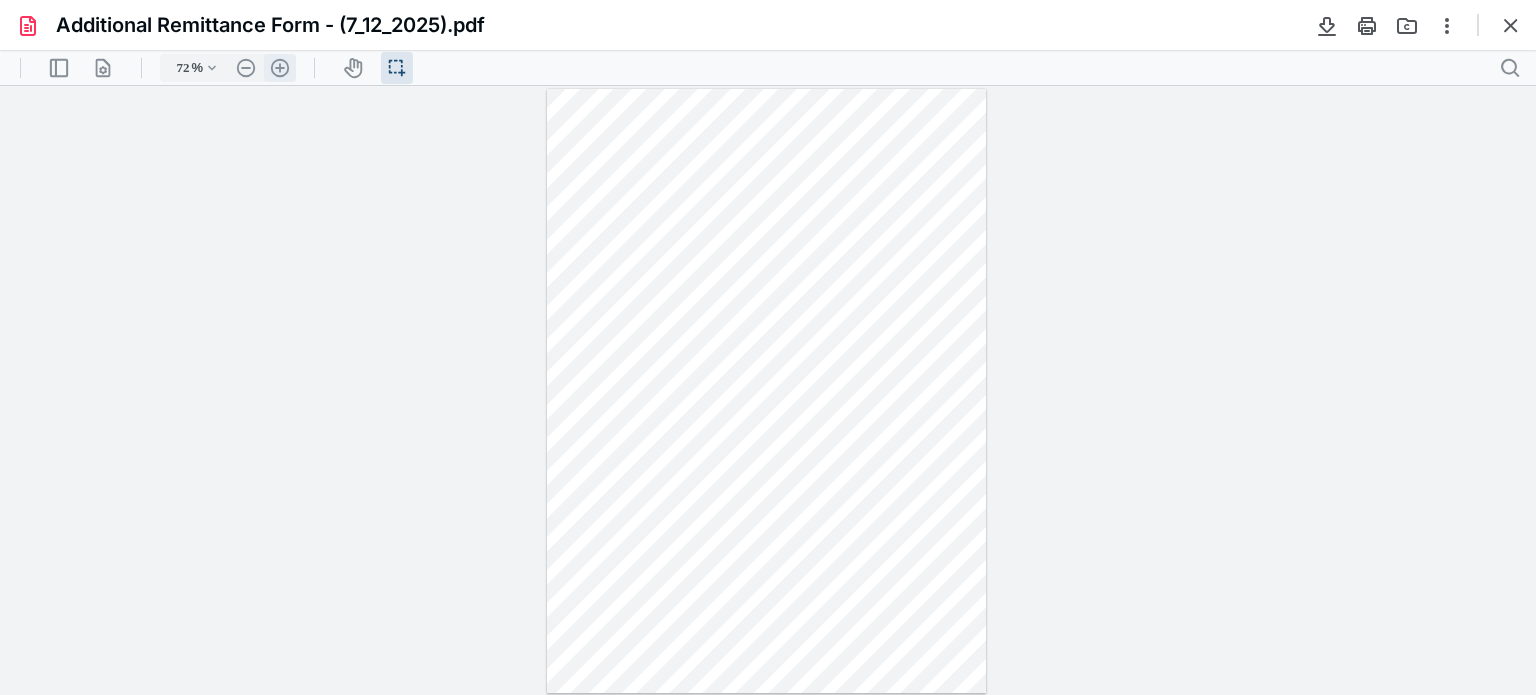click on ".cls-1{fill:#abb0c4;} icon - header - zoom - in - line" at bounding box center (280, 68) 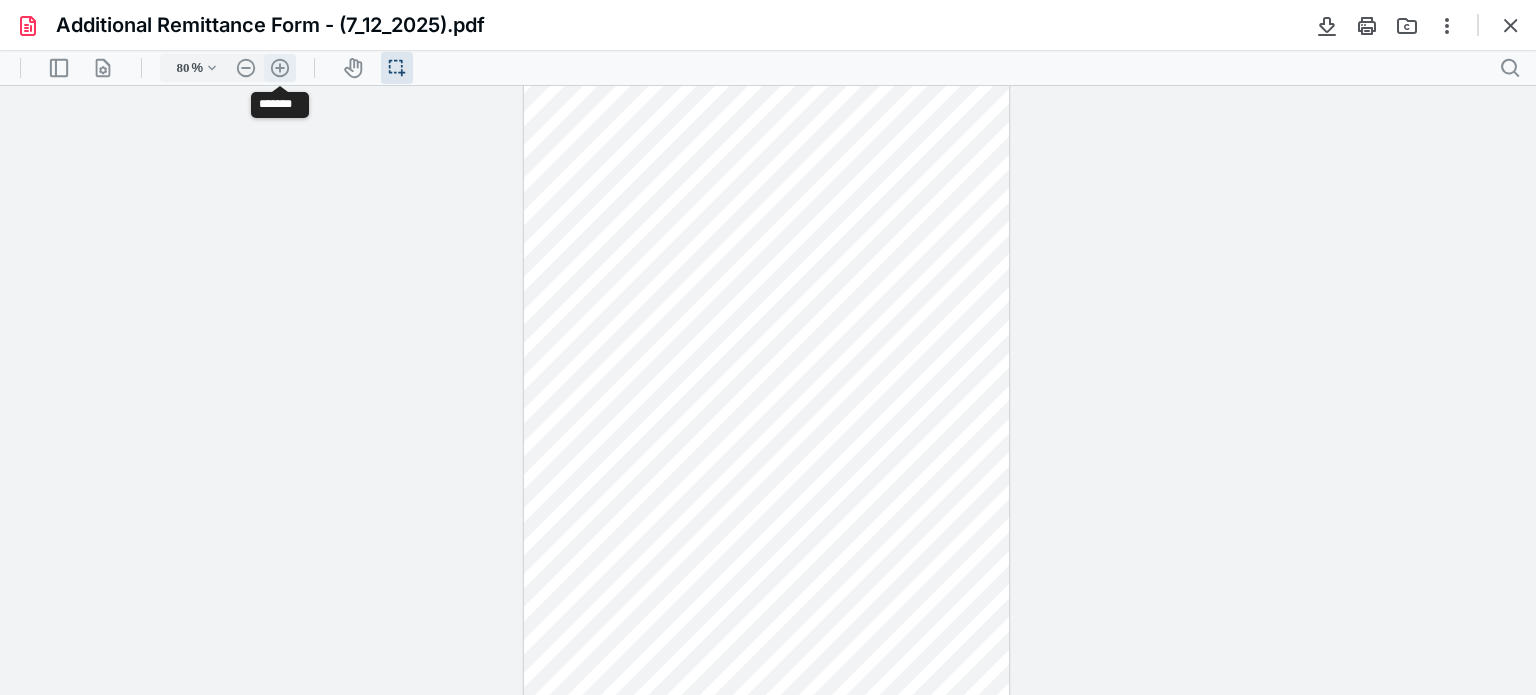click on ".cls-1{fill:#abb0c4;} icon - header - zoom - in - line" at bounding box center [280, 68] 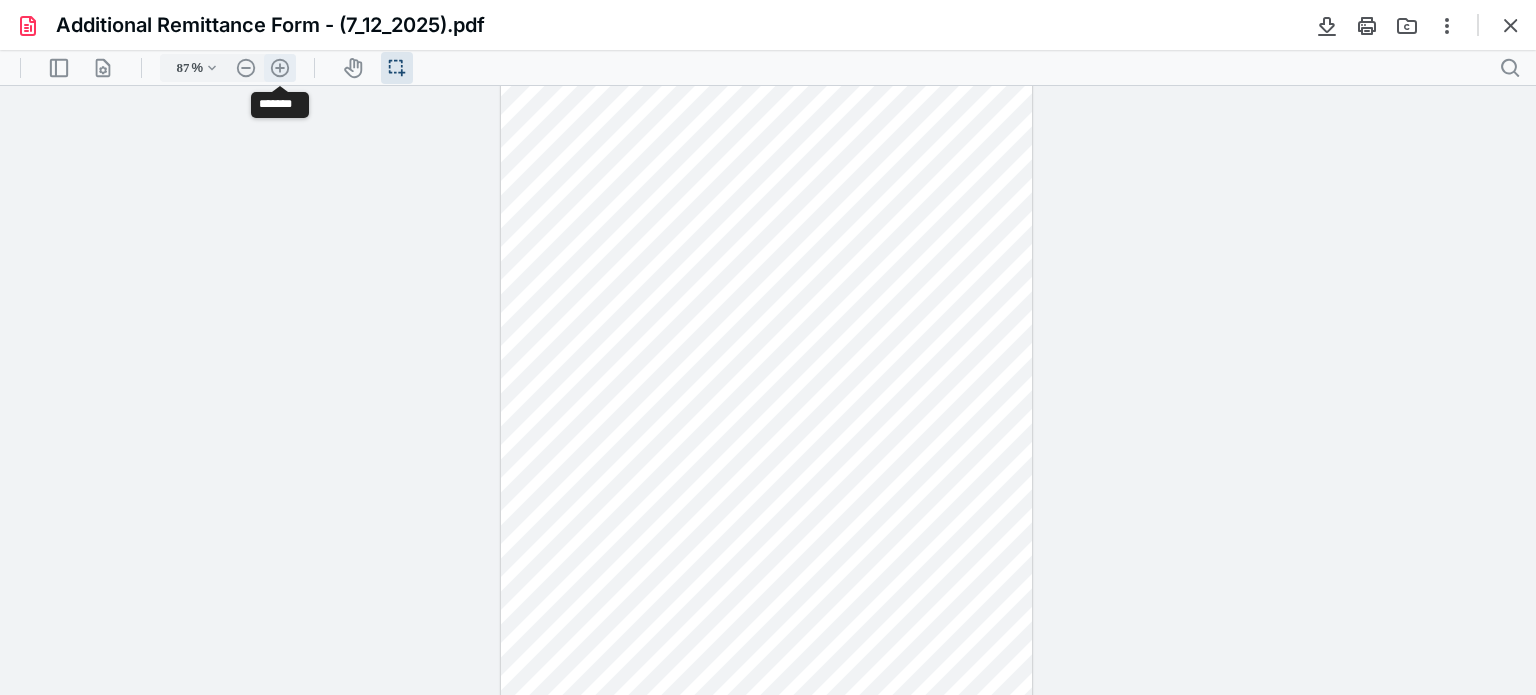 click on ".cls-1{fill:#abb0c4;} icon - header - zoom - in - line" at bounding box center (280, 68) 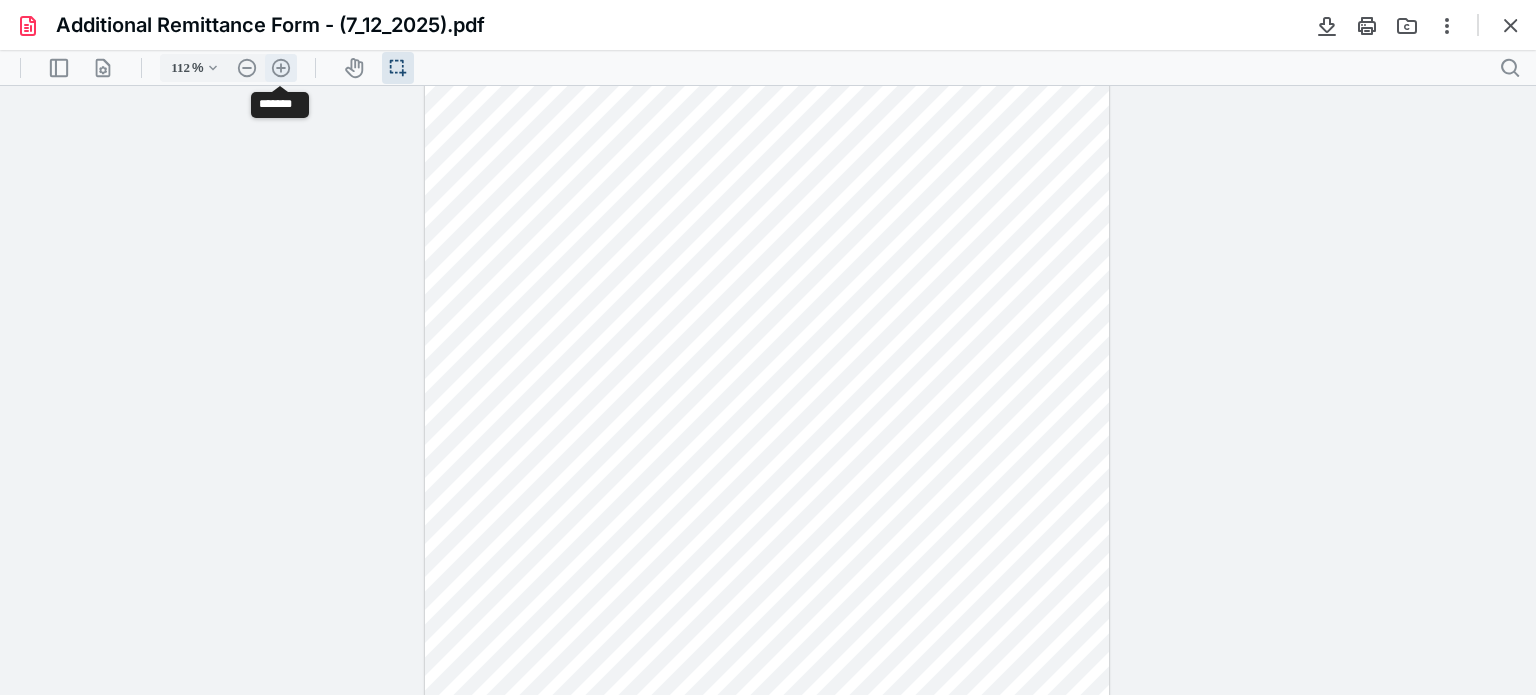 click on ".cls-1{fill:#abb0c4;} icon - header - zoom - in - line" at bounding box center (281, 68) 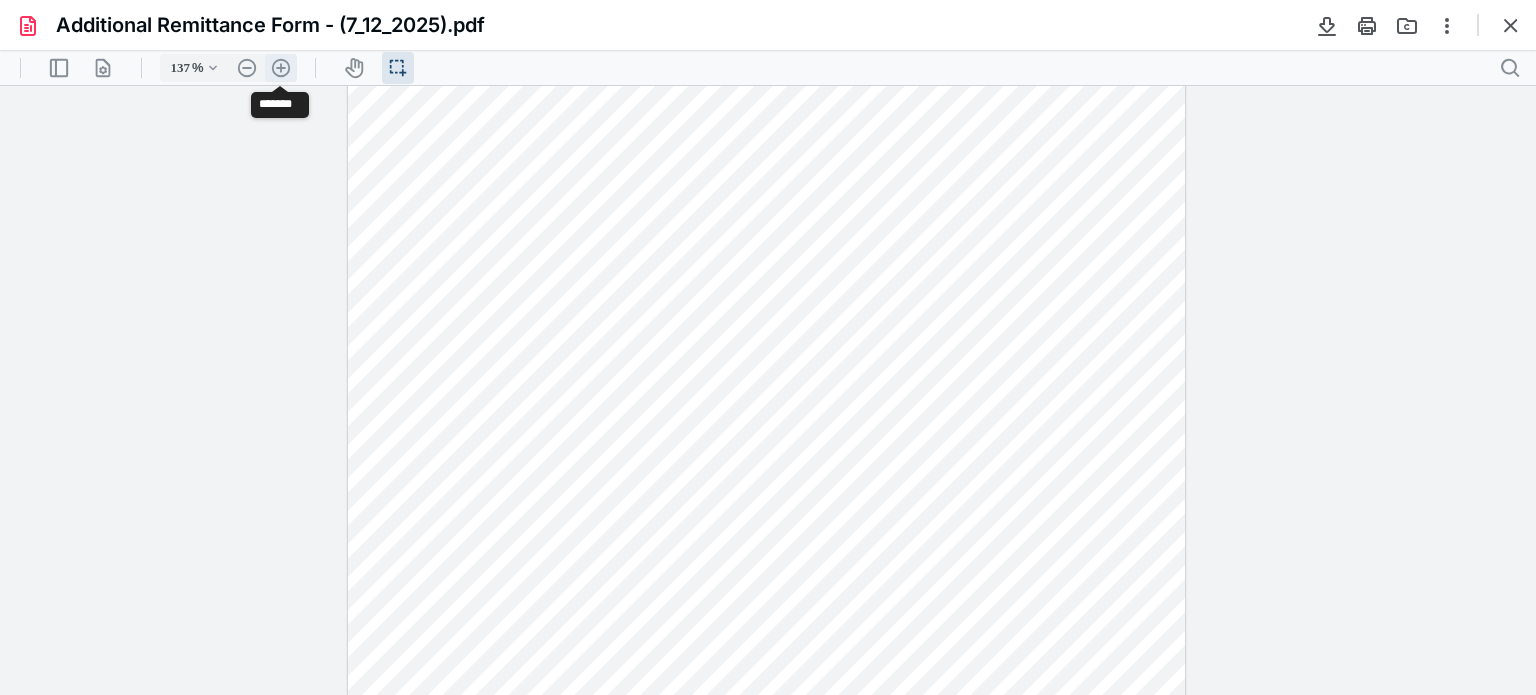 click on ".cls-1{fill:#abb0c4;} icon - header - zoom - in - line" at bounding box center [281, 68] 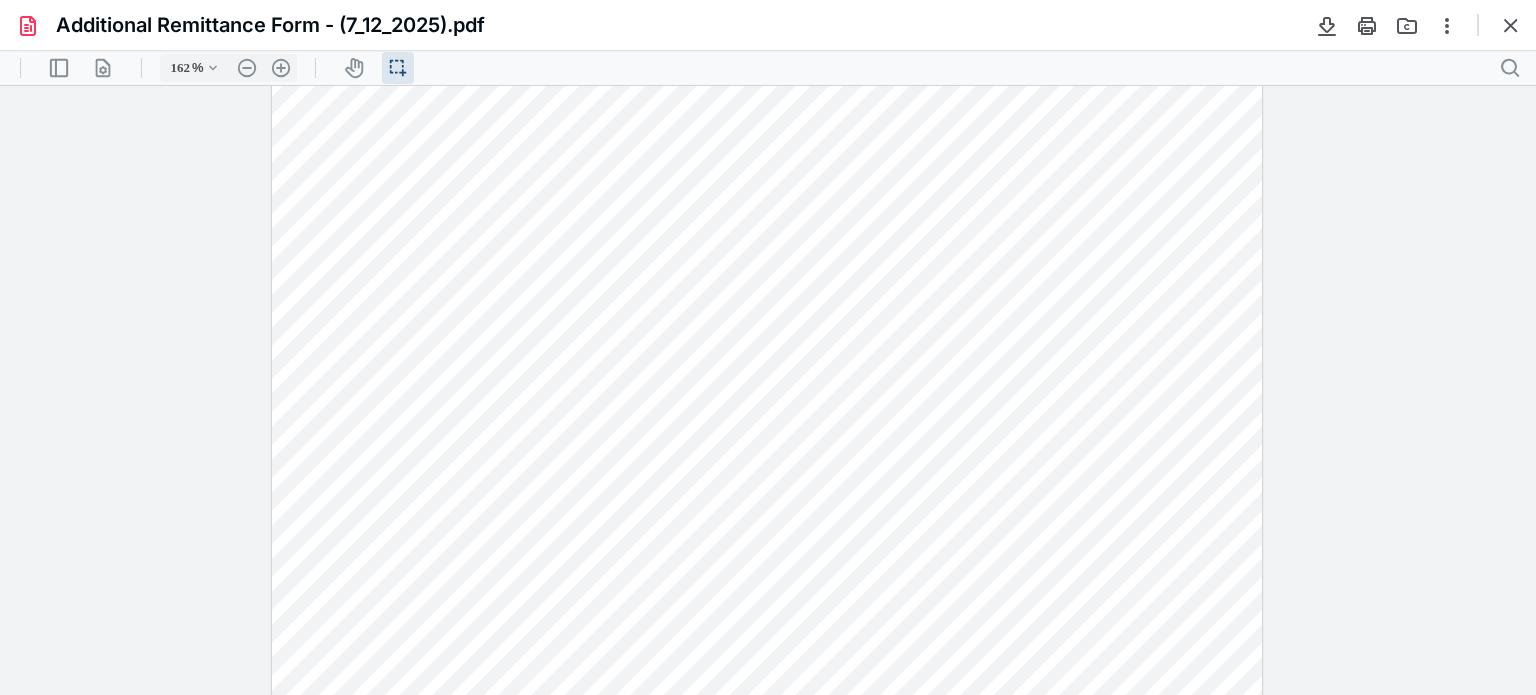scroll, scrollTop: 159, scrollLeft: 0, axis: vertical 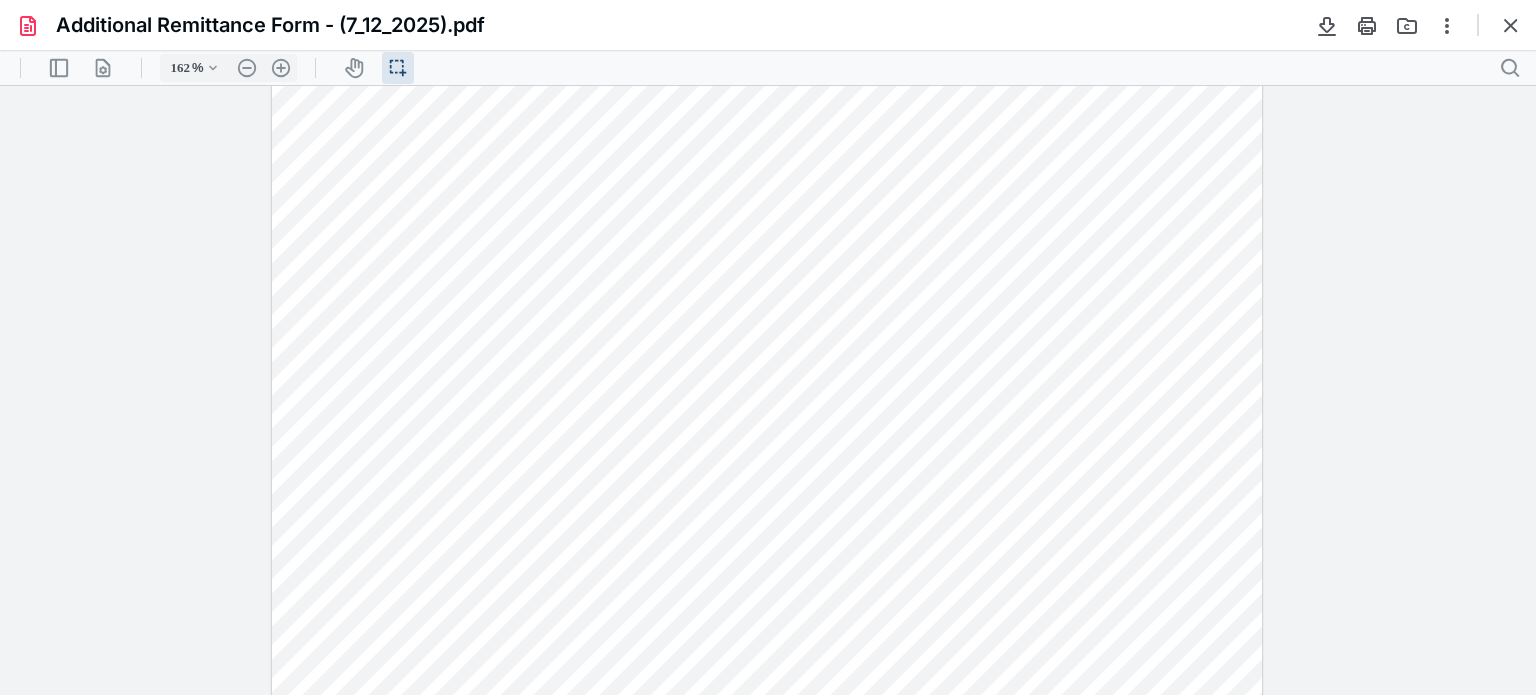 drag, startPoint x: 1127, startPoint y: 473, endPoint x: 1194, endPoint y: 471, distance: 67.02985 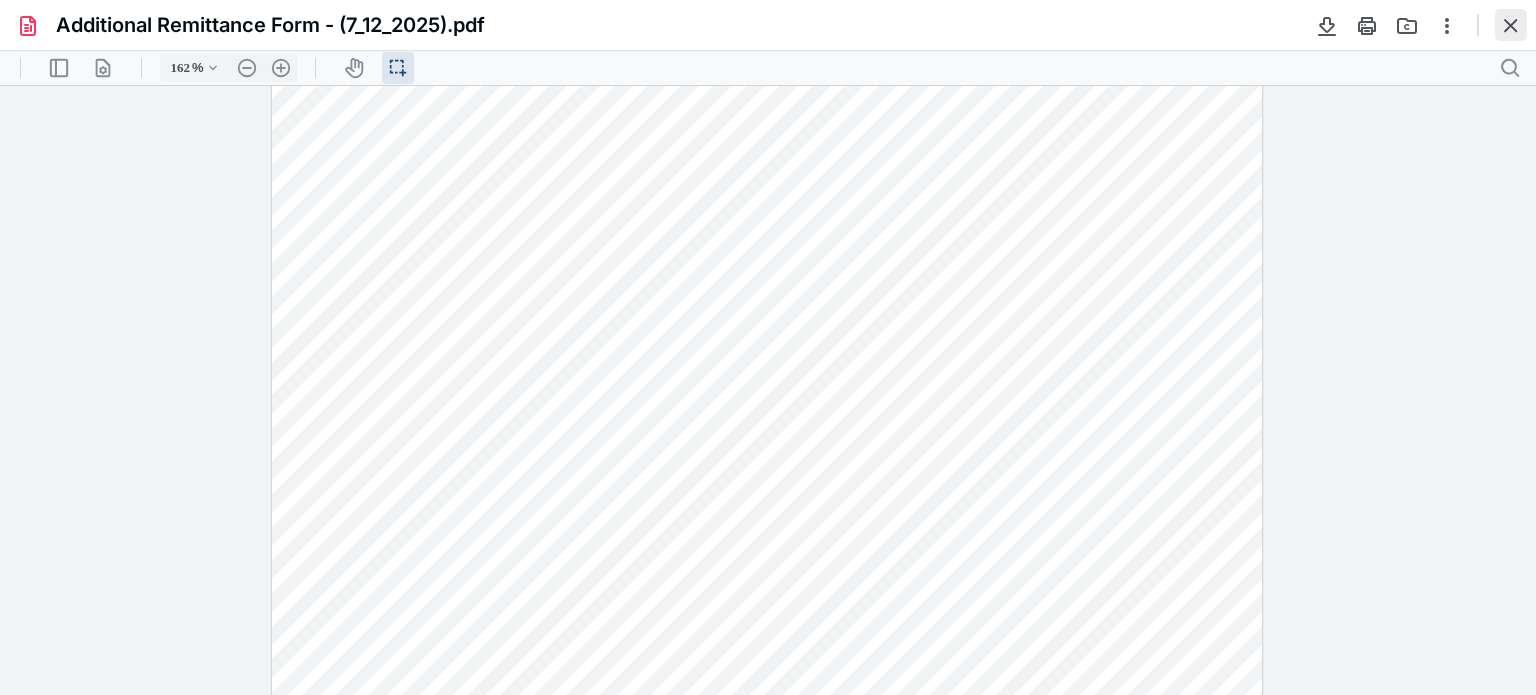 click at bounding box center (1511, 25) 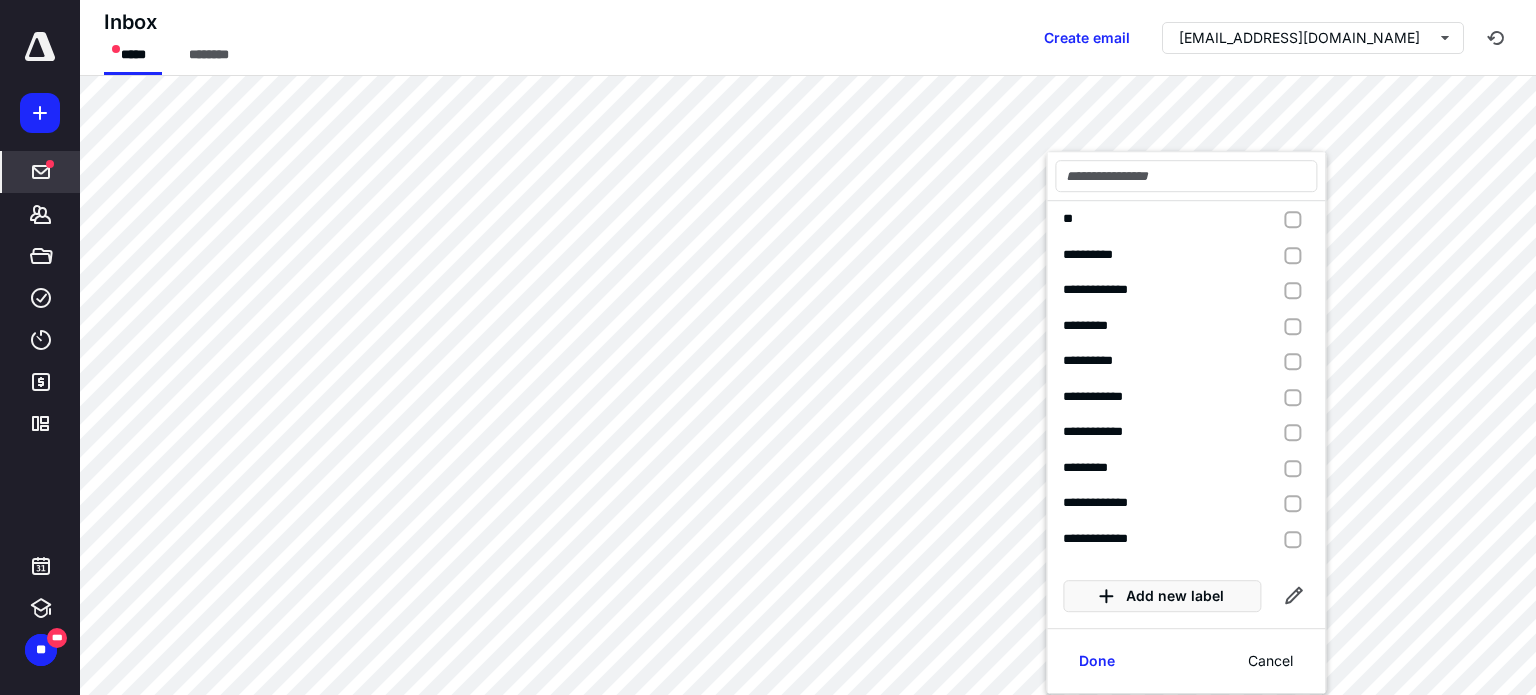 click 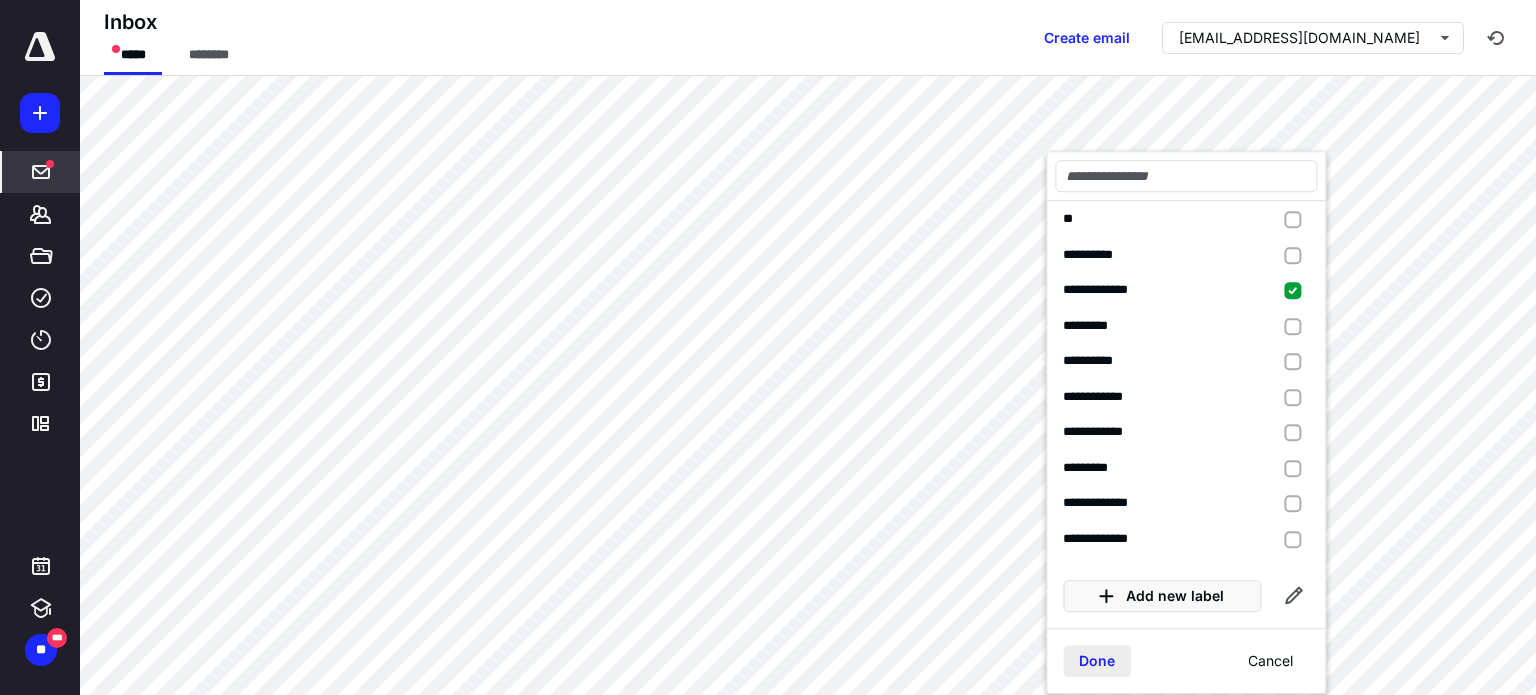 click on "Done" at bounding box center [1097, 661] 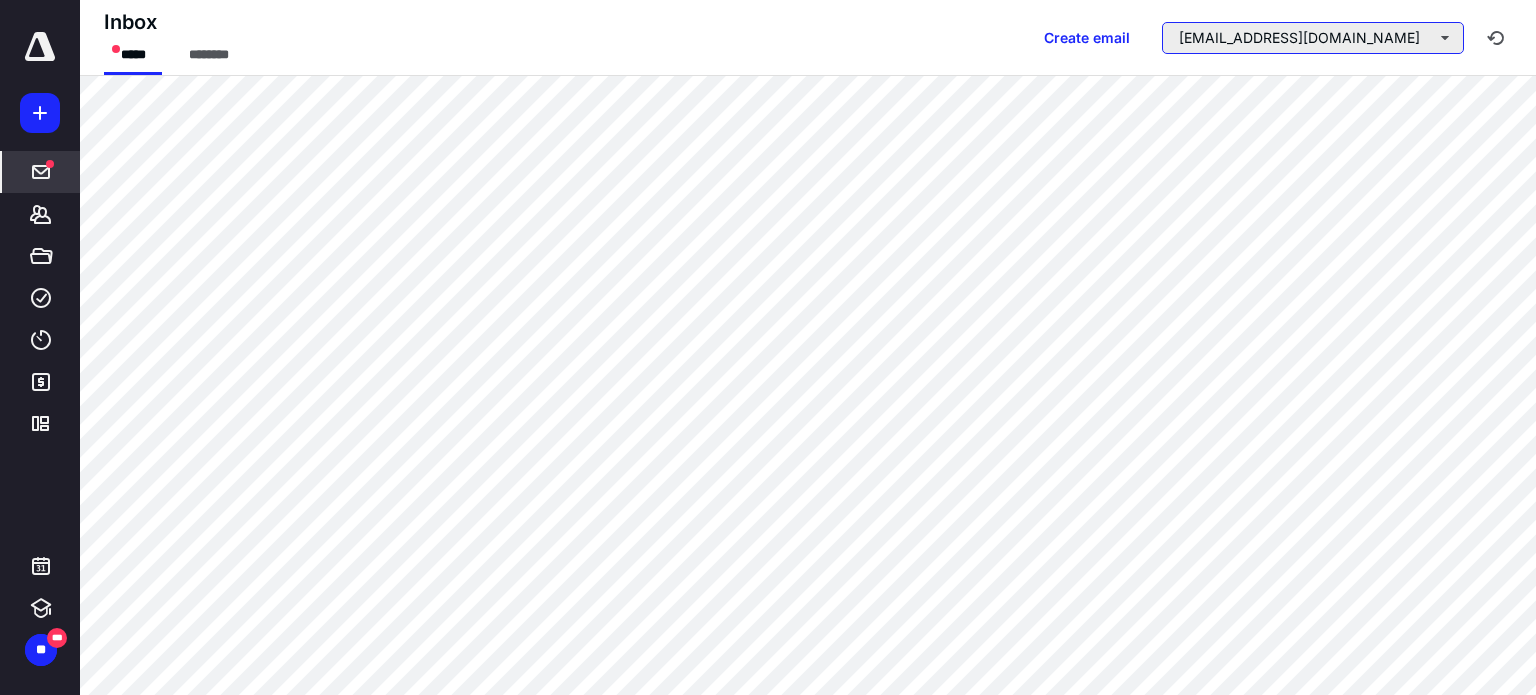 click on "[EMAIL_ADDRESS][DOMAIN_NAME]" at bounding box center (1313, 38) 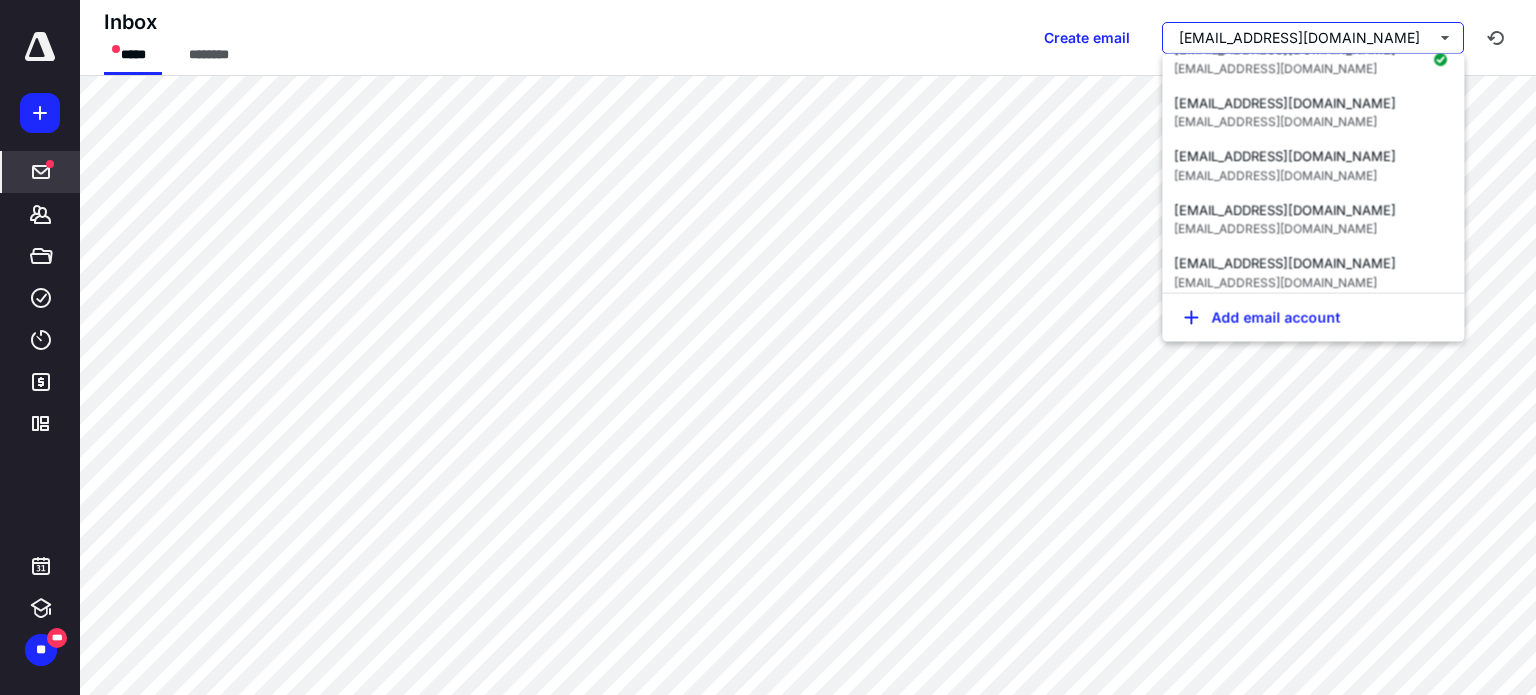 scroll, scrollTop: 1168, scrollLeft: 0, axis: vertical 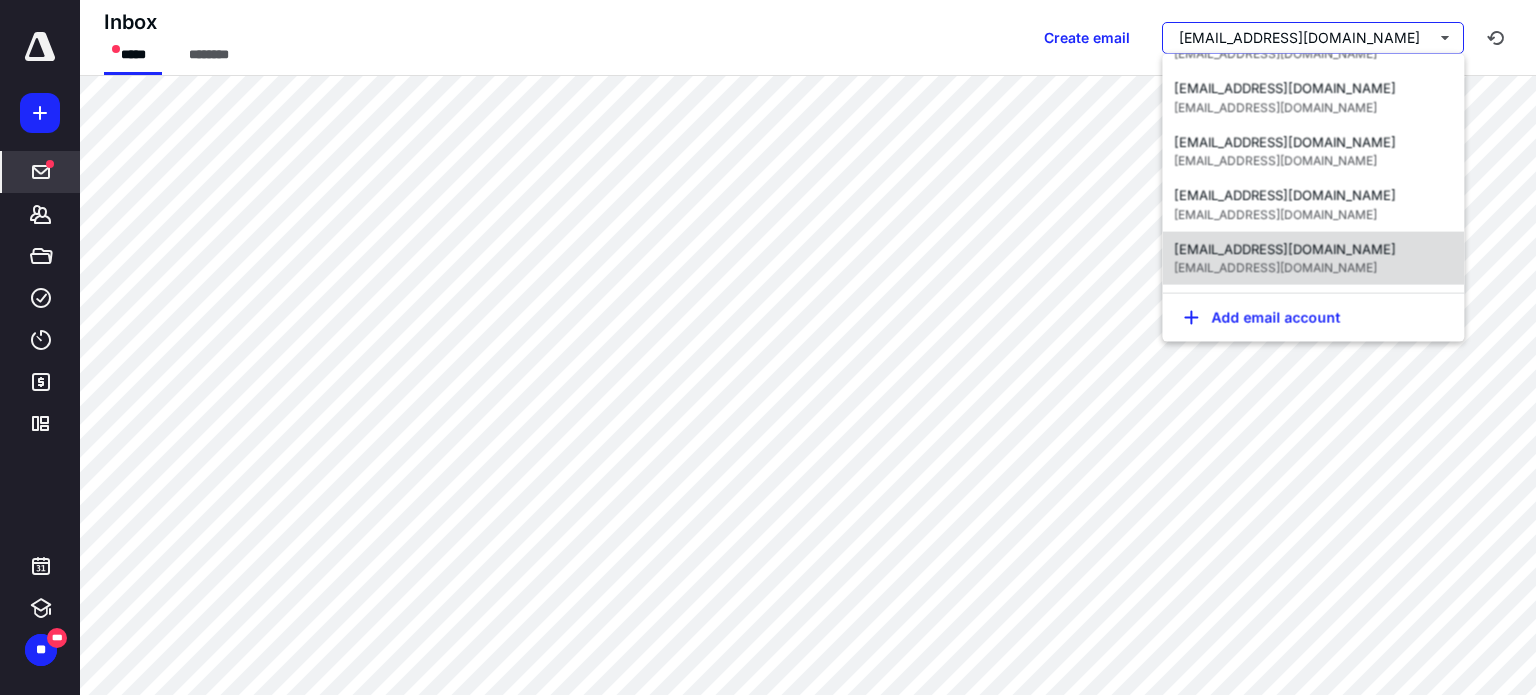 click on "[EMAIL_ADDRESS][DOMAIN_NAME]" at bounding box center (1275, 267) 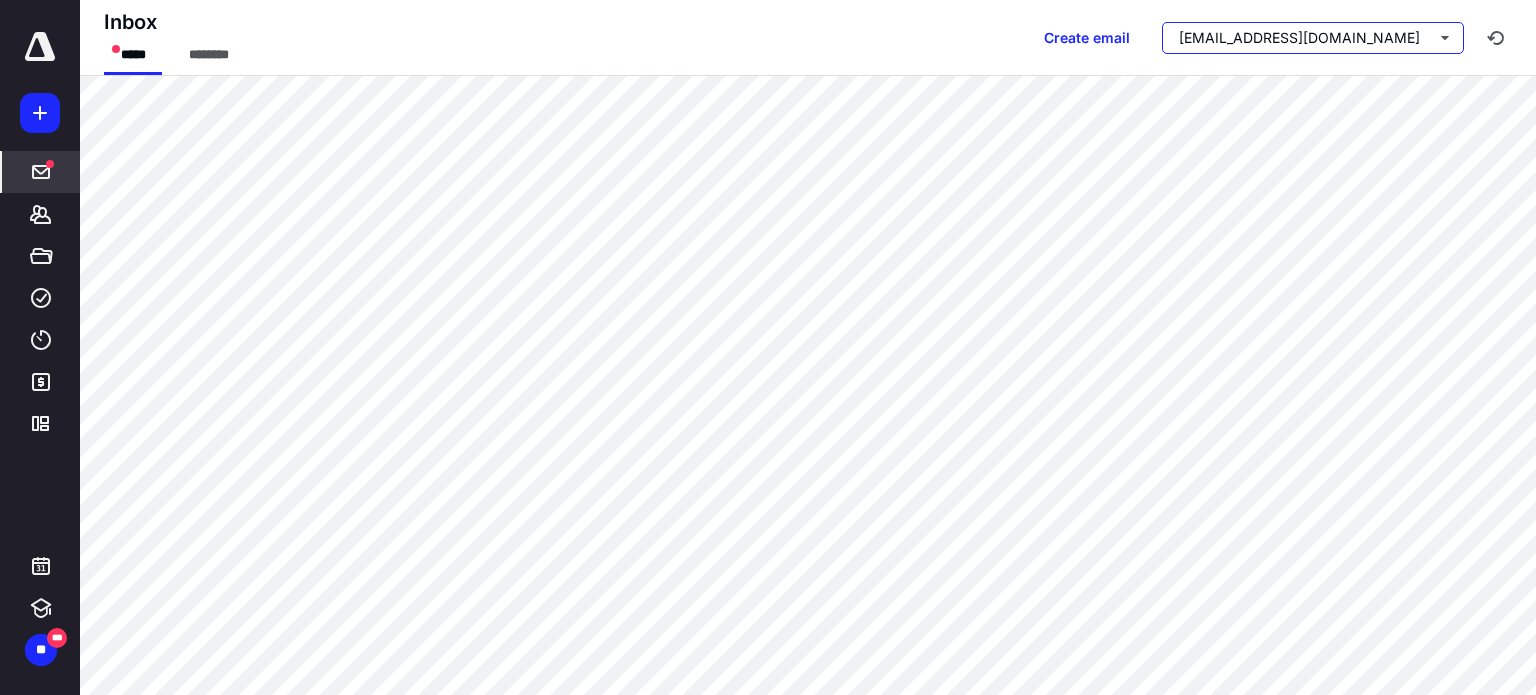 scroll, scrollTop: 0, scrollLeft: 0, axis: both 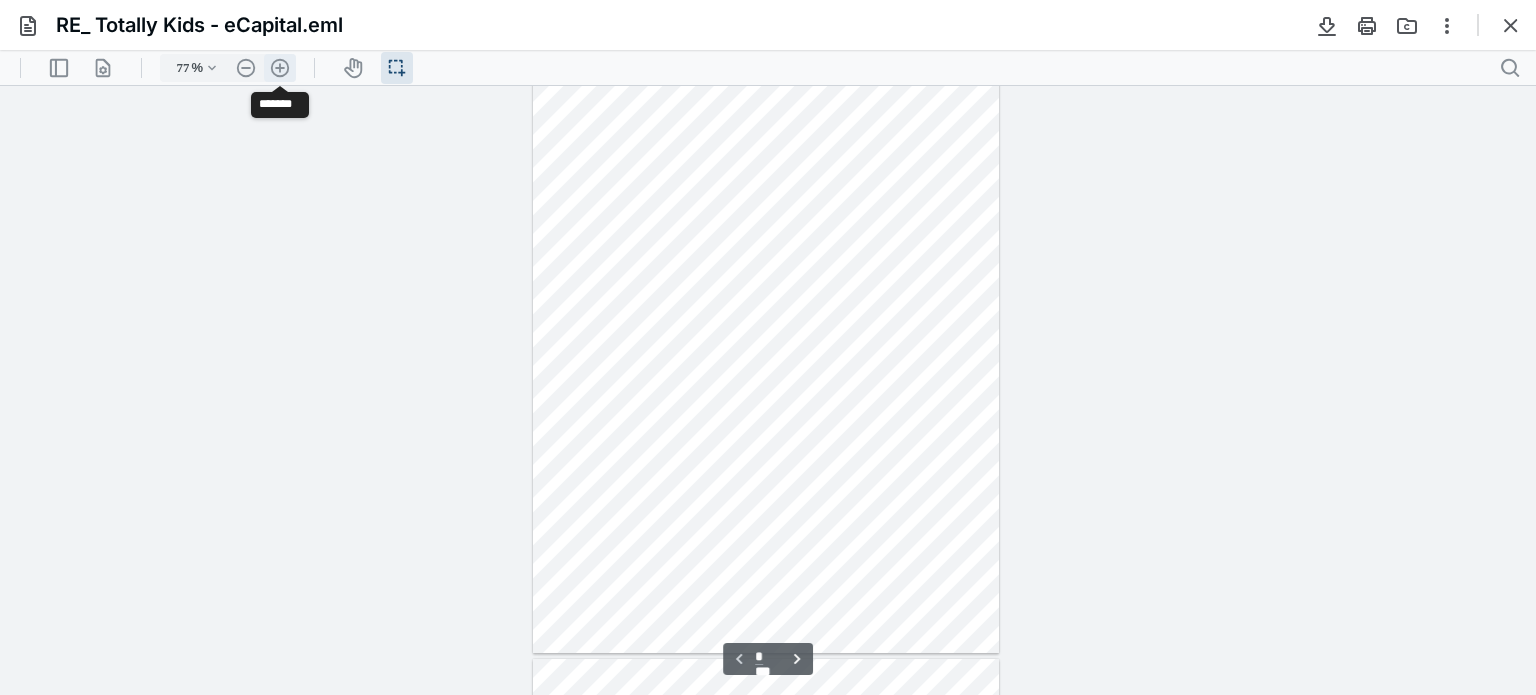 click on ".cls-1{fill:#abb0c4;} icon - header - zoom - in - line" at bounding box center (280, 68) 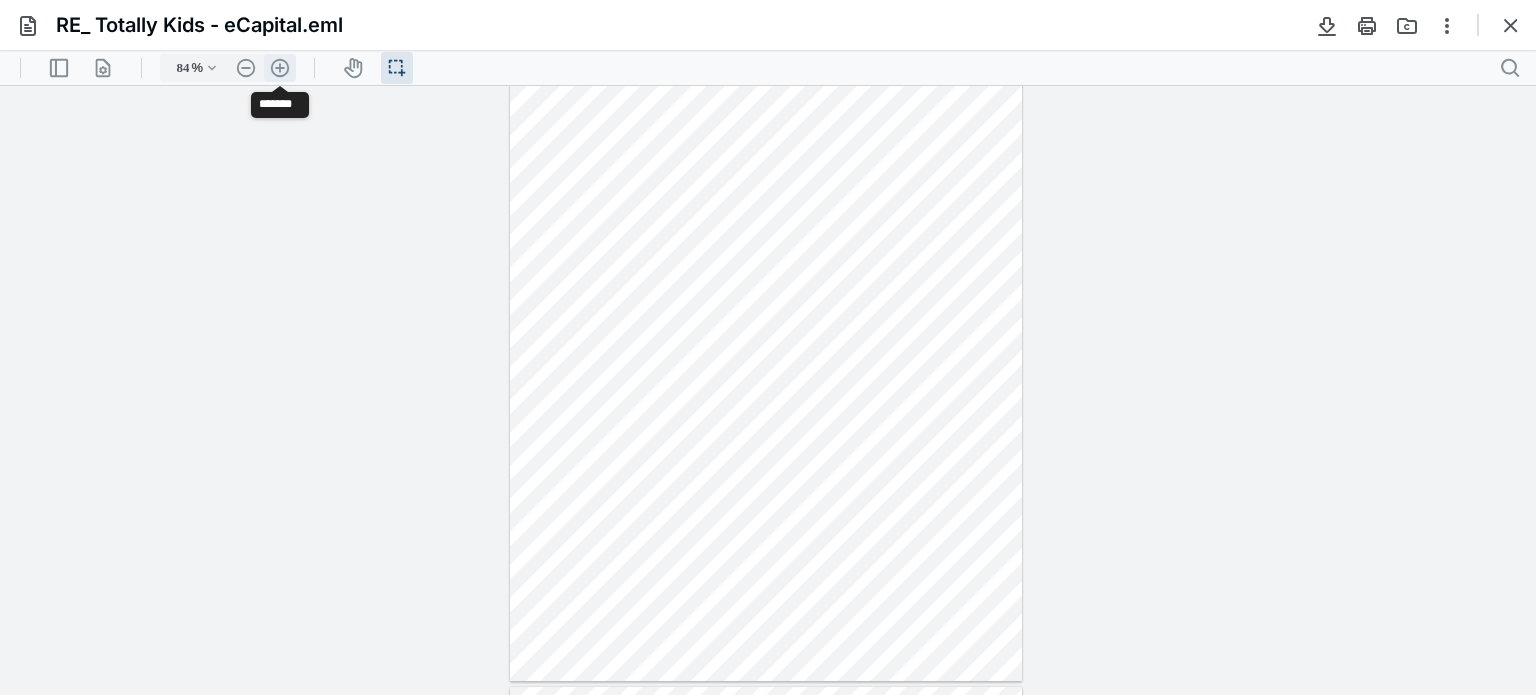 click on ".cls-1{fill:#abb0c4;} icon - header - zoom - in - line" at bounding box center (280, 68) 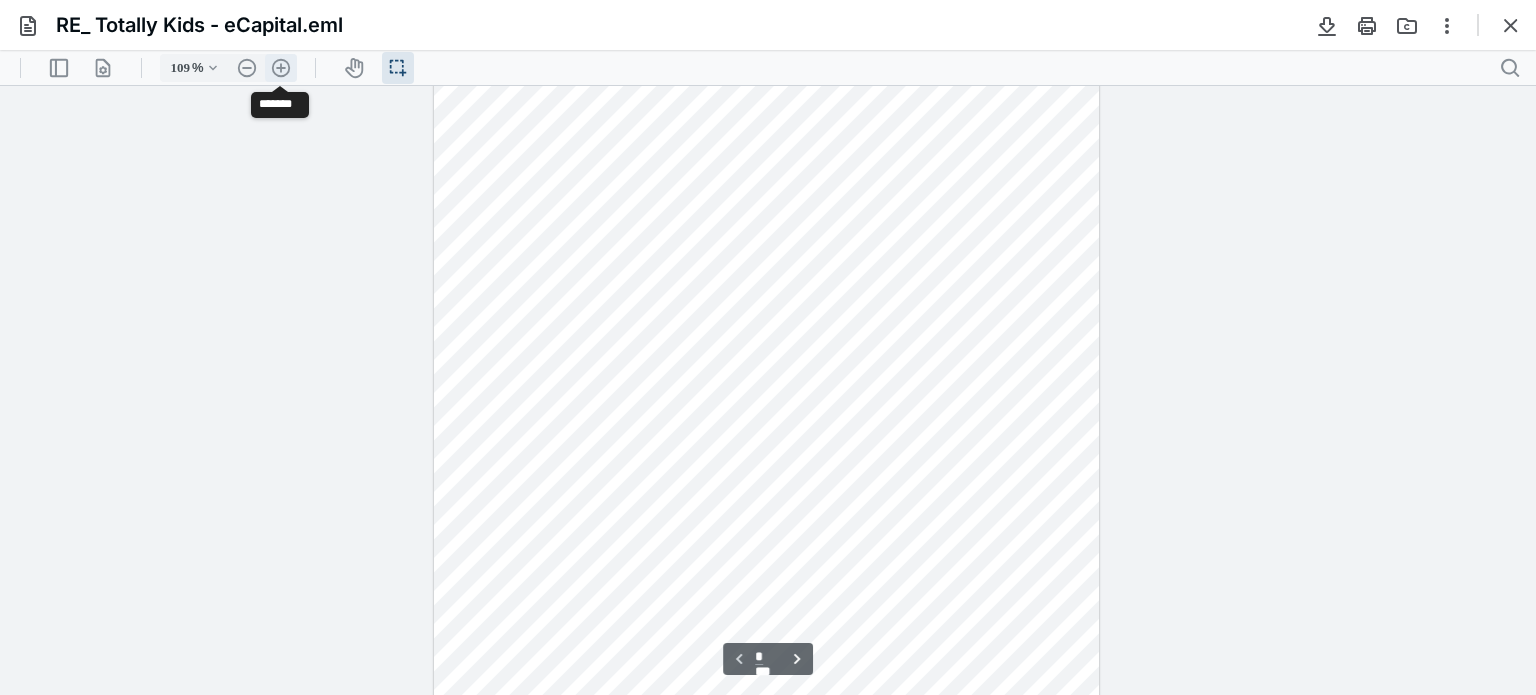 click on ".cls-1{fill:#abb0c4;} icon - header - zoom - in - line" at bounding box center (281, 68) 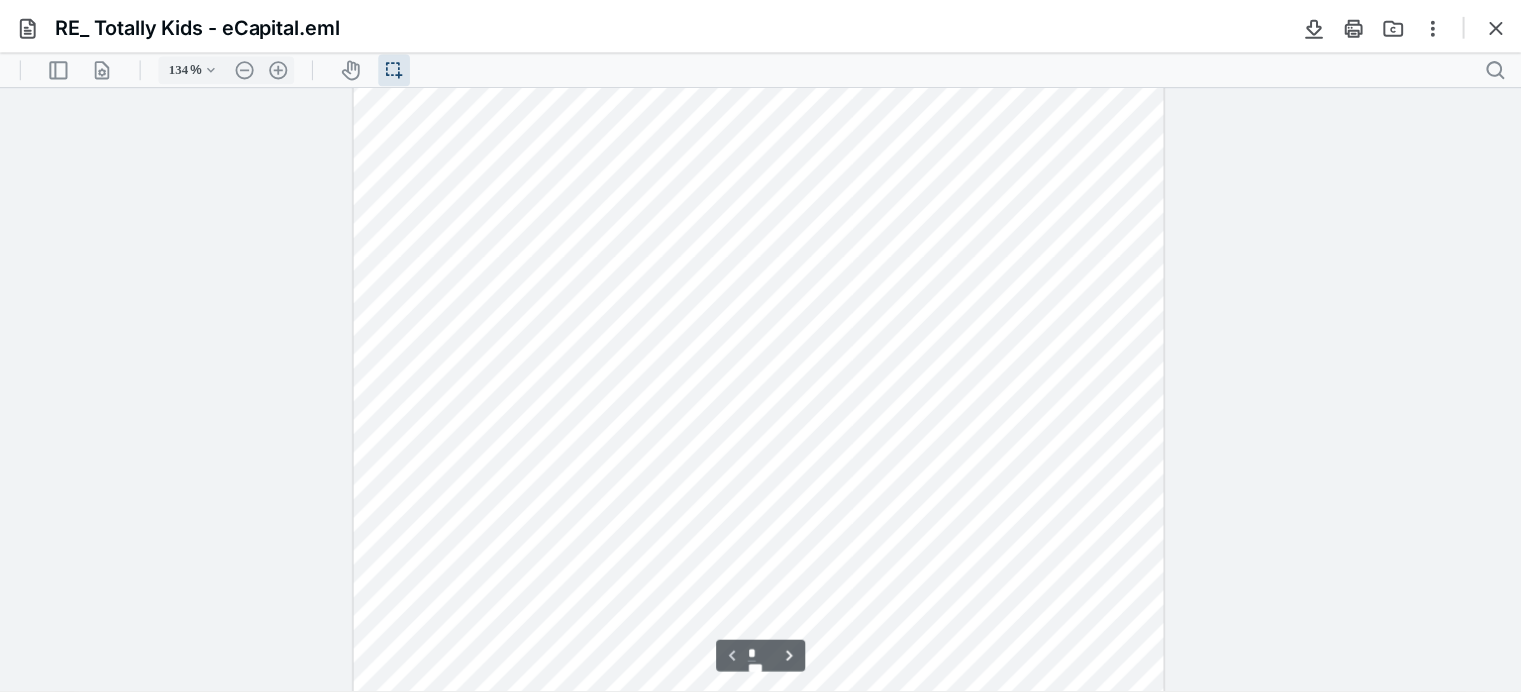 scroll, scrollTop: 0, scrollLeft: 0, axis: both 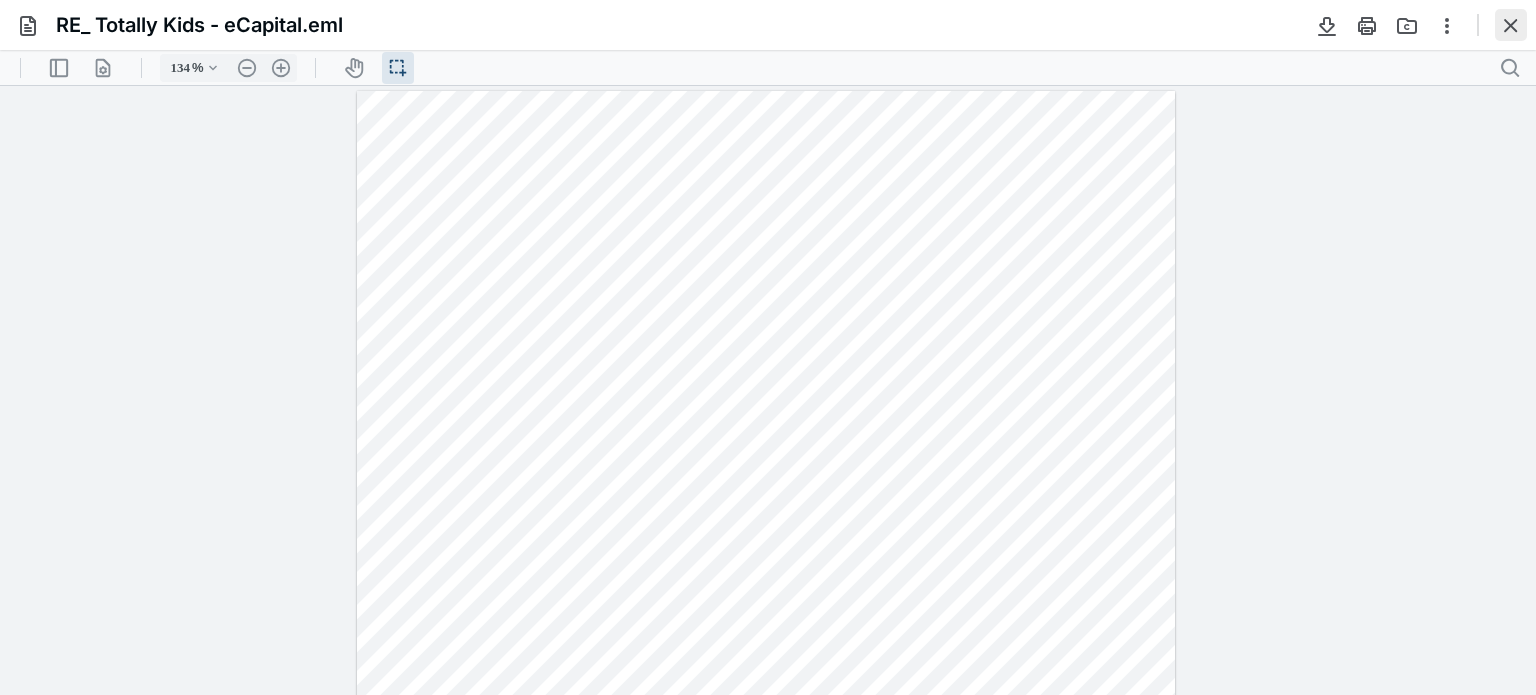 click at bounding box center [1511, 25] 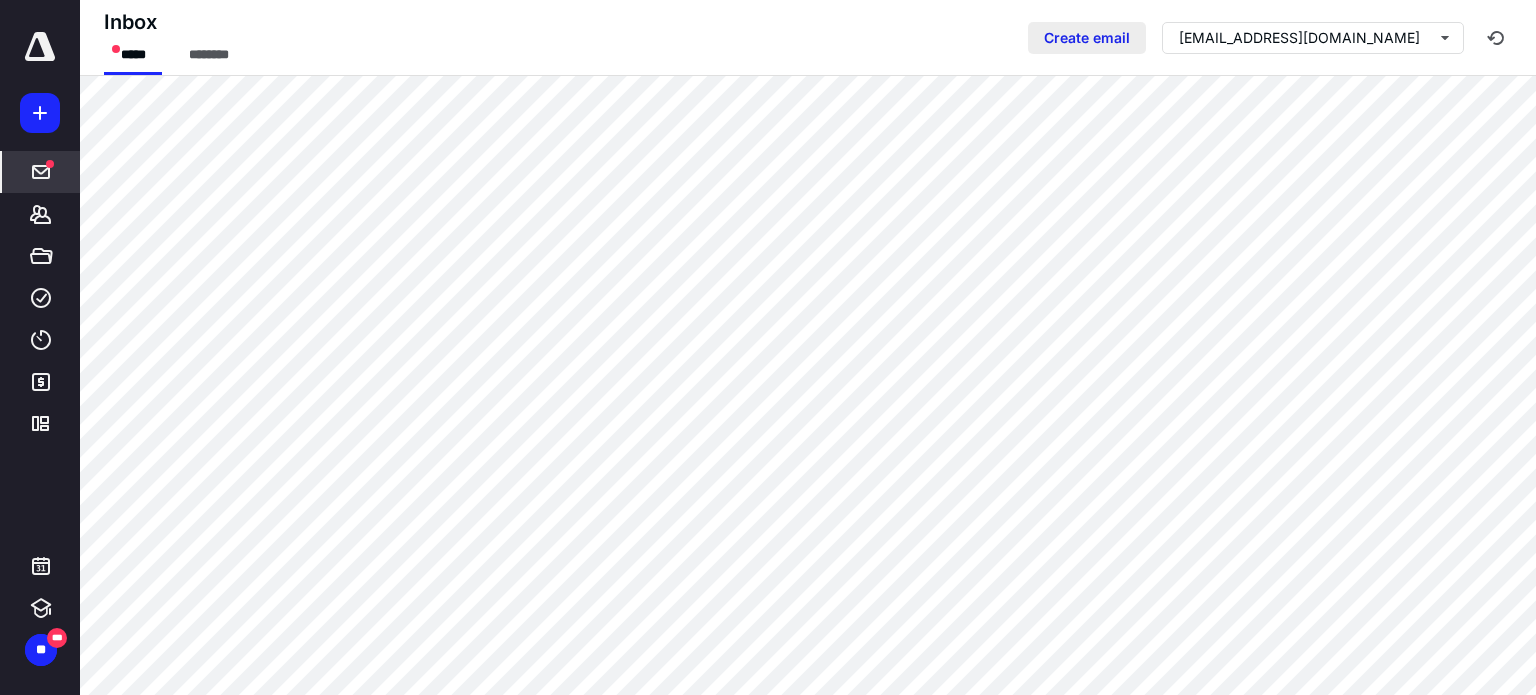click on "Create email" at bounding box center (1087, 38) 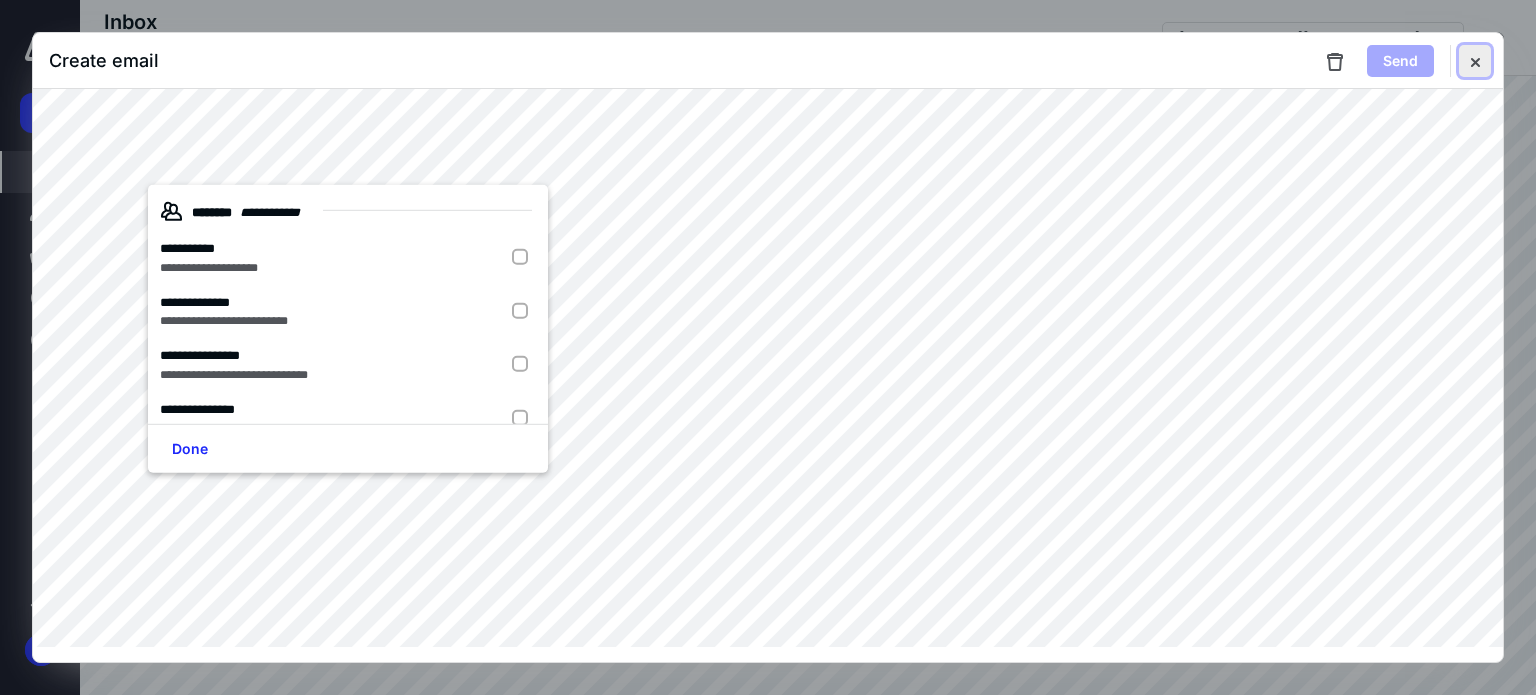 click at bounding box center (1475, 61) 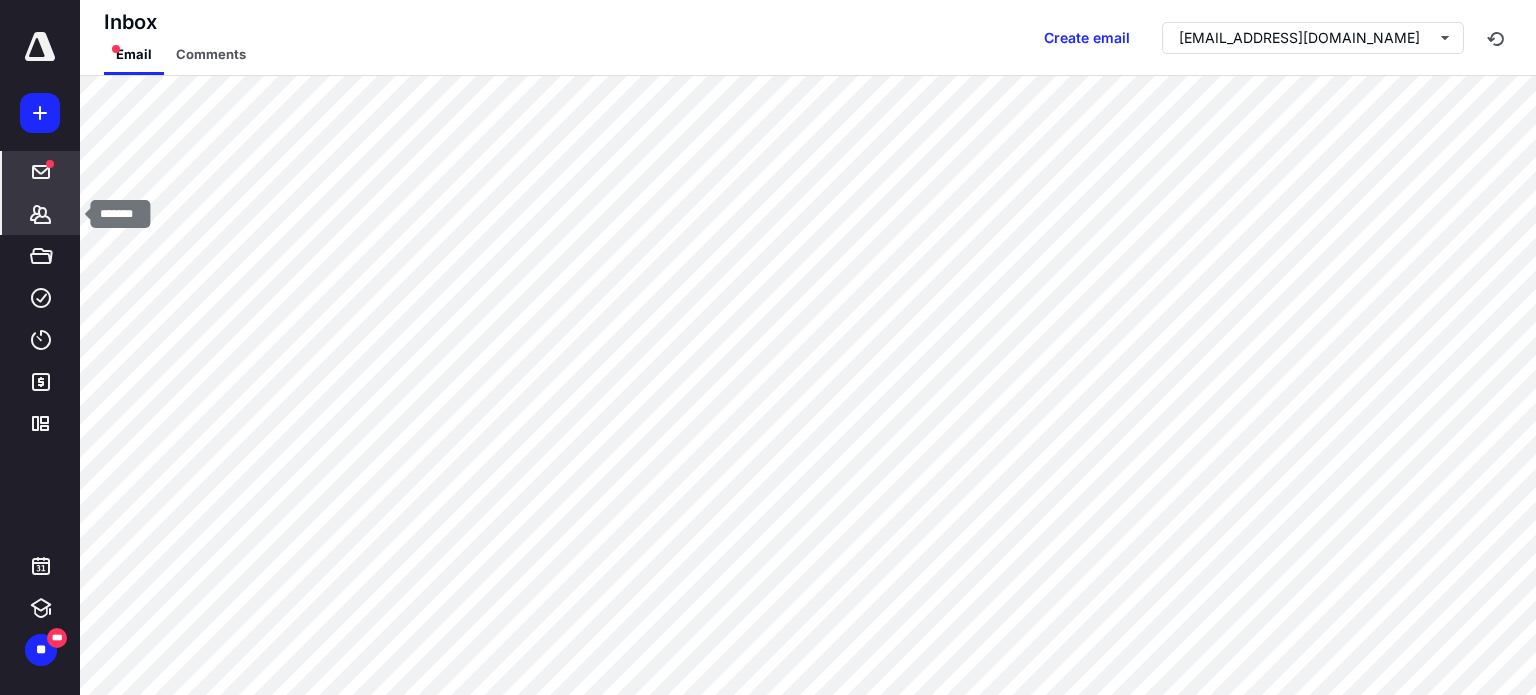 click 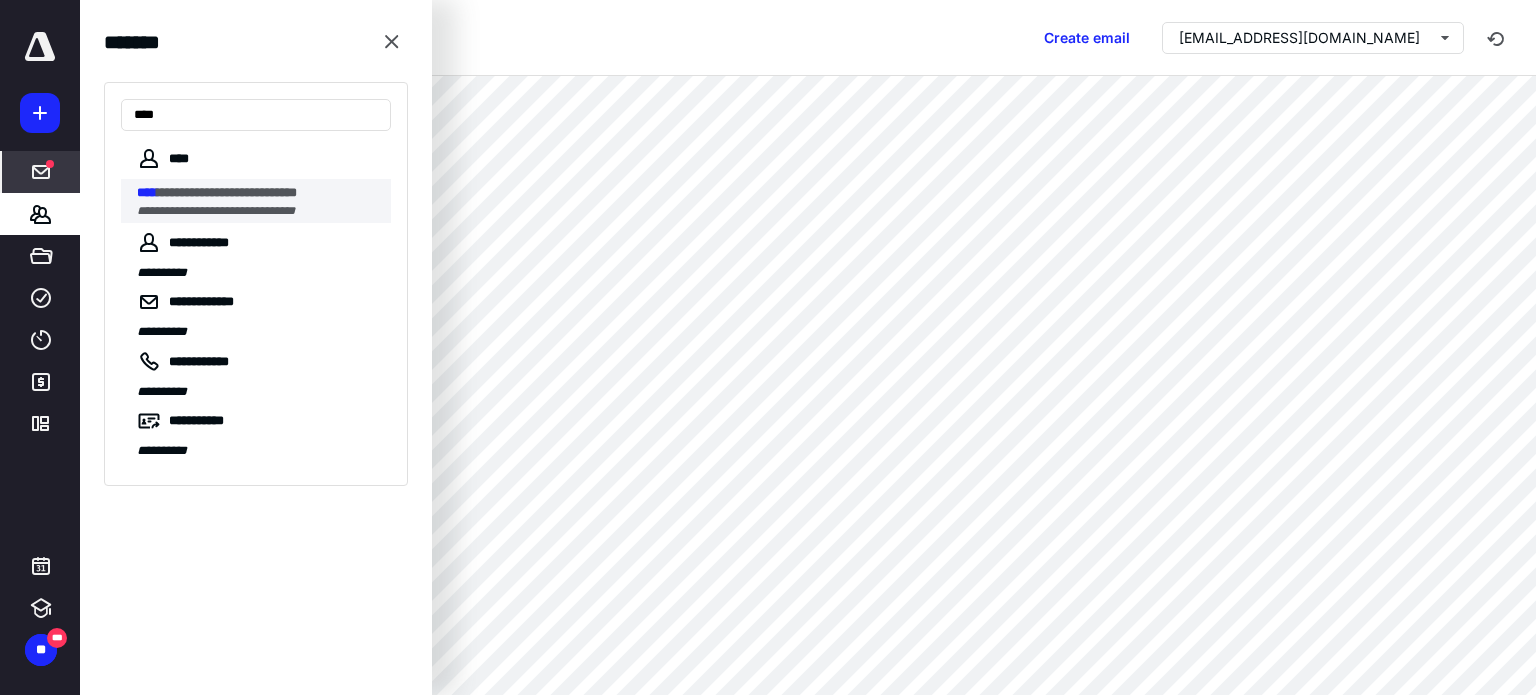 type on "****" 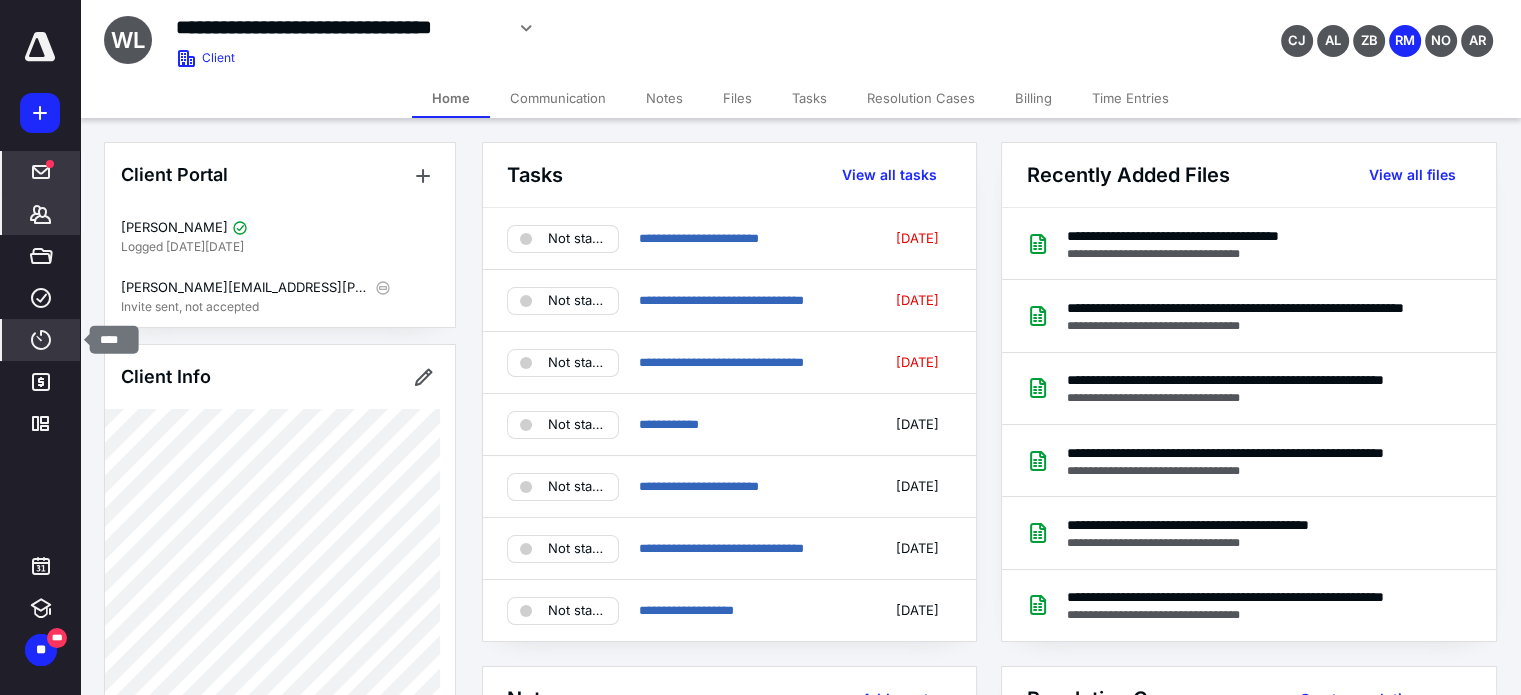 click 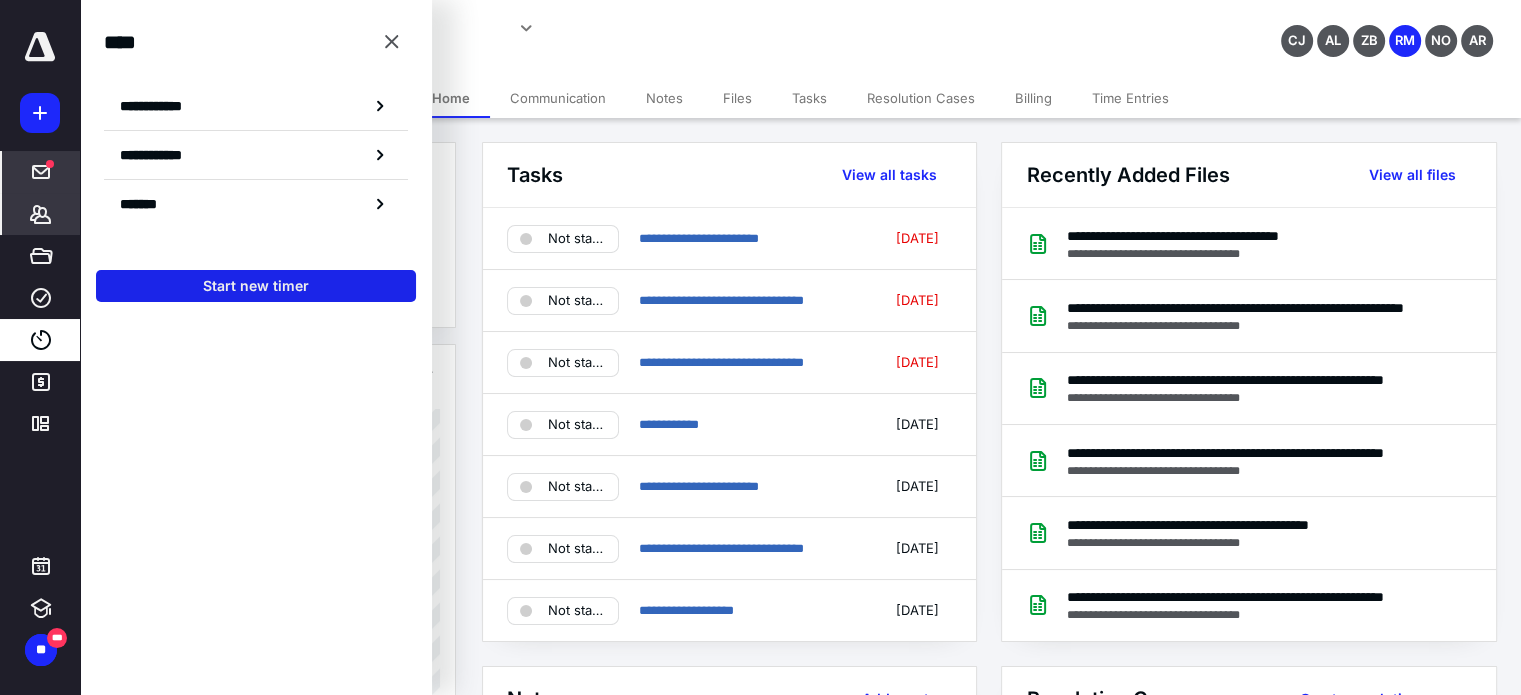 click on "Start new timer" at bounding box center [256, 286] 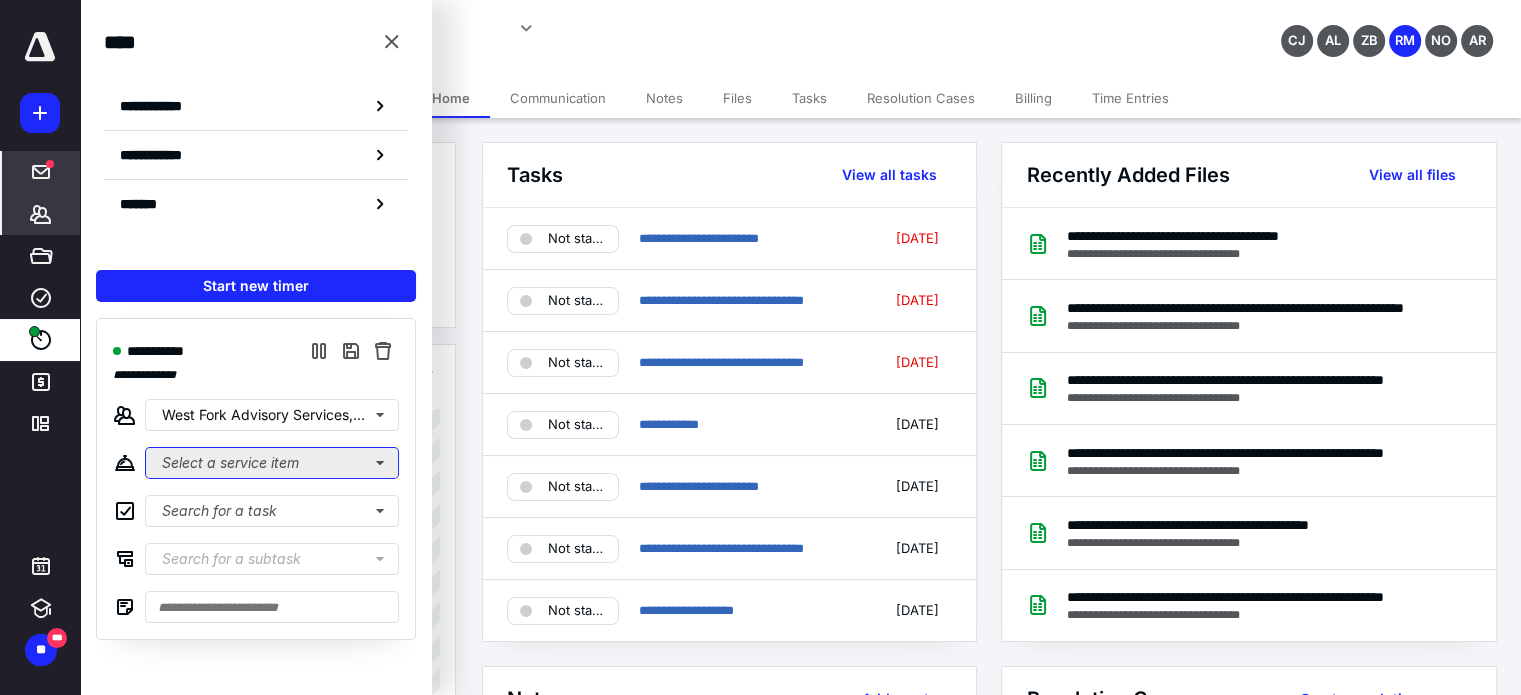 click on "Select a service item" at bounding box center (272, 463) 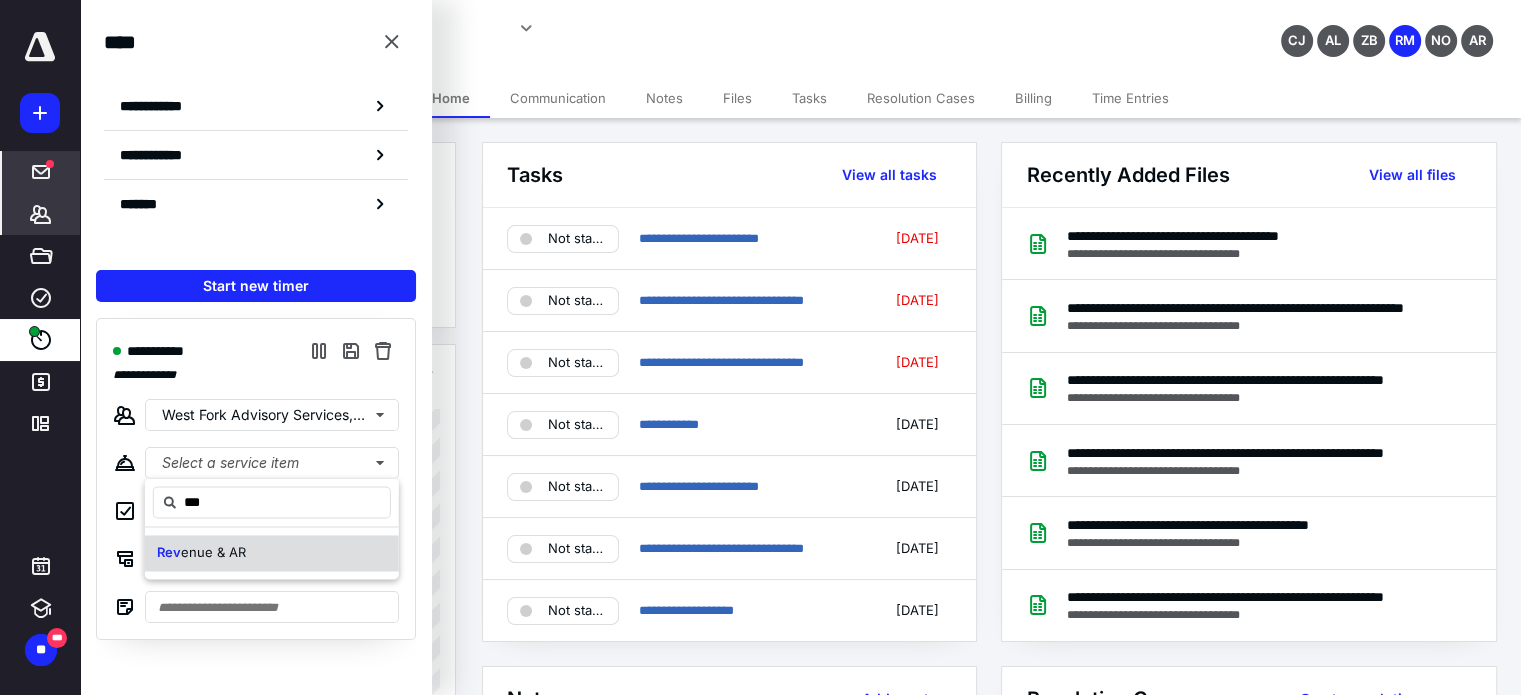 click on "enue & AR" at bounding box center (213, 552) 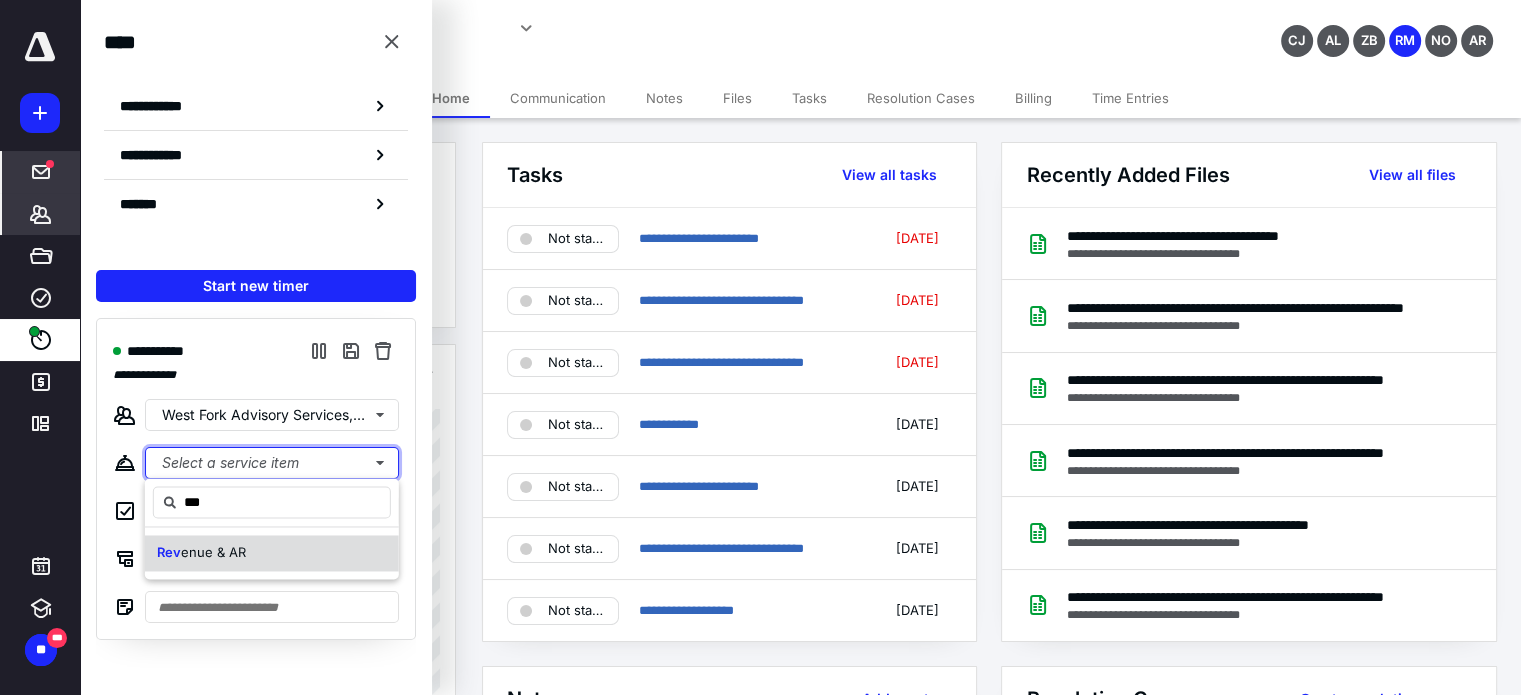 type 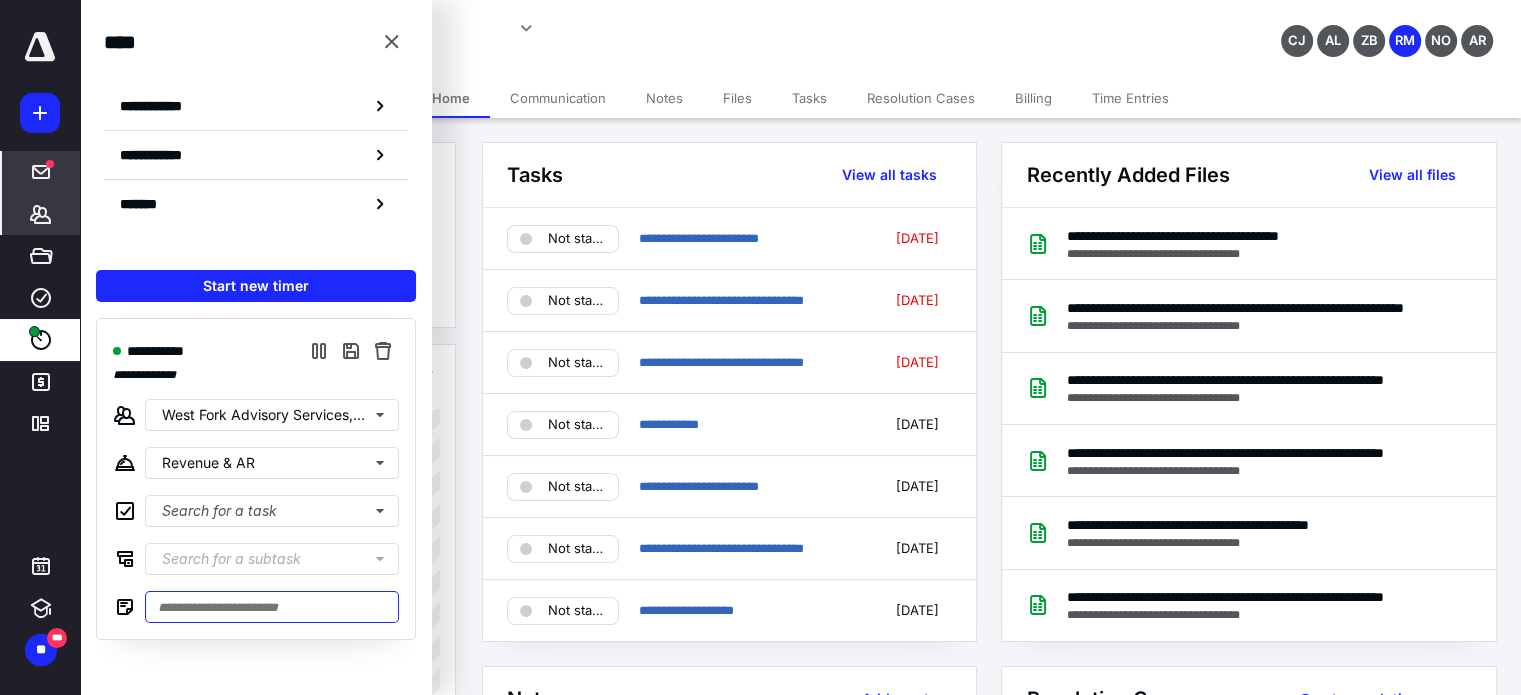 click at bounding box center (272, 607) 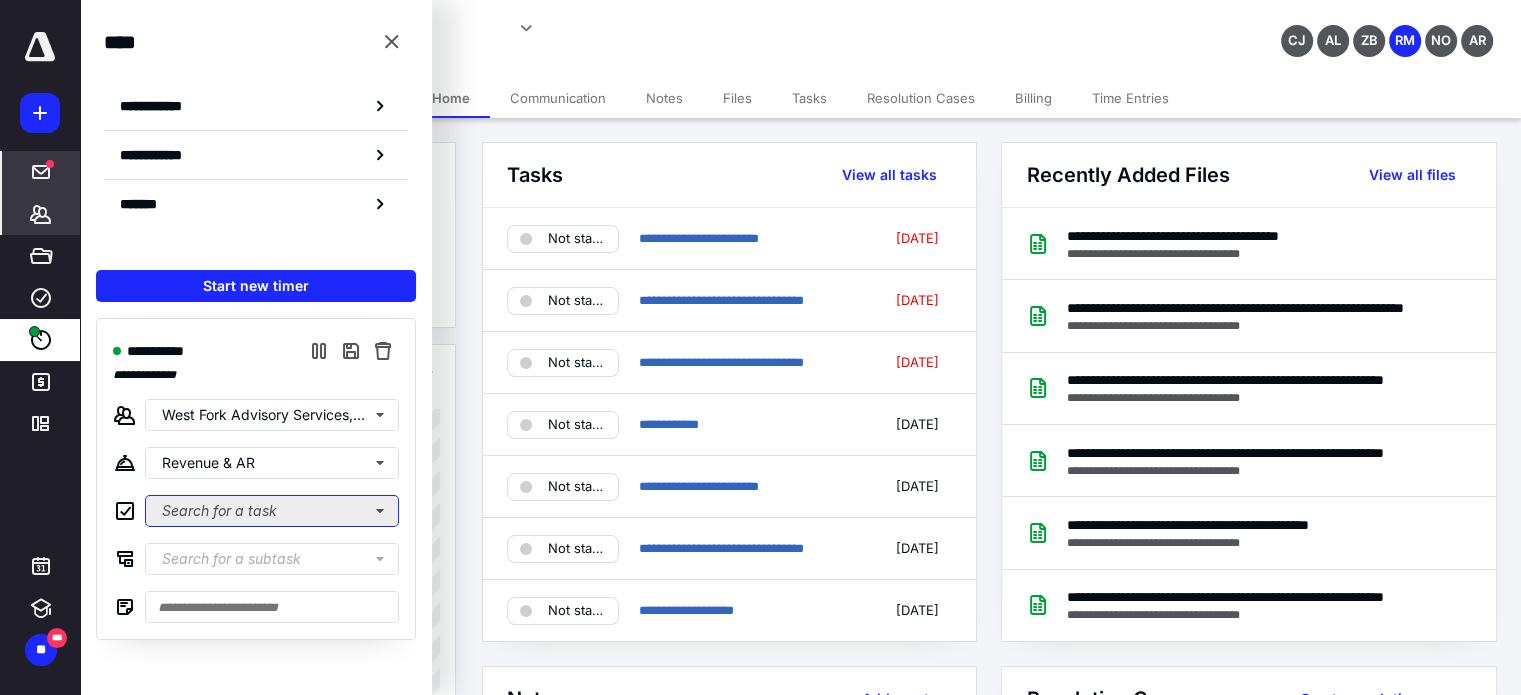 click on "Search for a task" at bounding box center (272, 511) 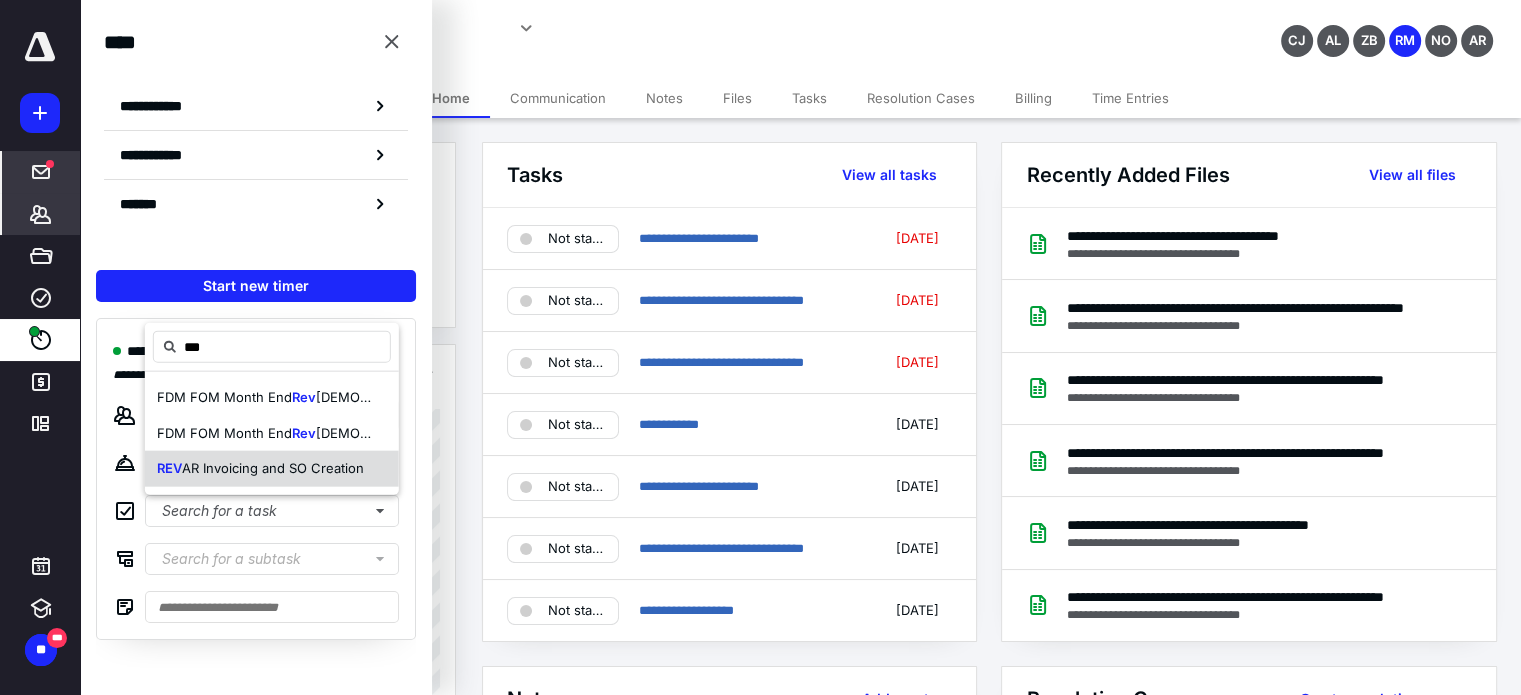 click on "AR Invoicing and SO Creation" at bounding box center [273, 468] 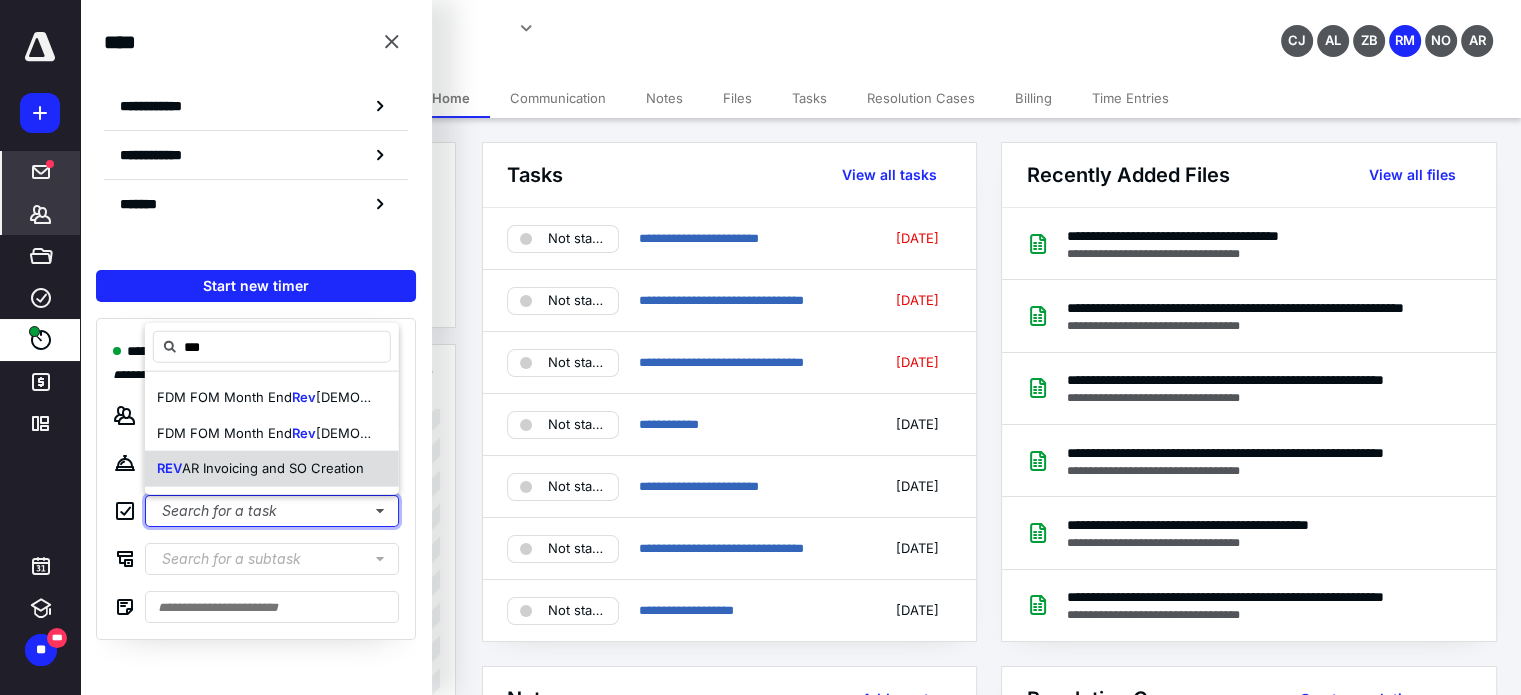 type 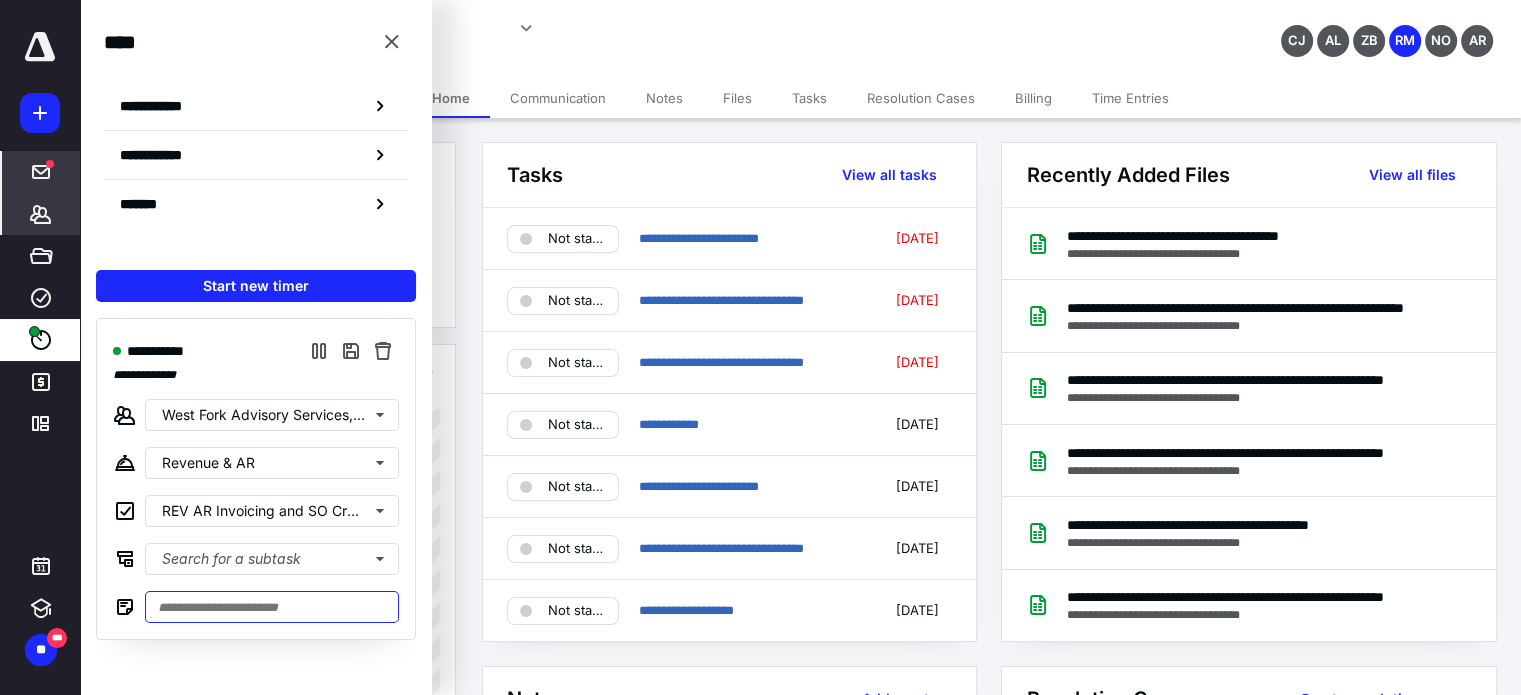 click at bounding box center [272, 607] 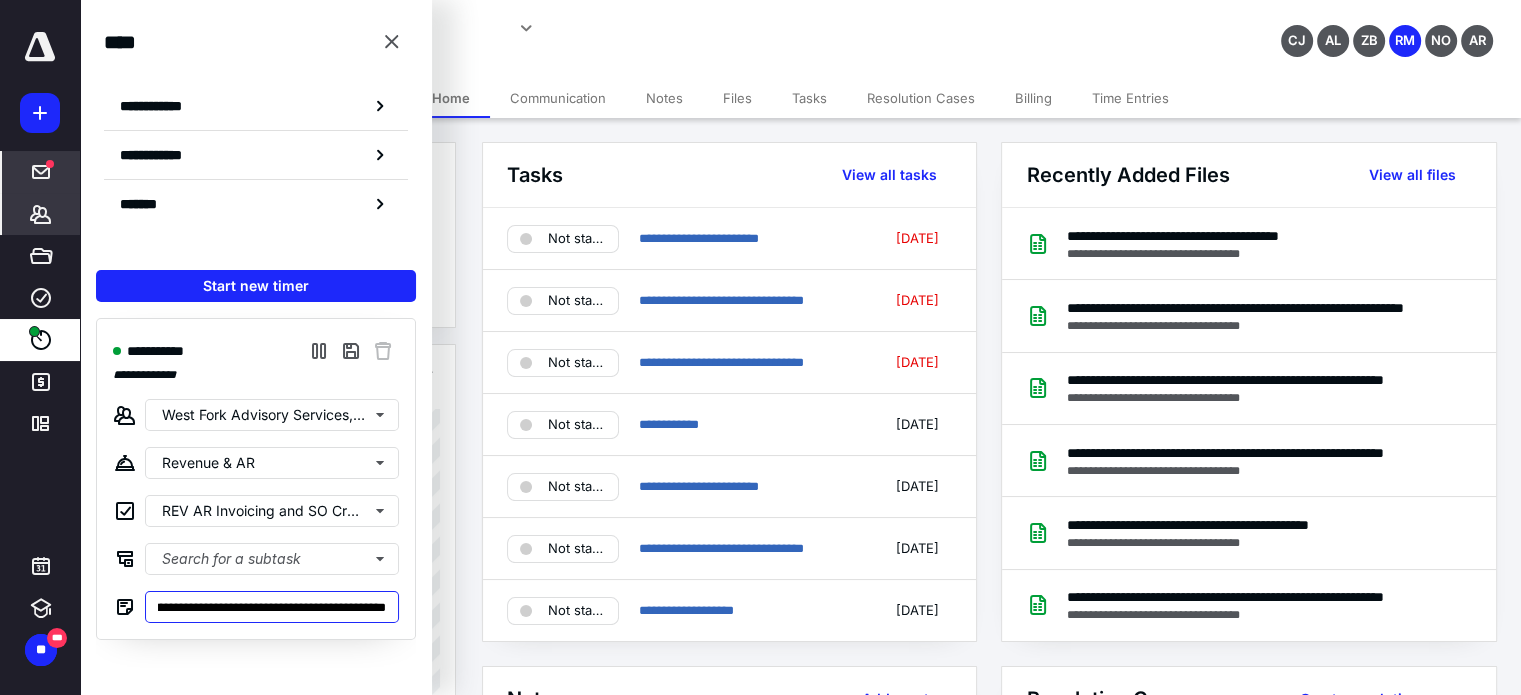 scroll, scrollTop: 0, scrollLeft: 84, axis: horizontal 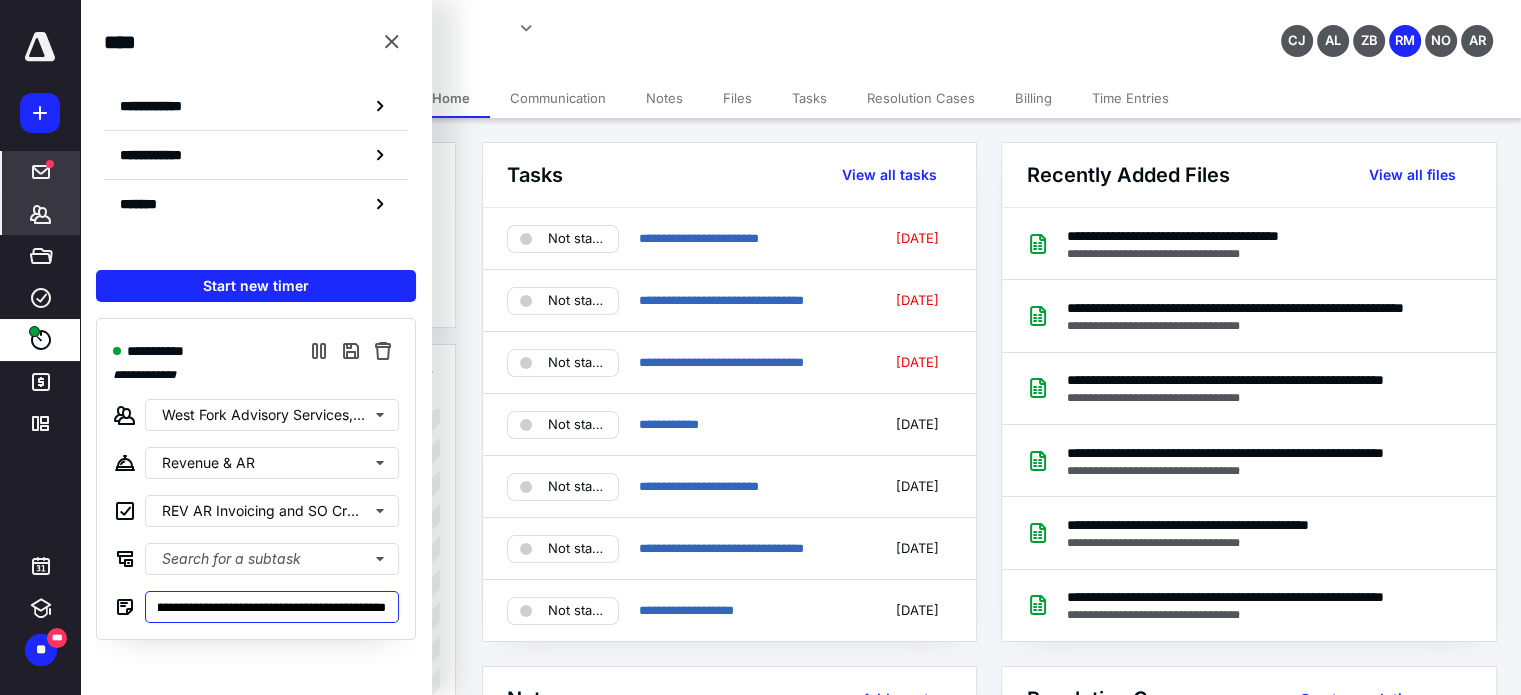 type on "**********" 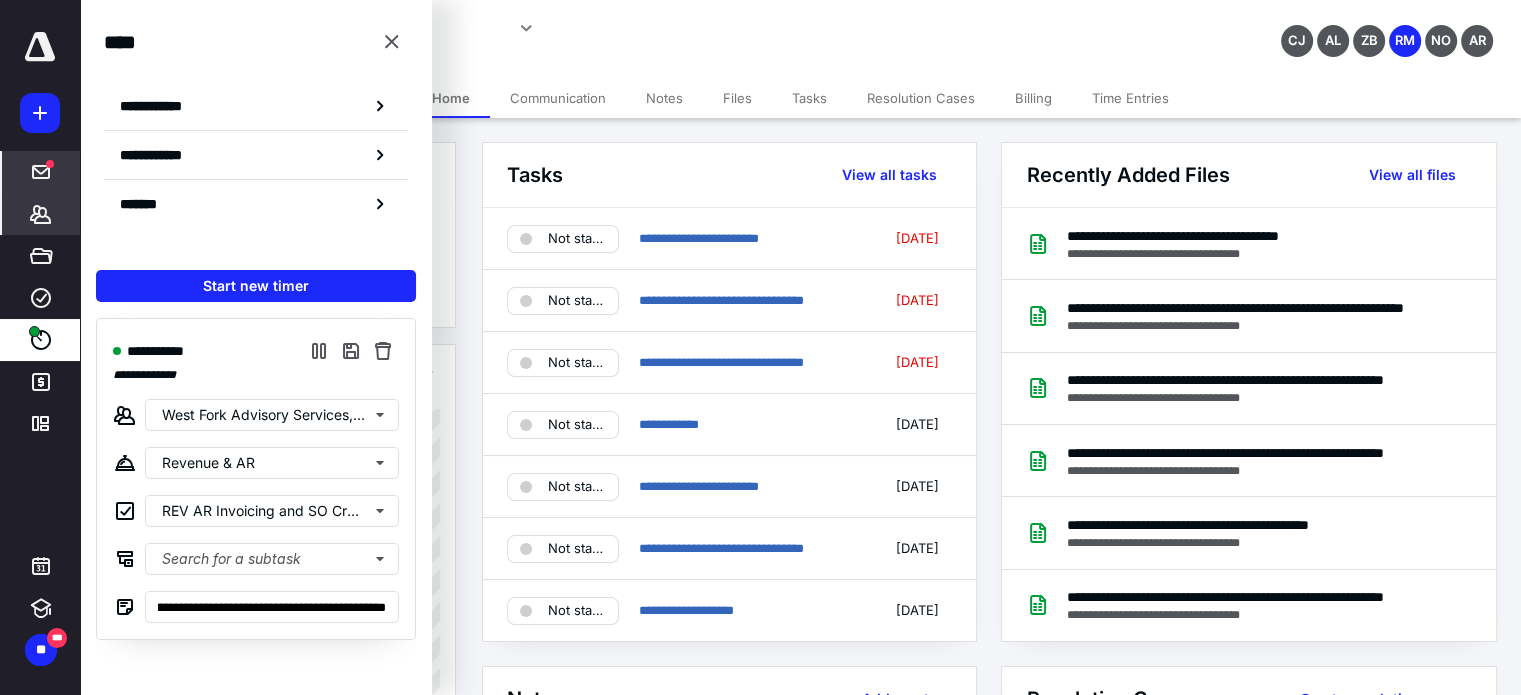 scroll, scrollTop: 0, scrollLeft: 0, axis: both 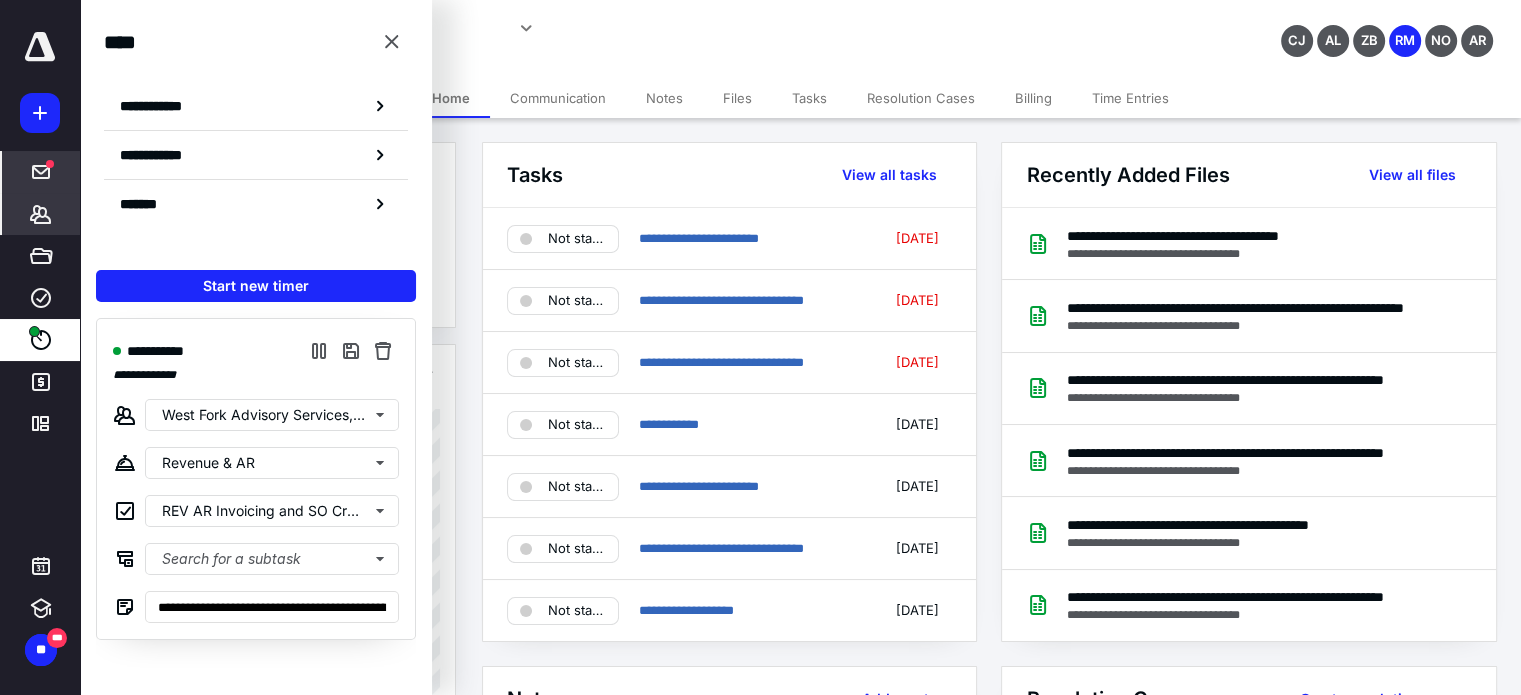 click on "**********" at bounding box center (565, 25) 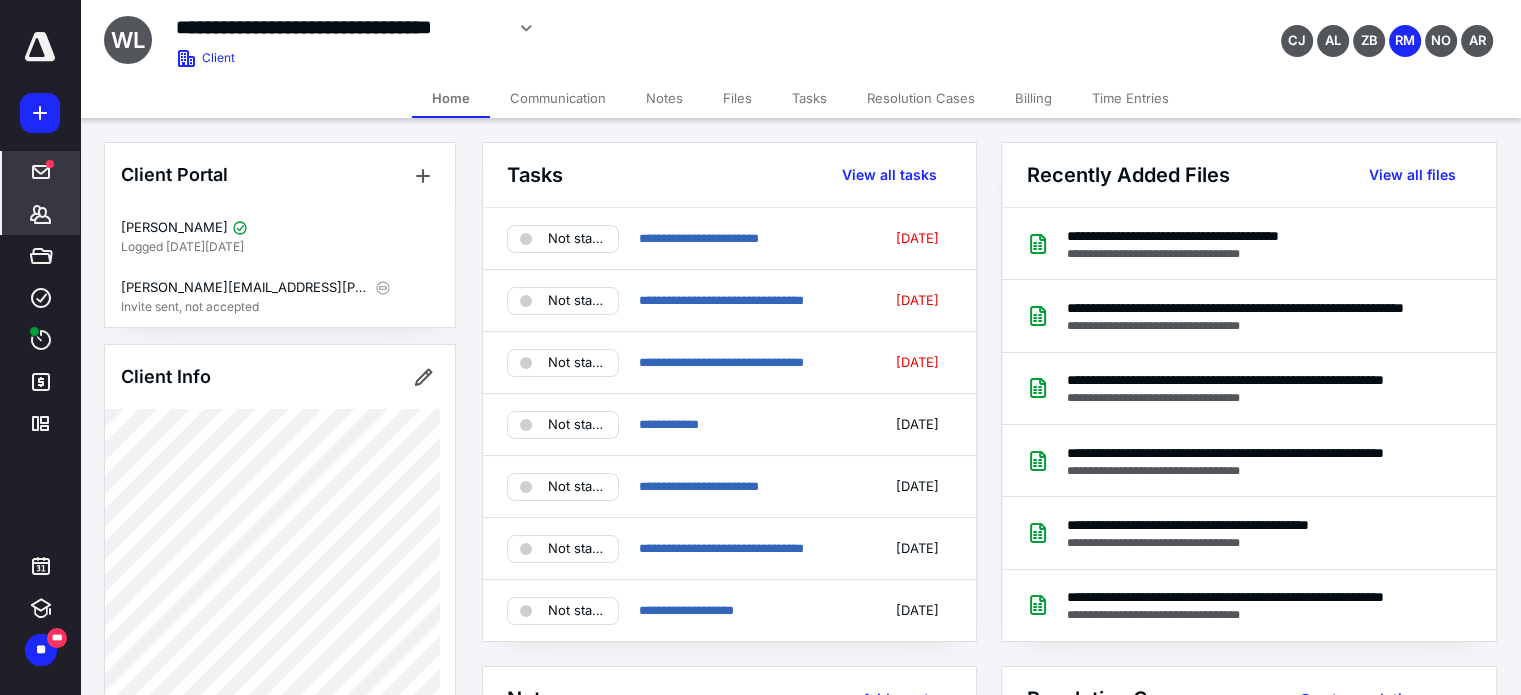 click on "Communication" at bounding box center [558, 98] 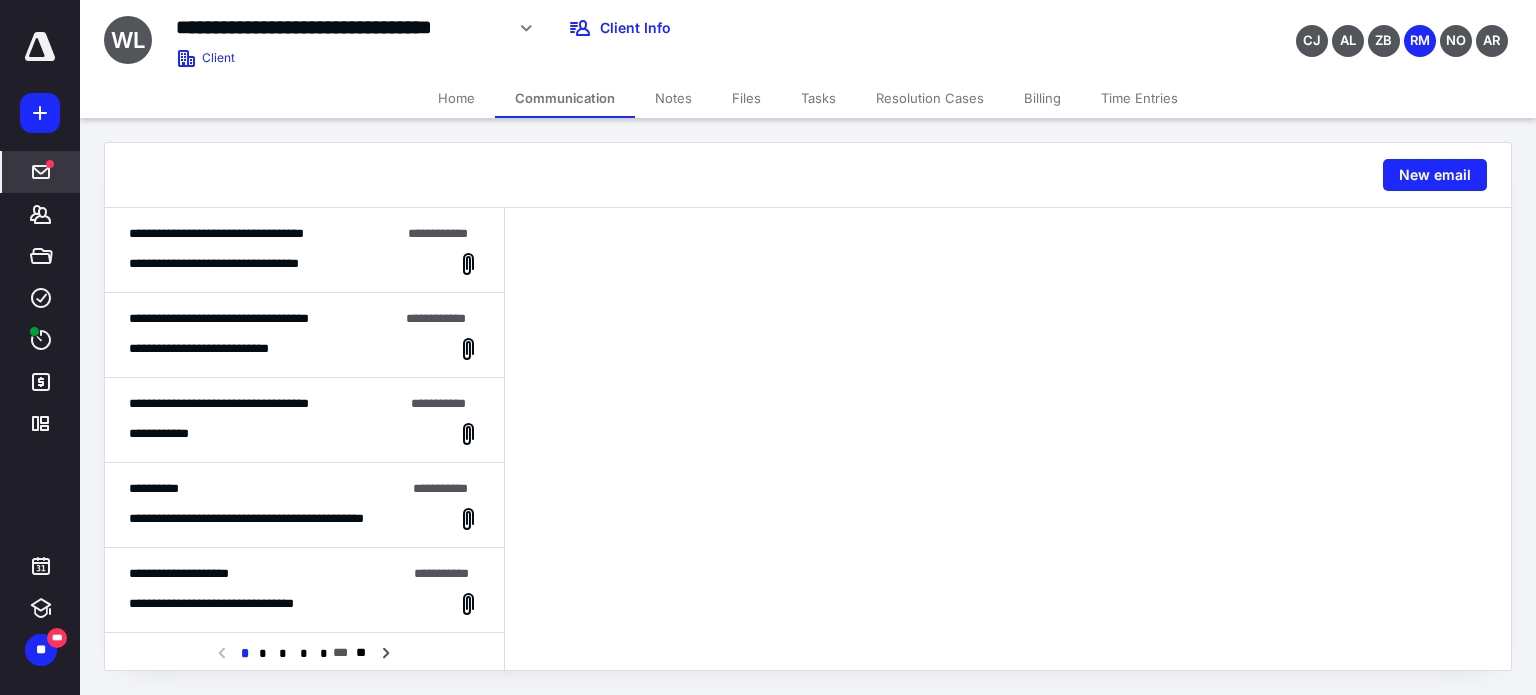 click on "Home" at bounding box center [456, 98] 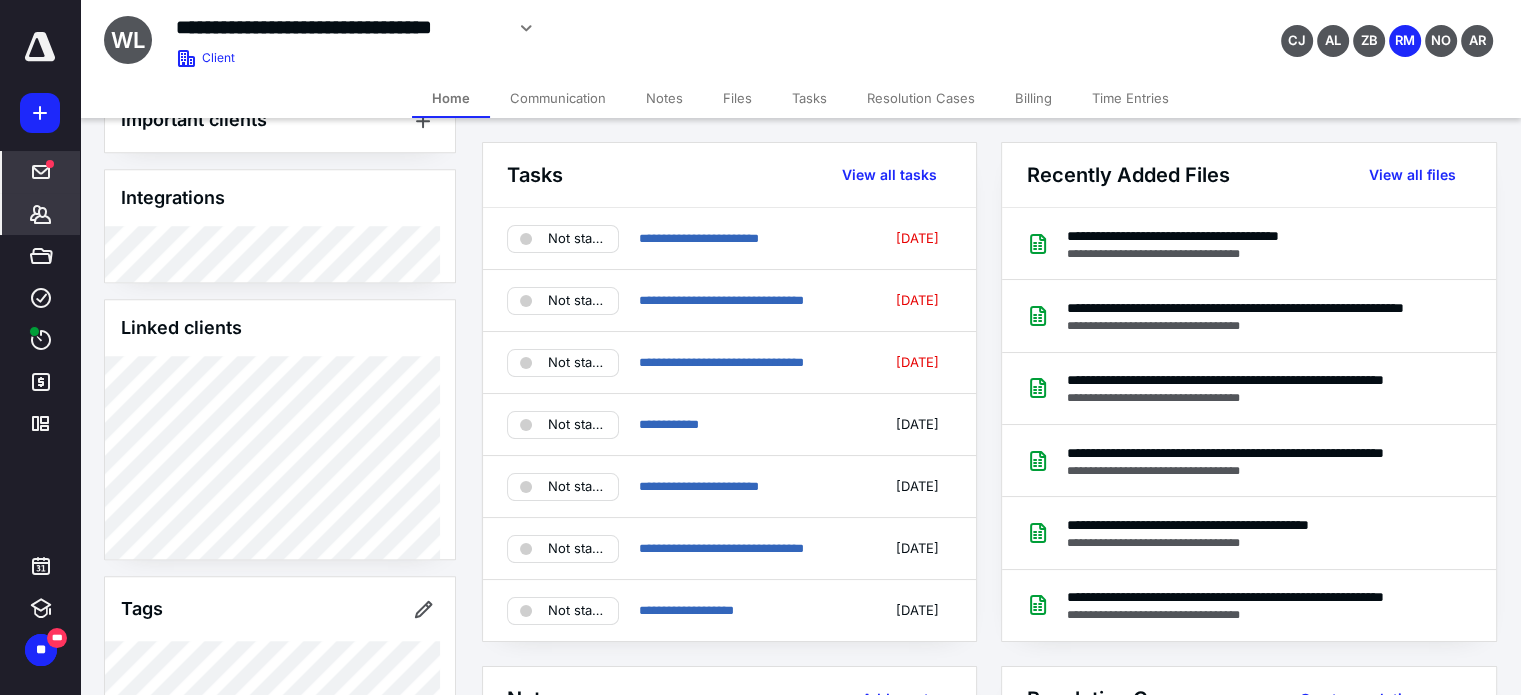 scroll, scrollTop: 1895, scrollLeft: 0, axis: vertical 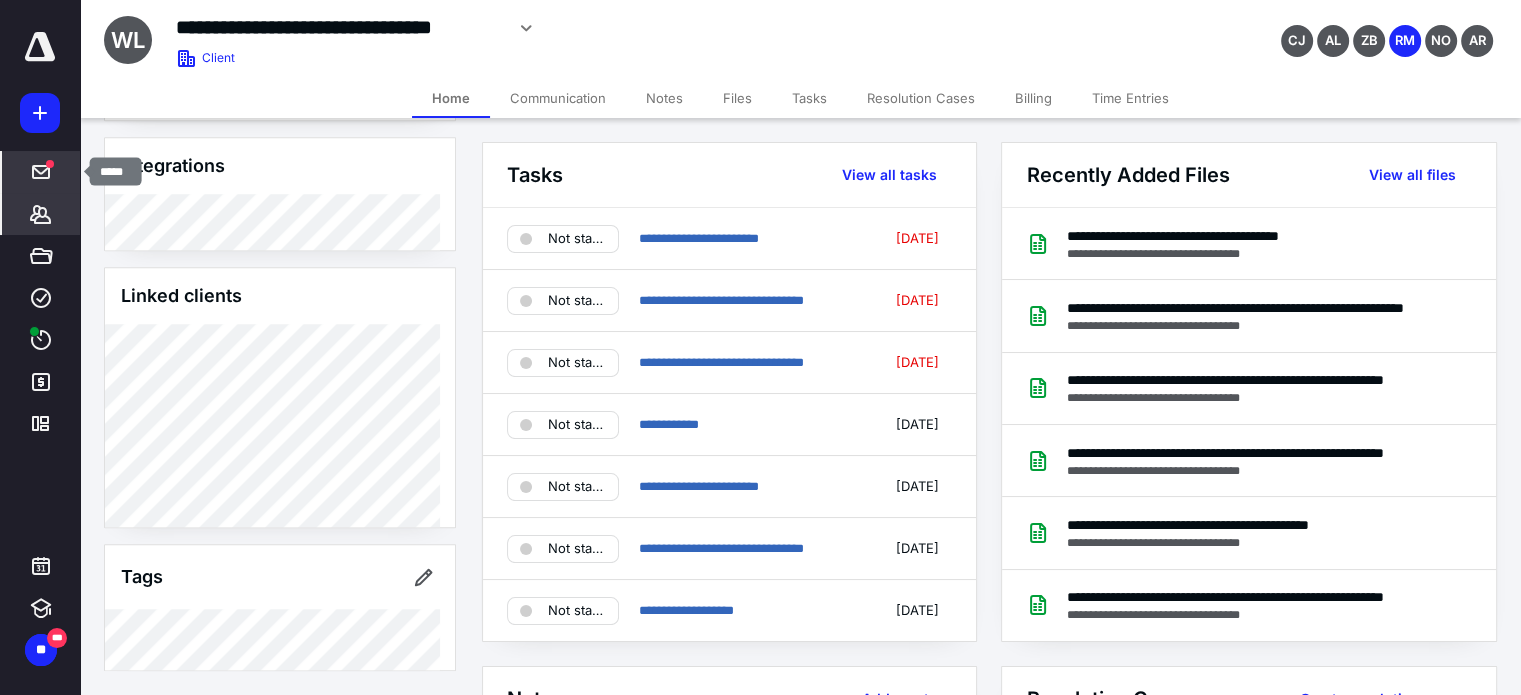 click 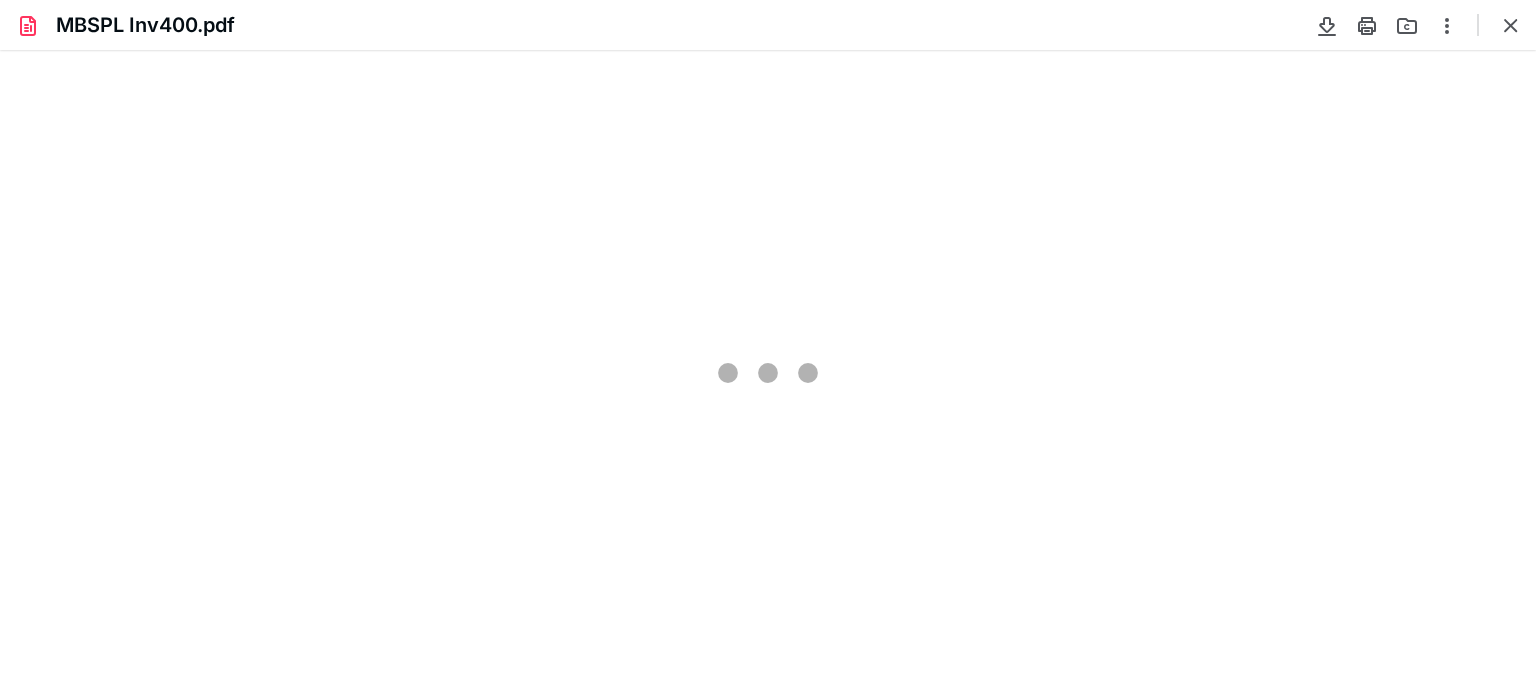 scroll, scrollTop: 0, scrollLeft: 0, axis: both 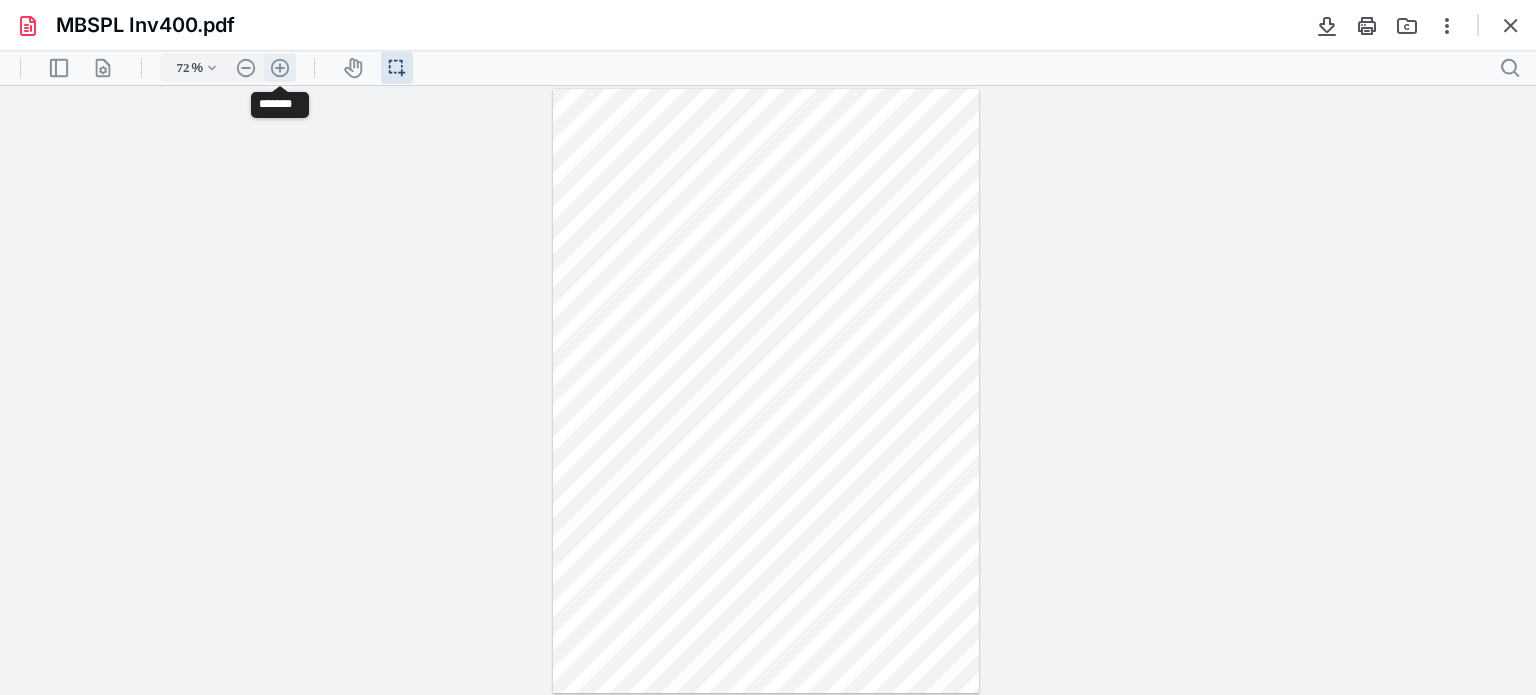 click on ".cls-1{fill:#abb0c4;} icon - header - zoom - in - line" at bounding box center (280, 68) 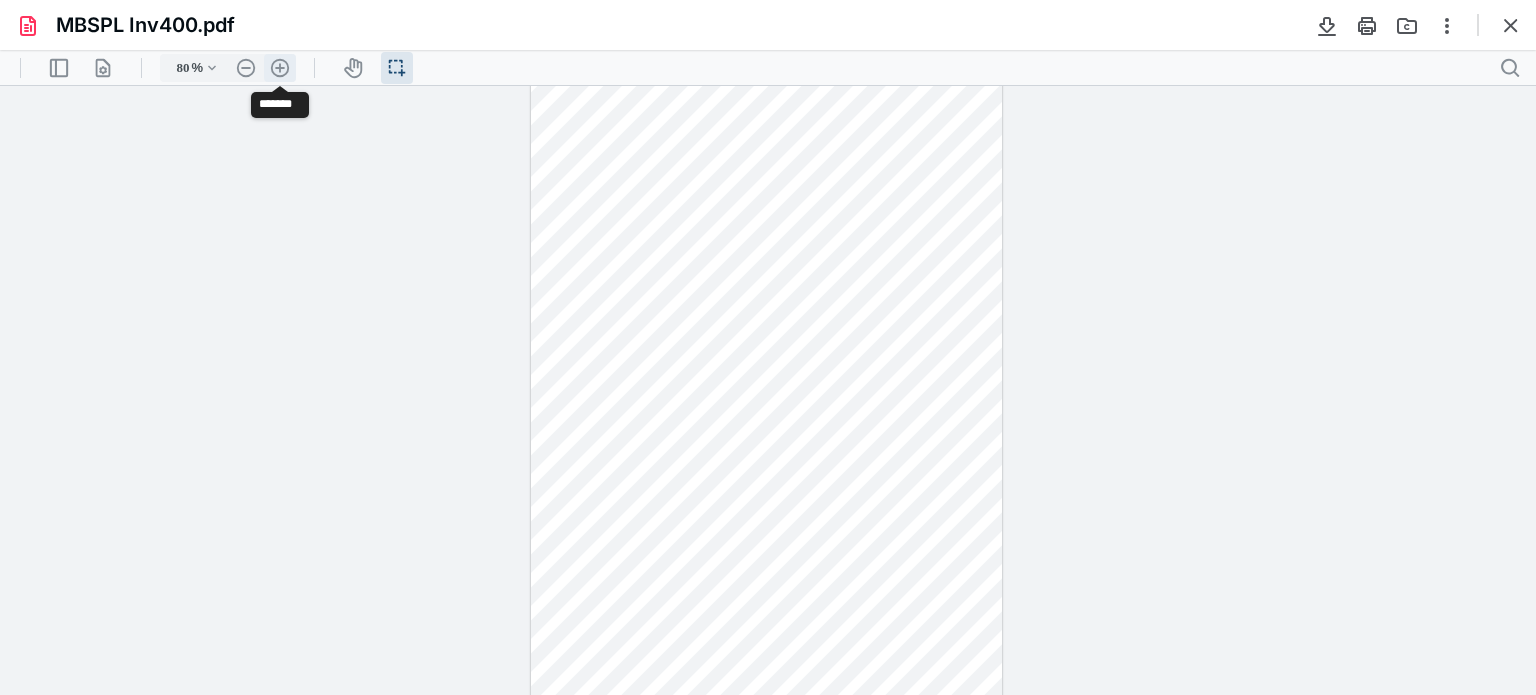 click on ".cls-1{fill:#abb0c4;} icon - header - zoom - in - line" at bounding box center [280, 68] 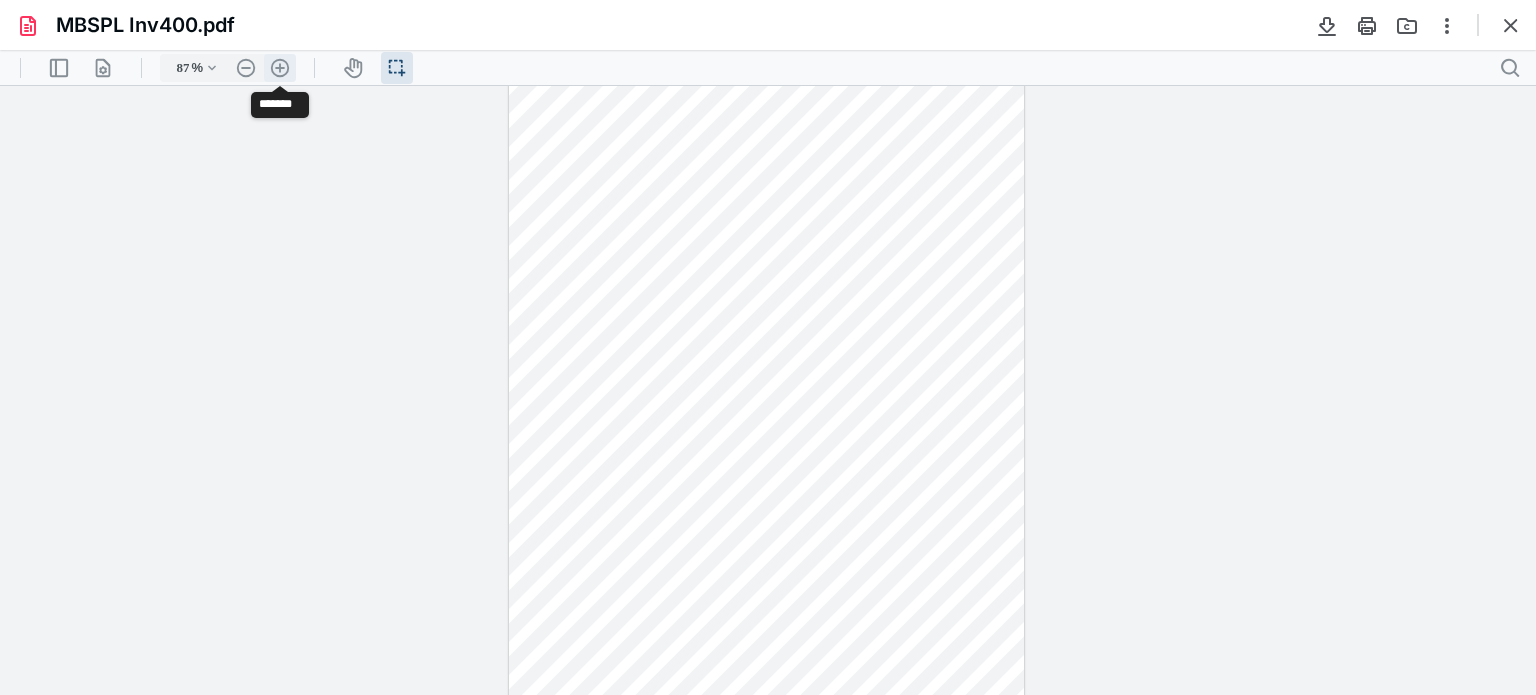 click on ".cls-1{fill:#abb0c4;} icon - header - zoom - in - line" at bounding box center [280, 68] 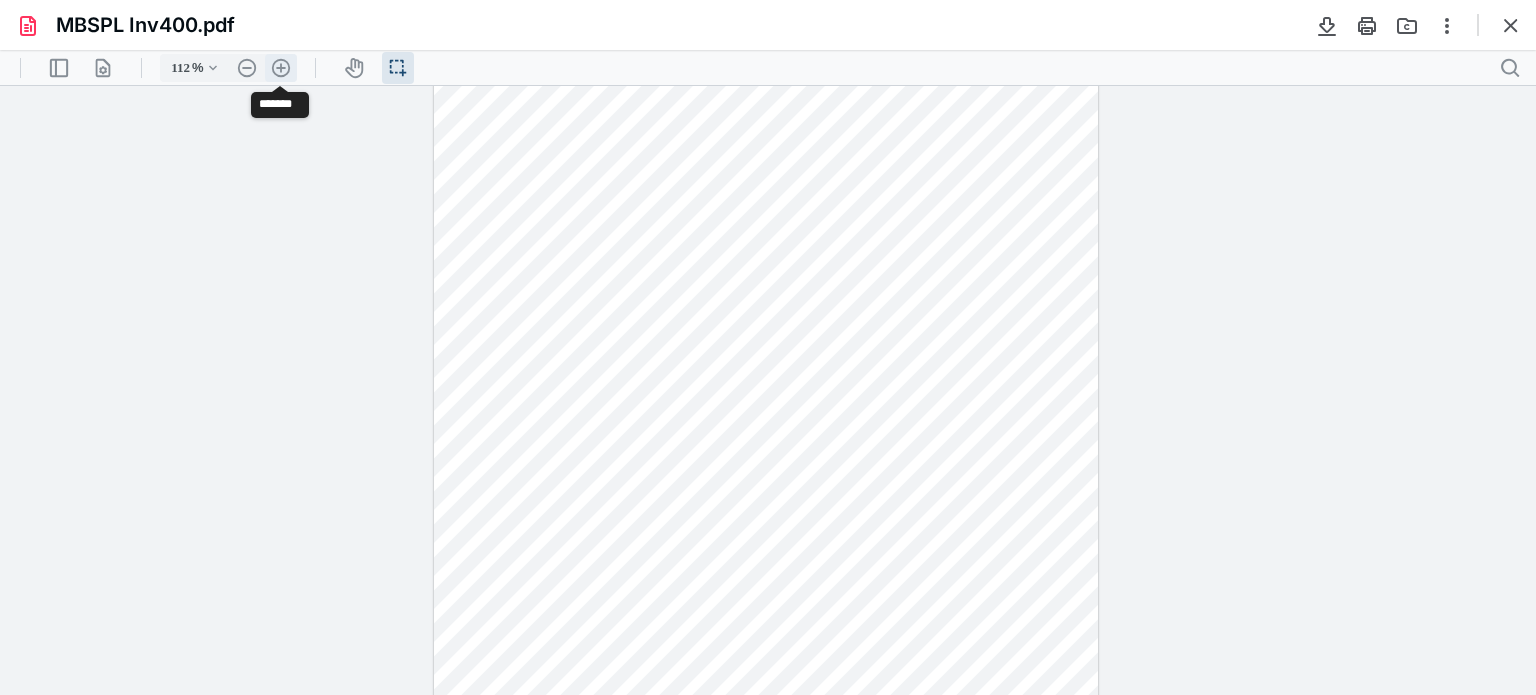 click on ".cls-1{fill:#abb0c4;} icon - header - zoom - in - line" at bounding box center [281, 68] 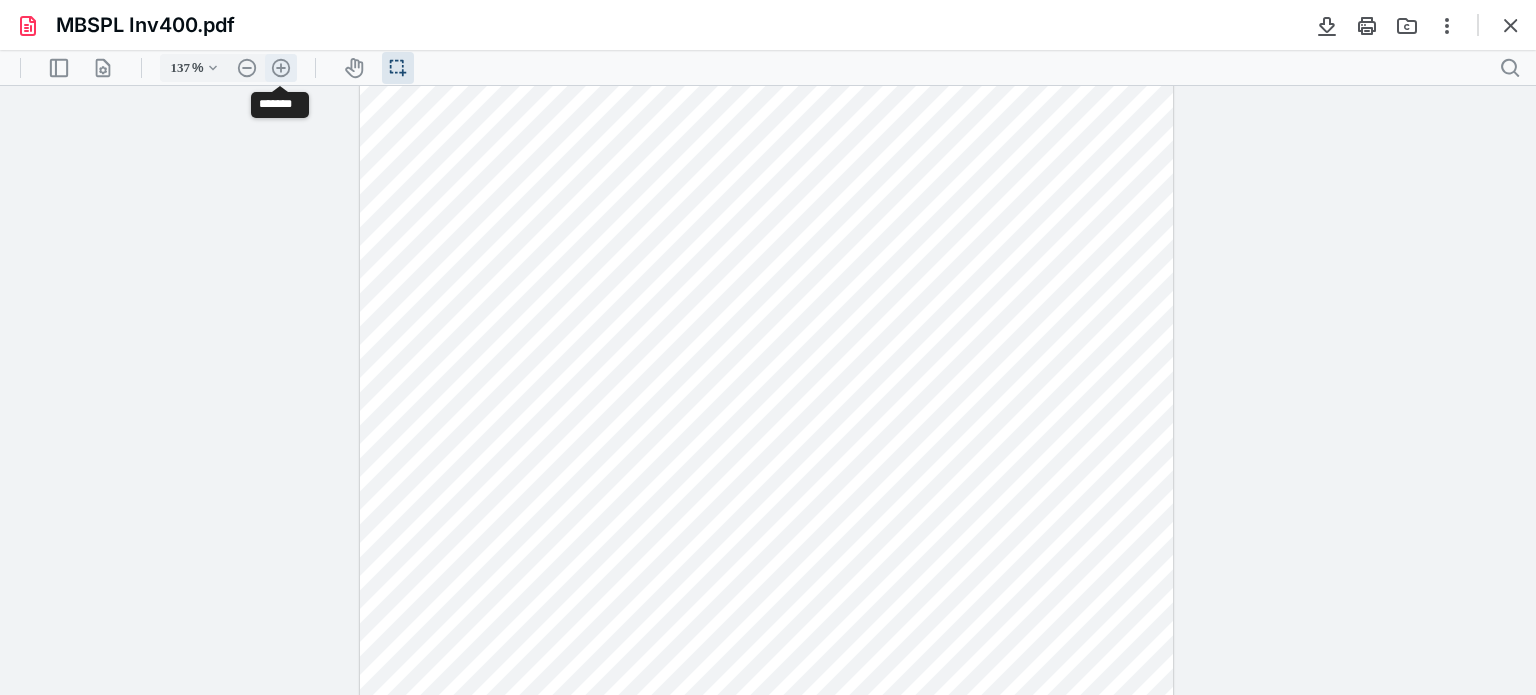 click on ".cls-1{fill:#abb0c4;} icon - header - zoom - in - line" at bounding box center (281, 68) 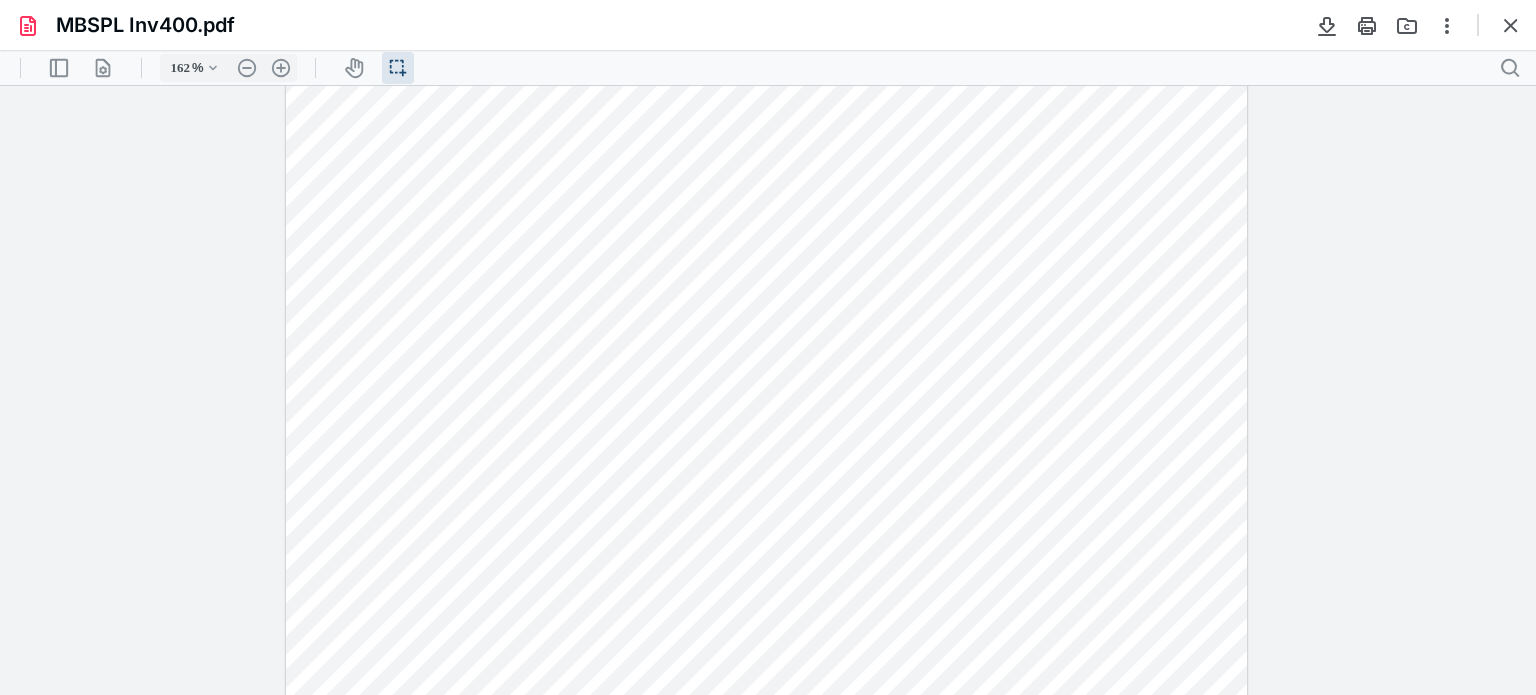 scroll, scrollTop: 60, scrollLeft: 0, axis: vertical 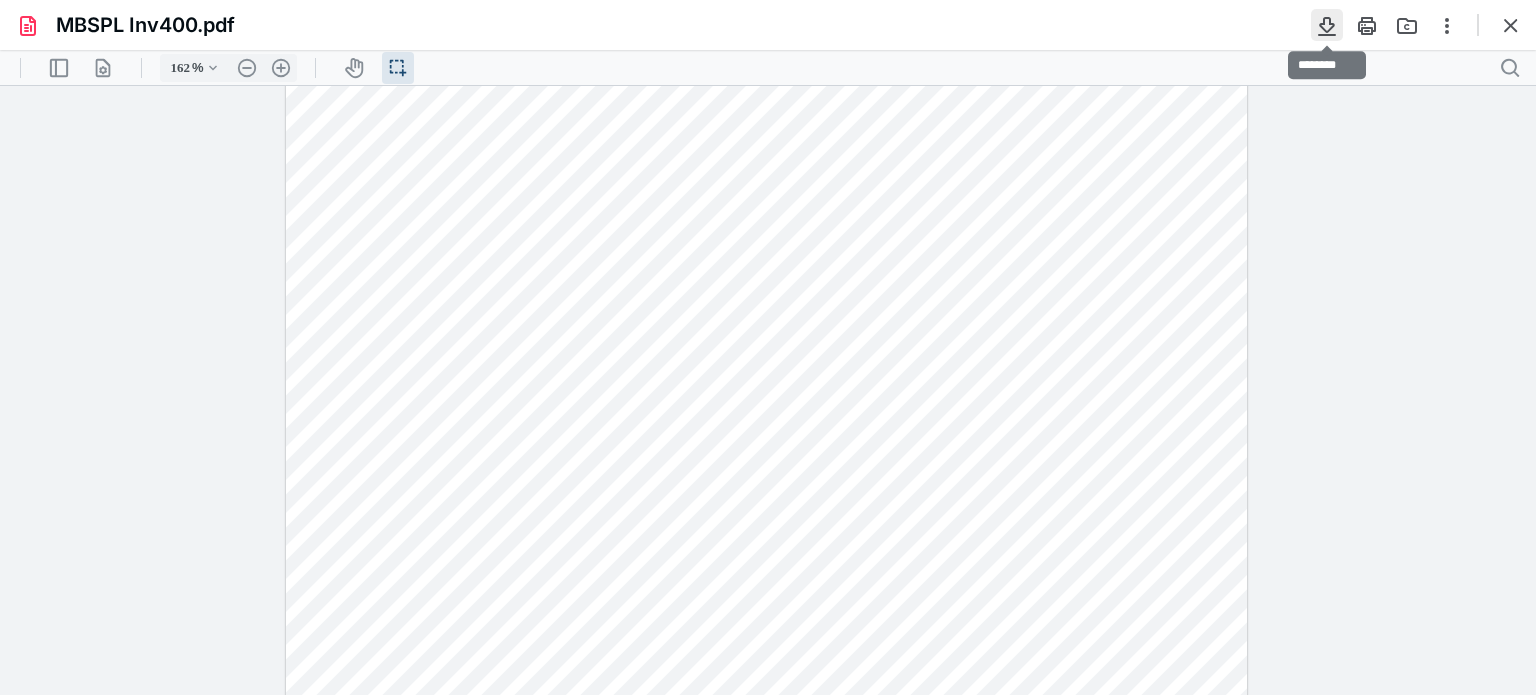 click at bounding box center (1327, 25) 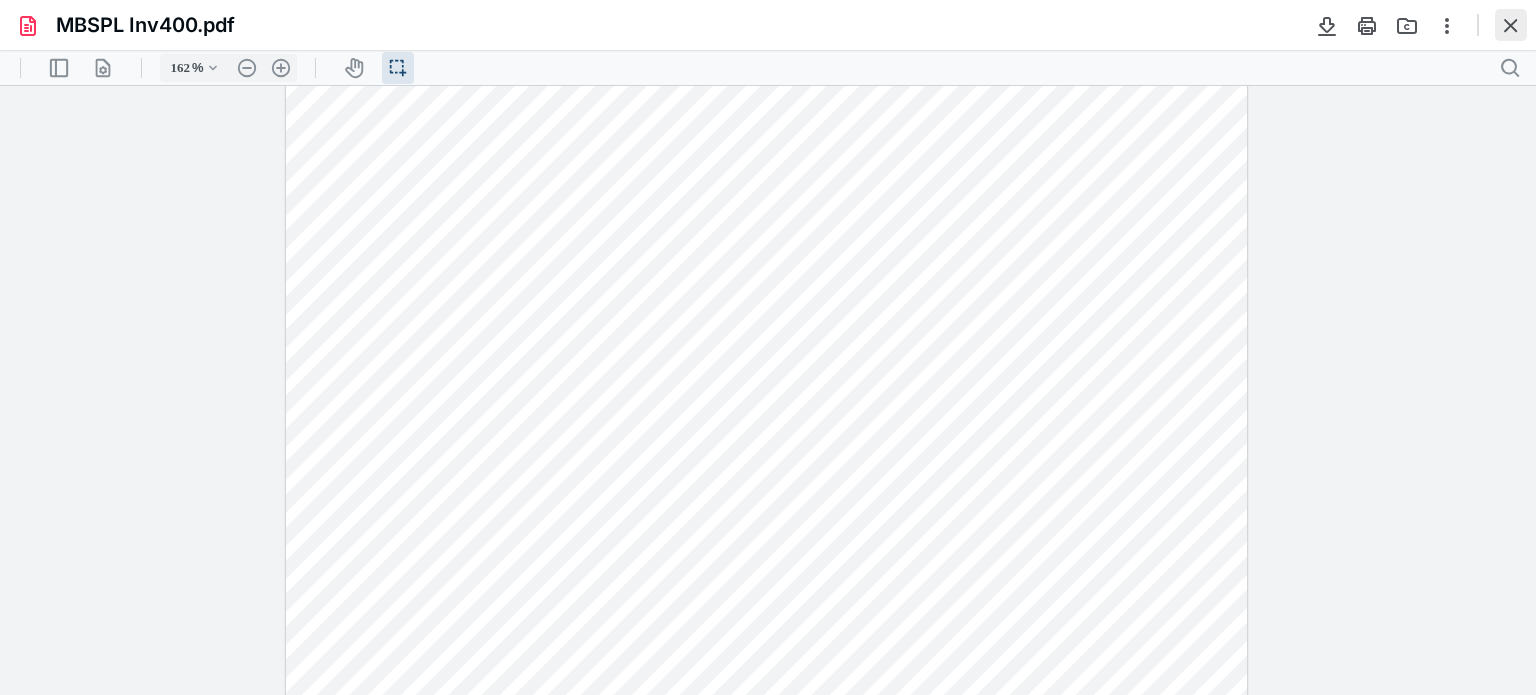 click at bounding box center [1511, 25] 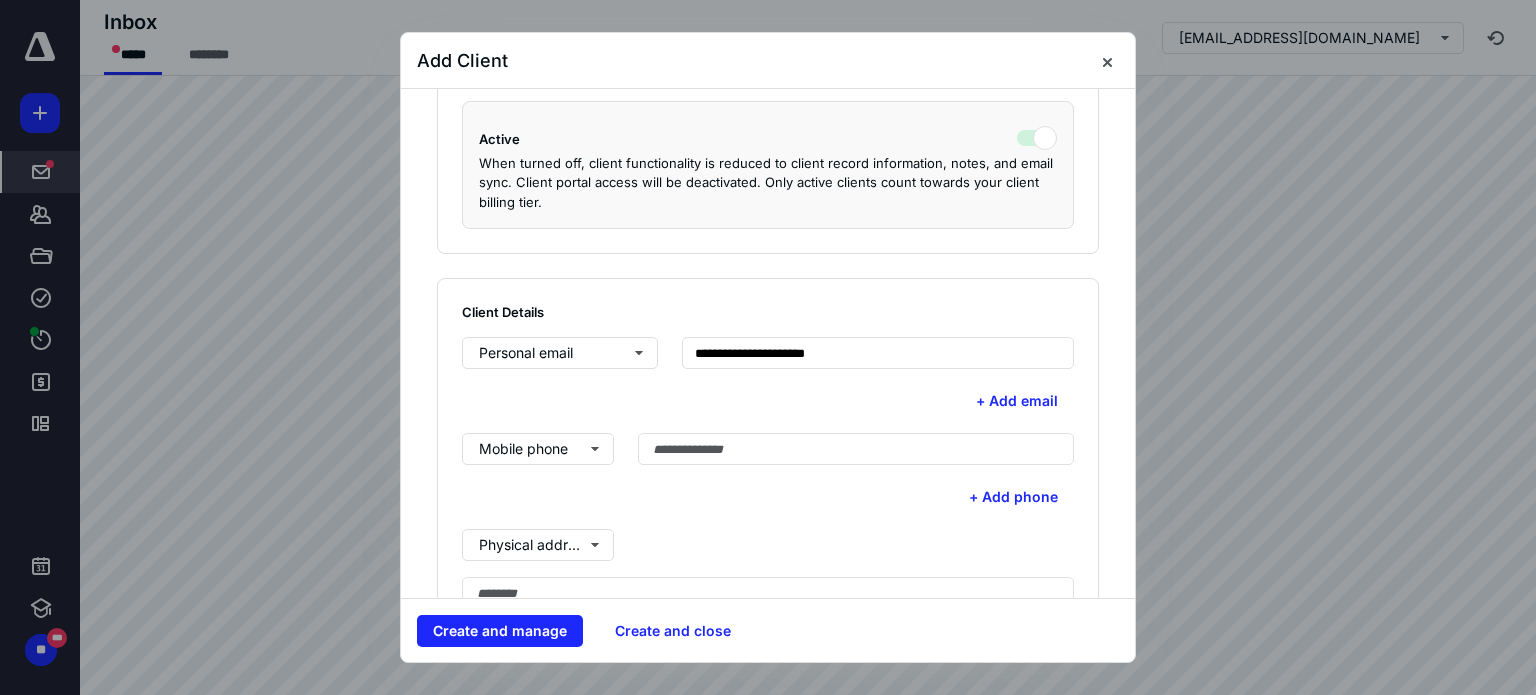 scroll, scrollTop: 500, scrollLeft: 0, axis: vertical 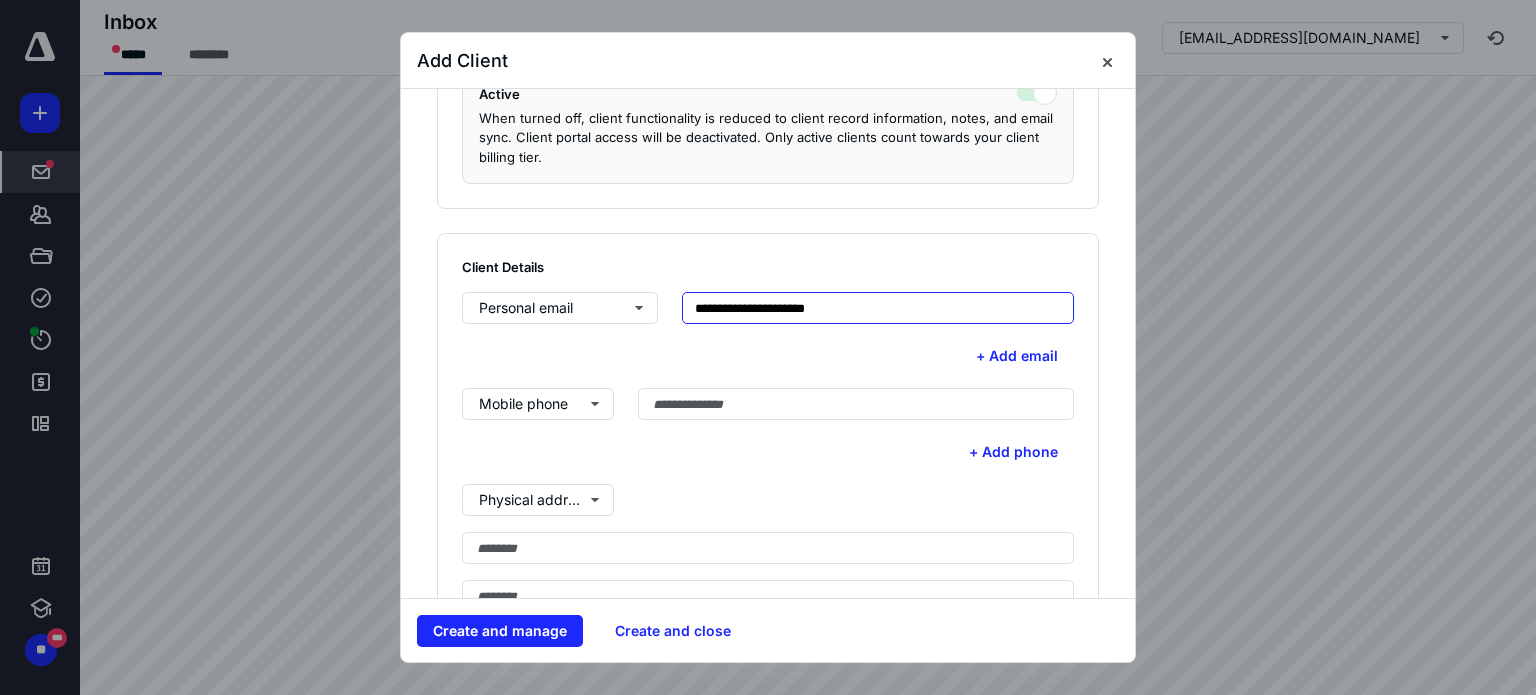drag, startPoint x: 852, startPoint y: 304, endPoint x: 684, endPoint y: 315, distance: 168.35974 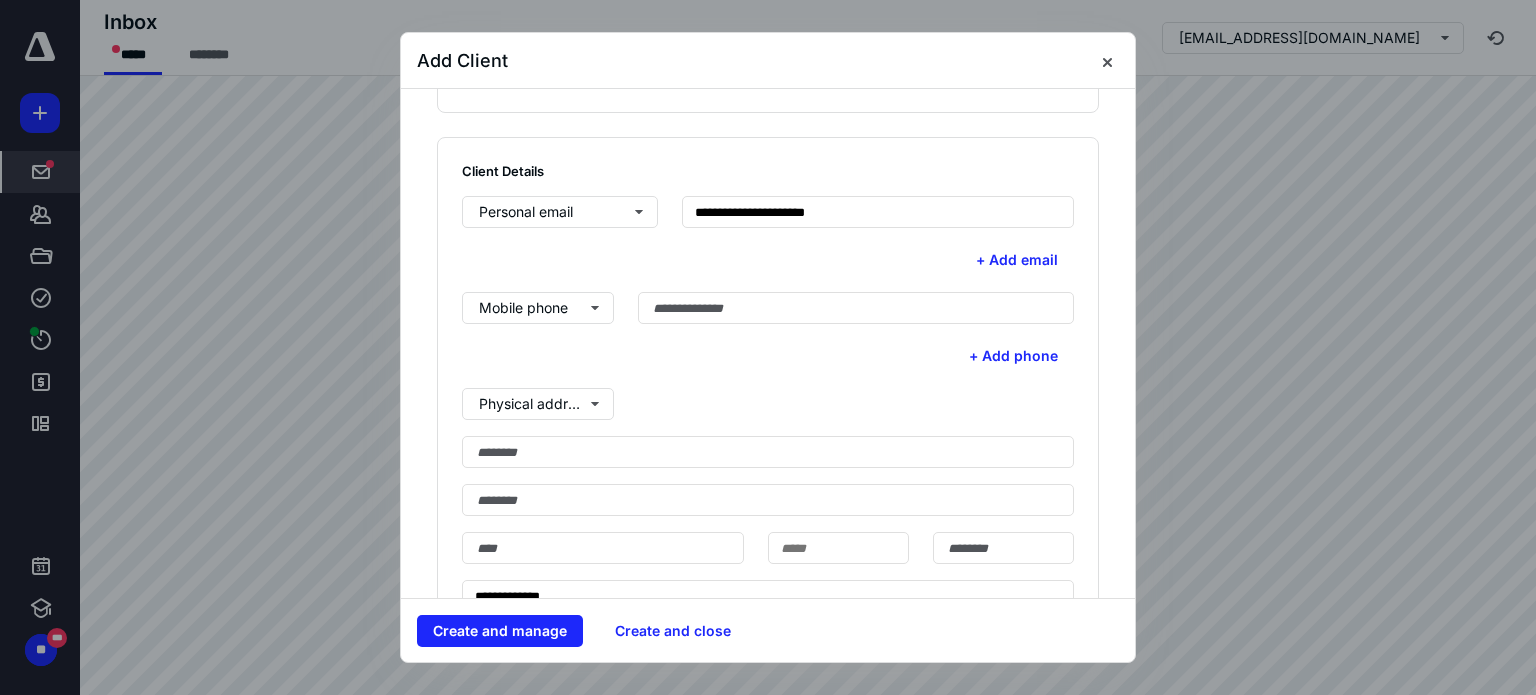 scroll, scrollTop: 600, scrollLeft: 0, axis: vertical 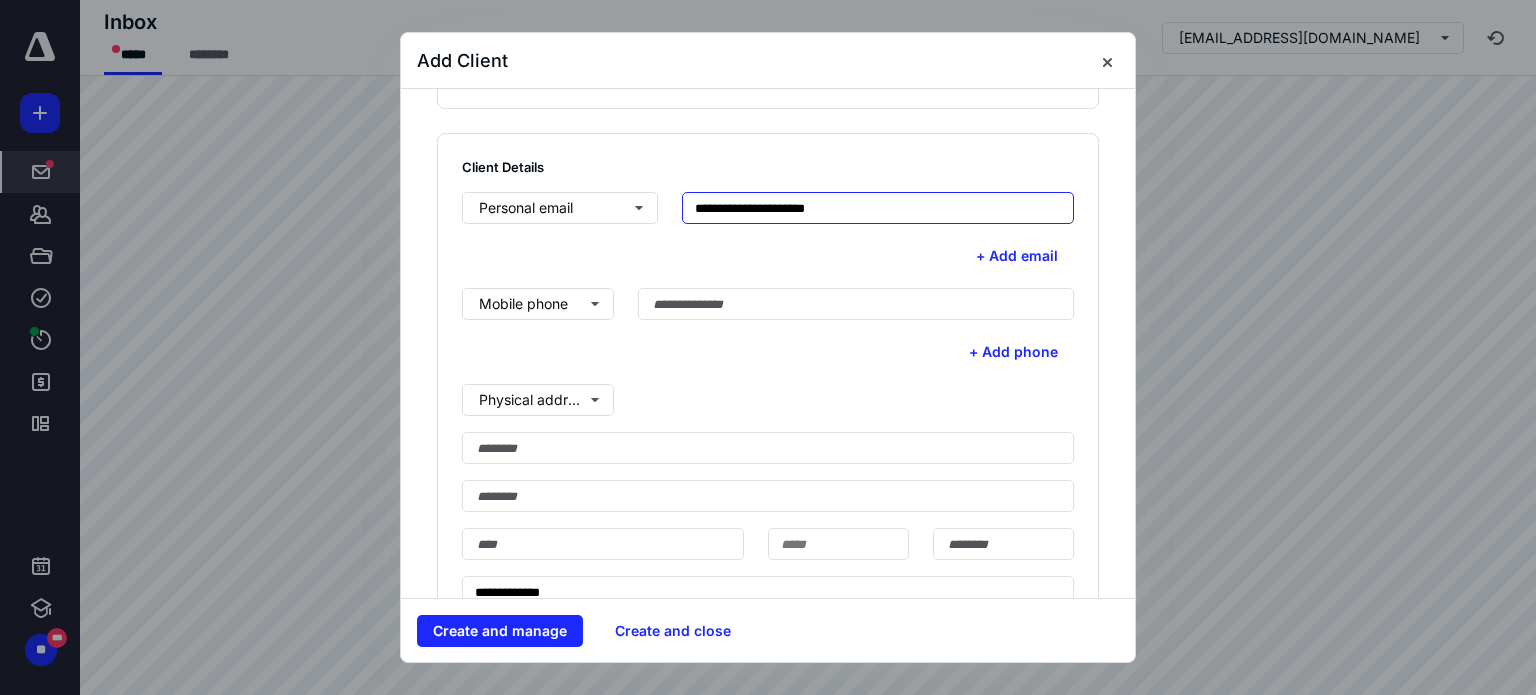 drag, startPoint x: 852, startPoint y: 212, endPoint x: 673, endPoint y: 213, distance: 179.00279 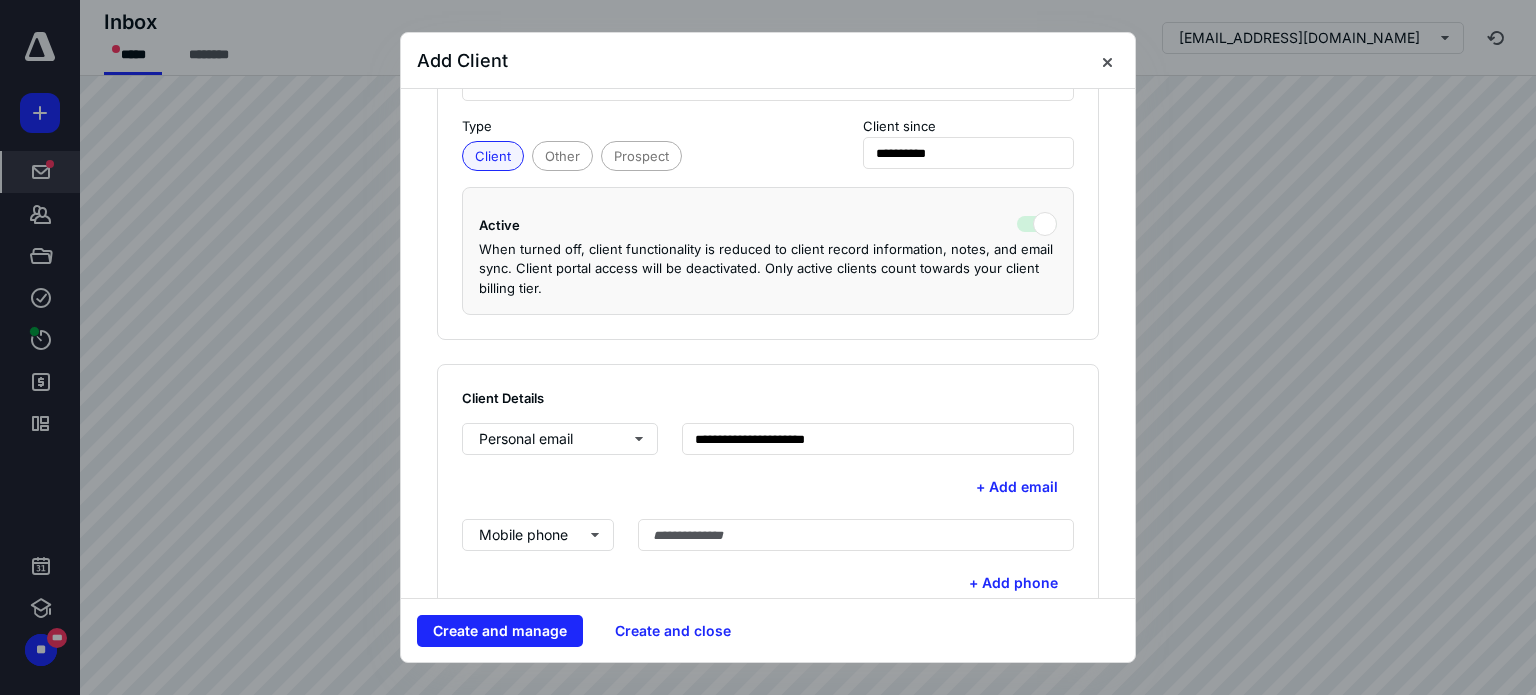 scroll, scrollTop: 500, scrollLeft: 0, axis: vertical 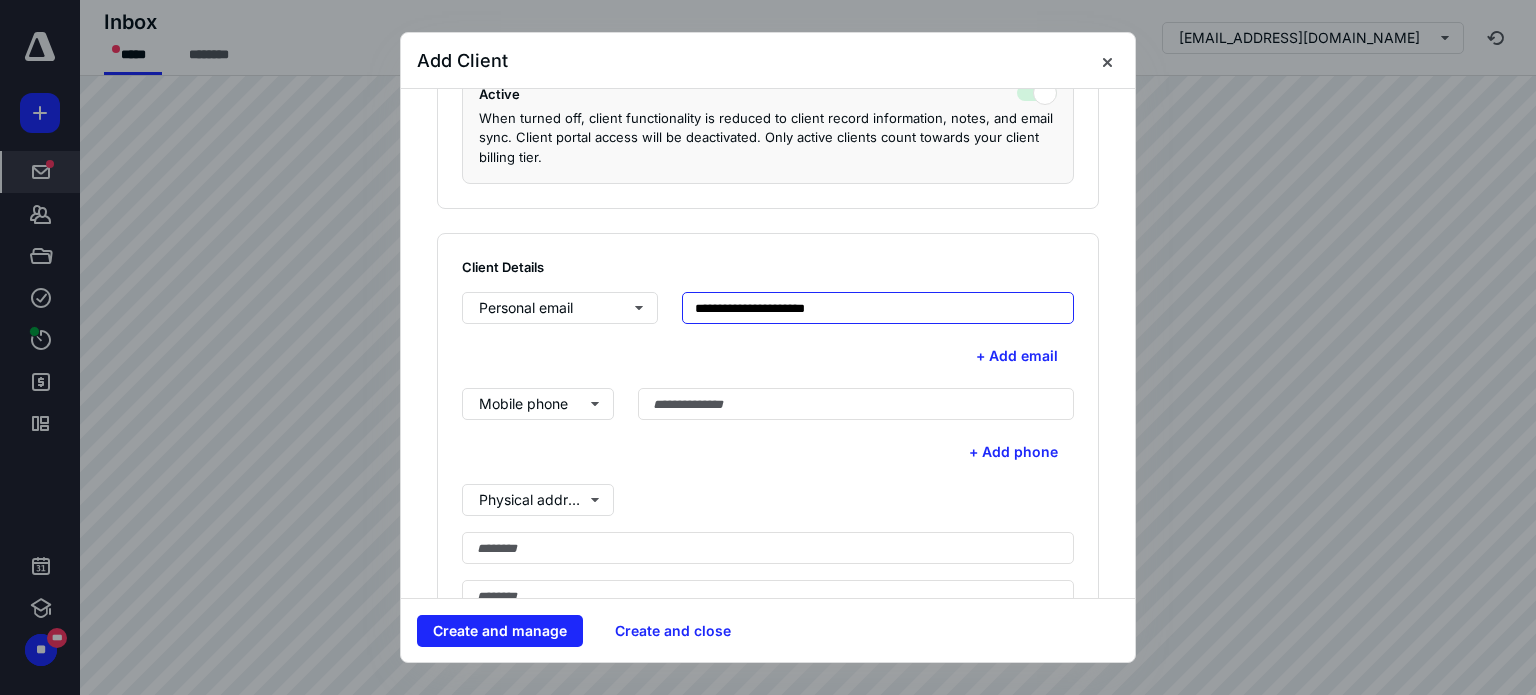 drag, startPoint x: 846, startPoint y: 309, endPoint x: 679, endPoint y: 309, distance: 167 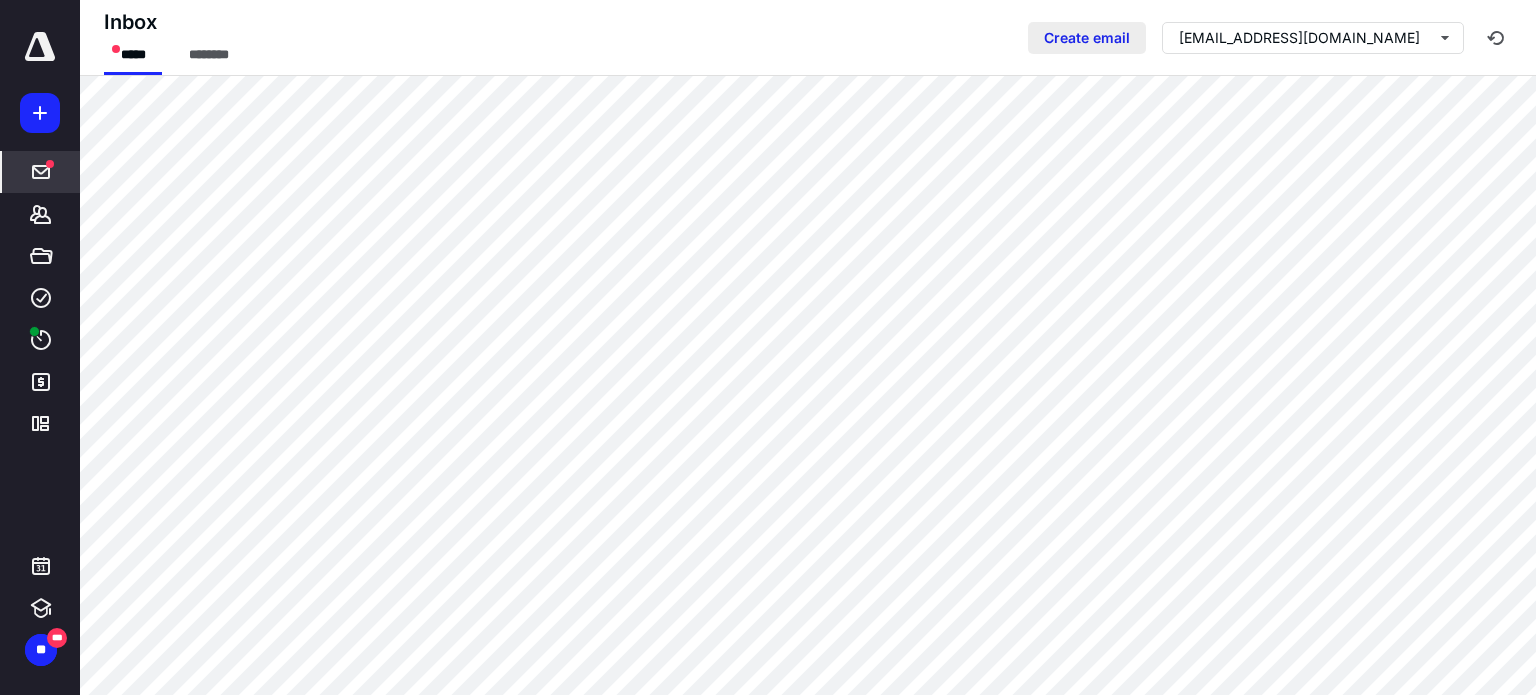 click on "Create email" at bounding box center [1087, 38] 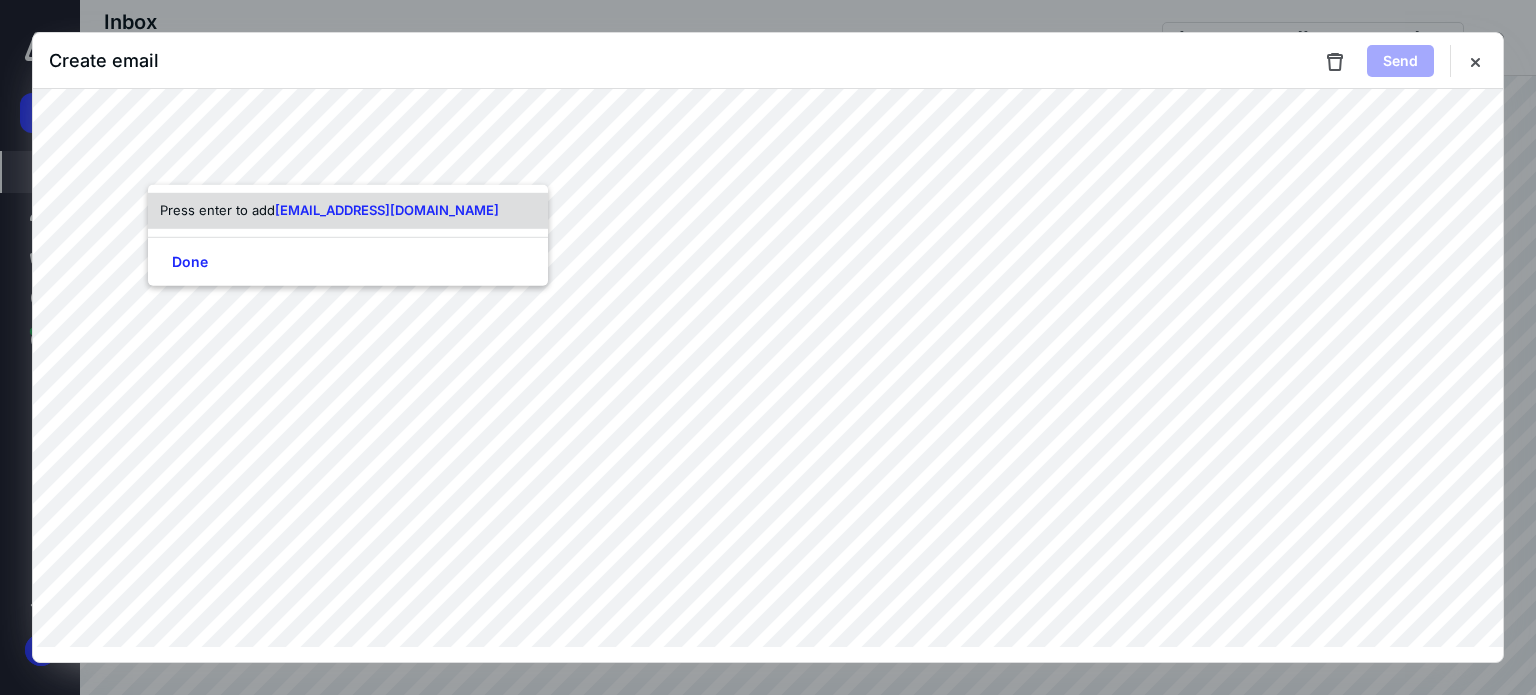 click on "[EMAIL_ADDRESS][DOMAIN_NAME]" at bounding box center (387, 210) 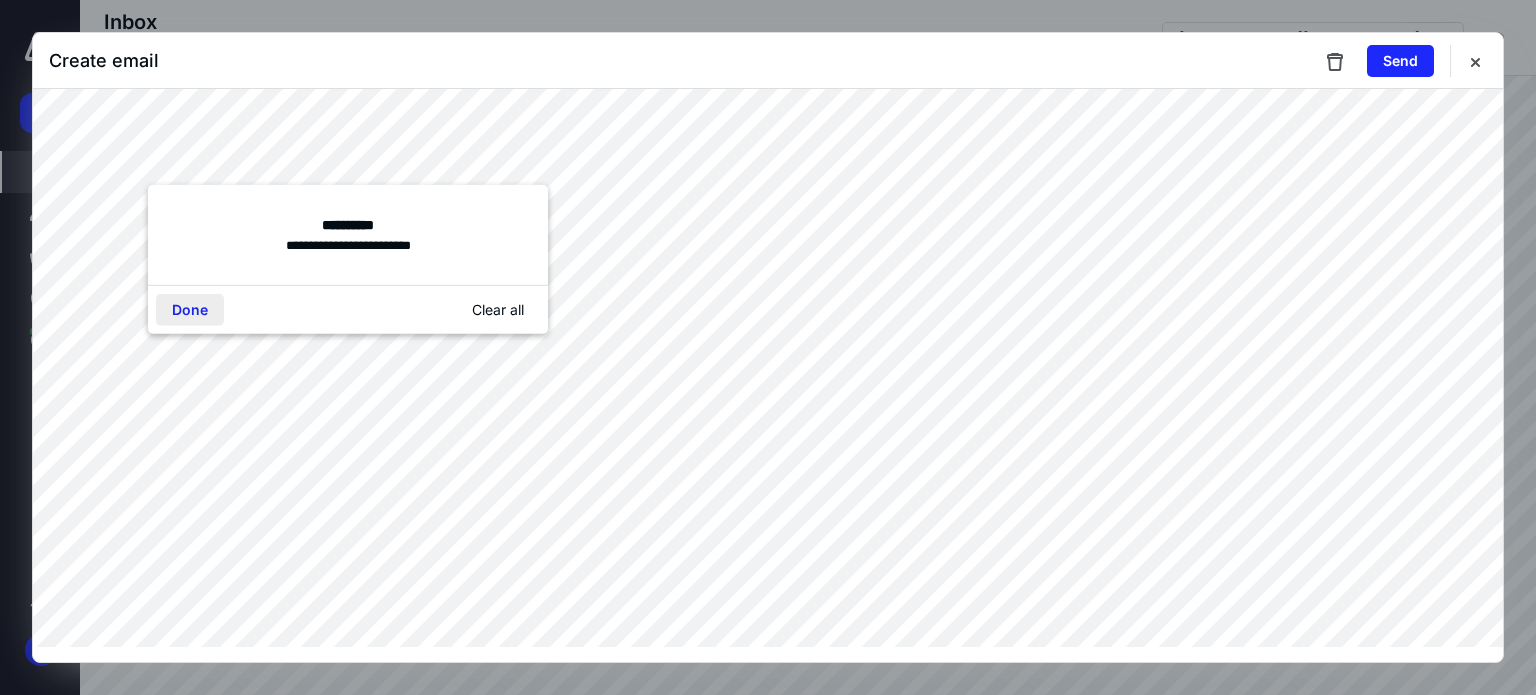 click on "Done" at bounding box center [190, 310] 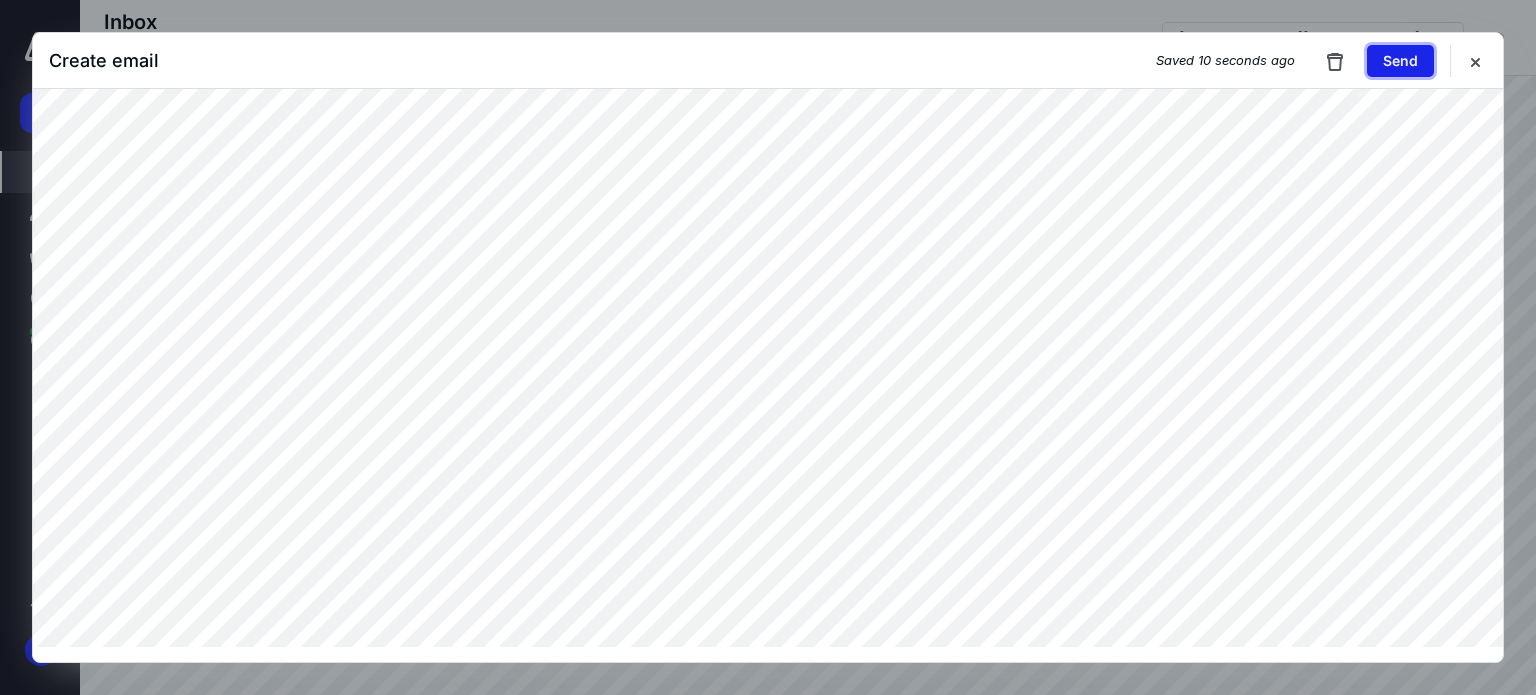 click on "Send" at bounding box center (1400, 61) 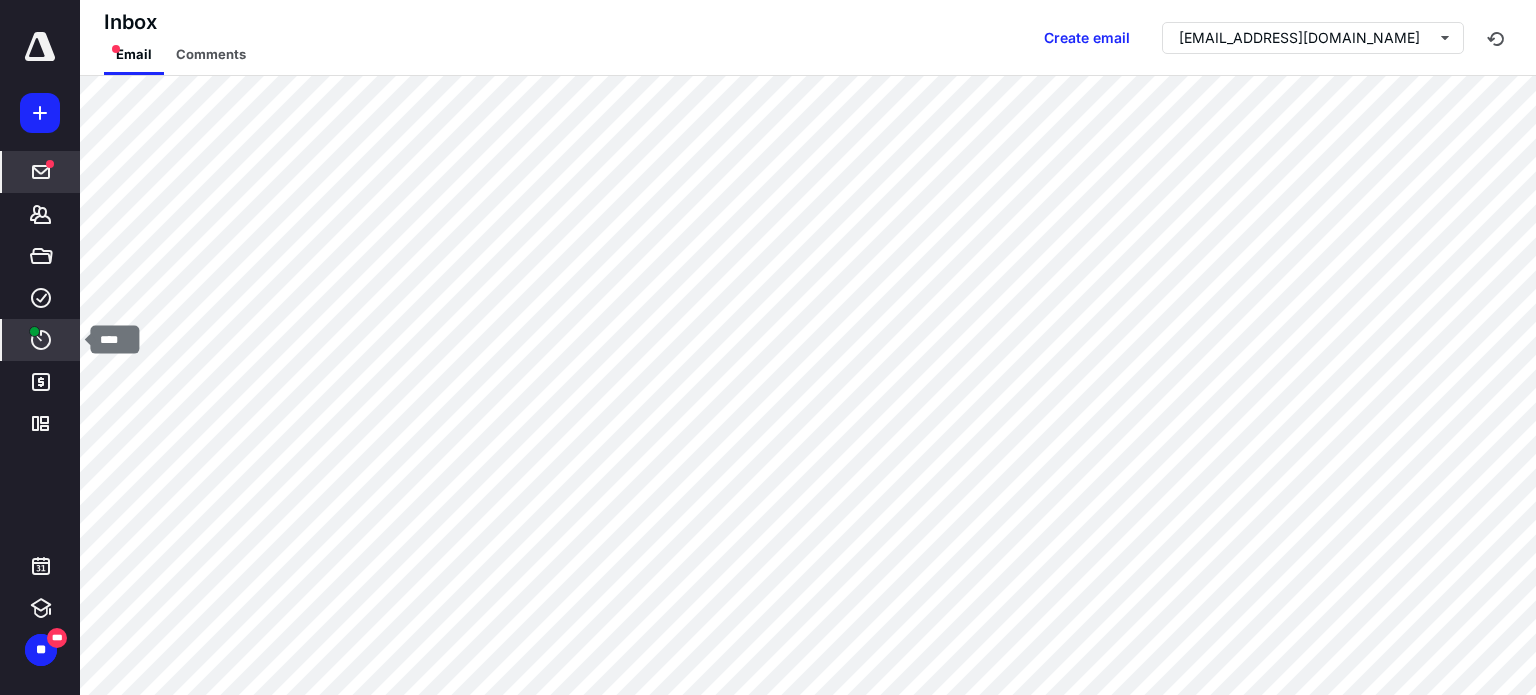 click at bounding box center [34, 331] 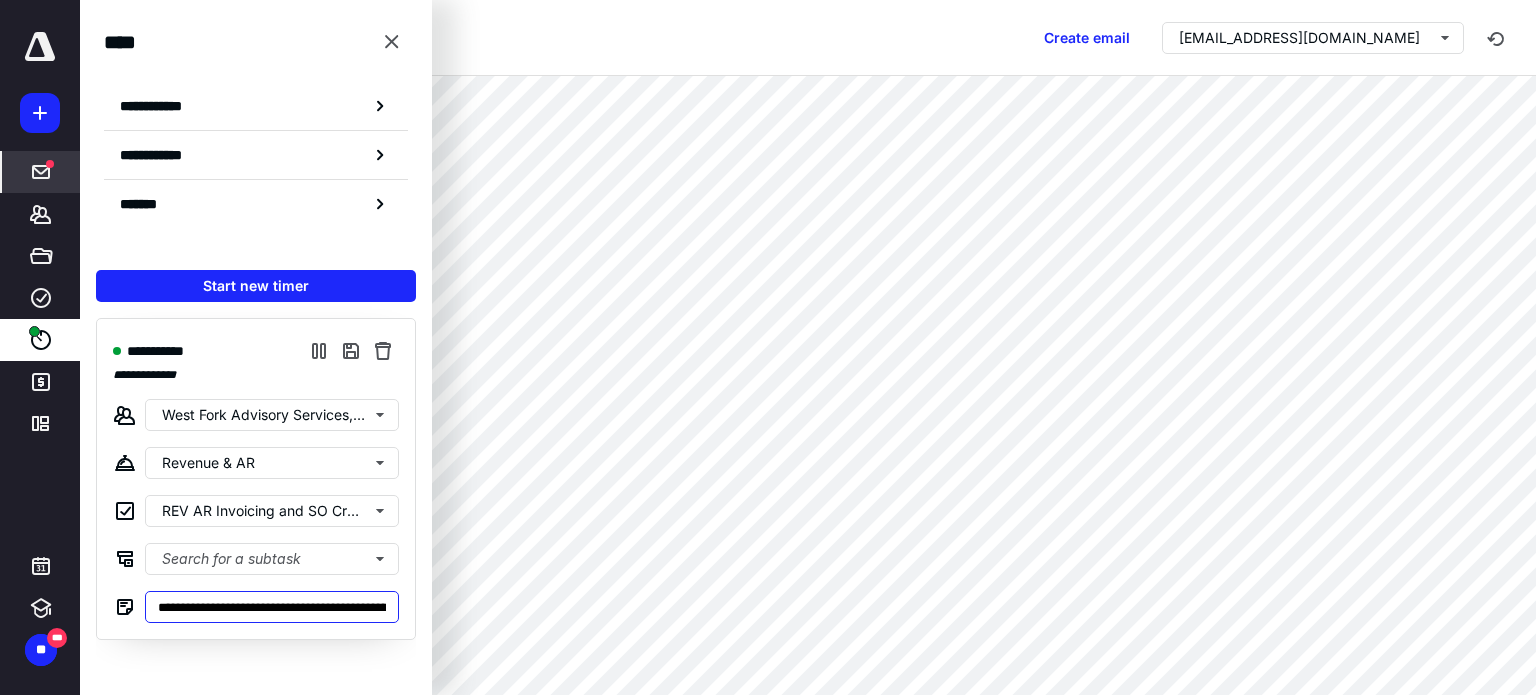 click on "**********" at bounding box center (272, 607) 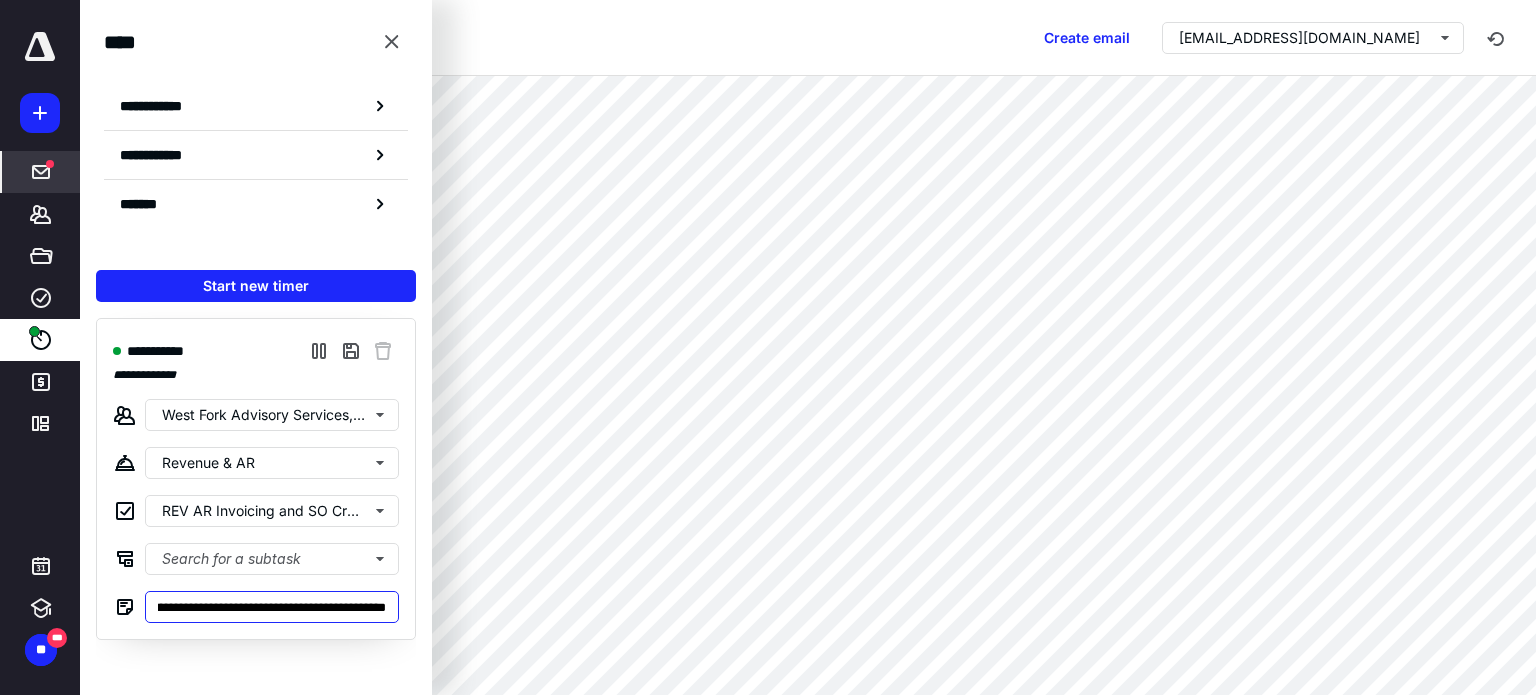 scroll, scrollTop: 0, scrollLeft: 236, axis: horizontal 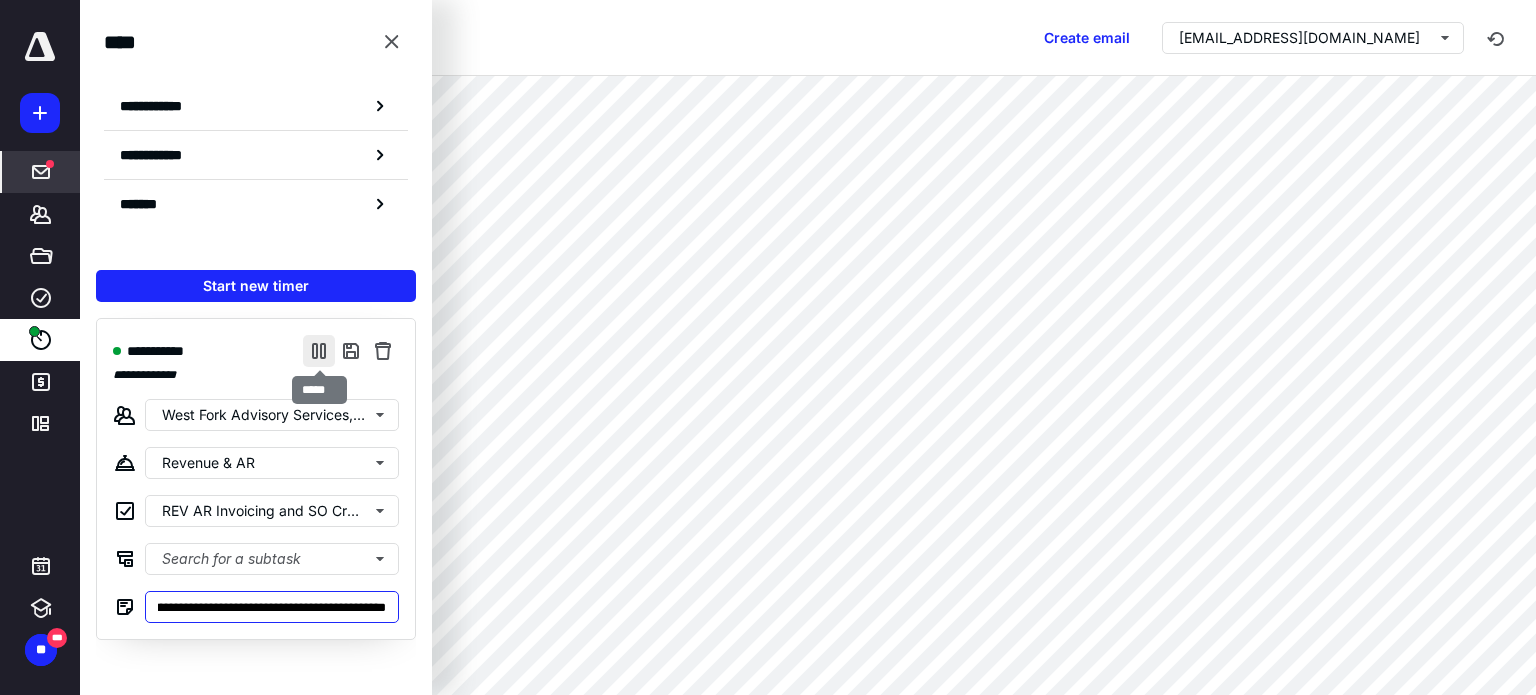 type on "**********" 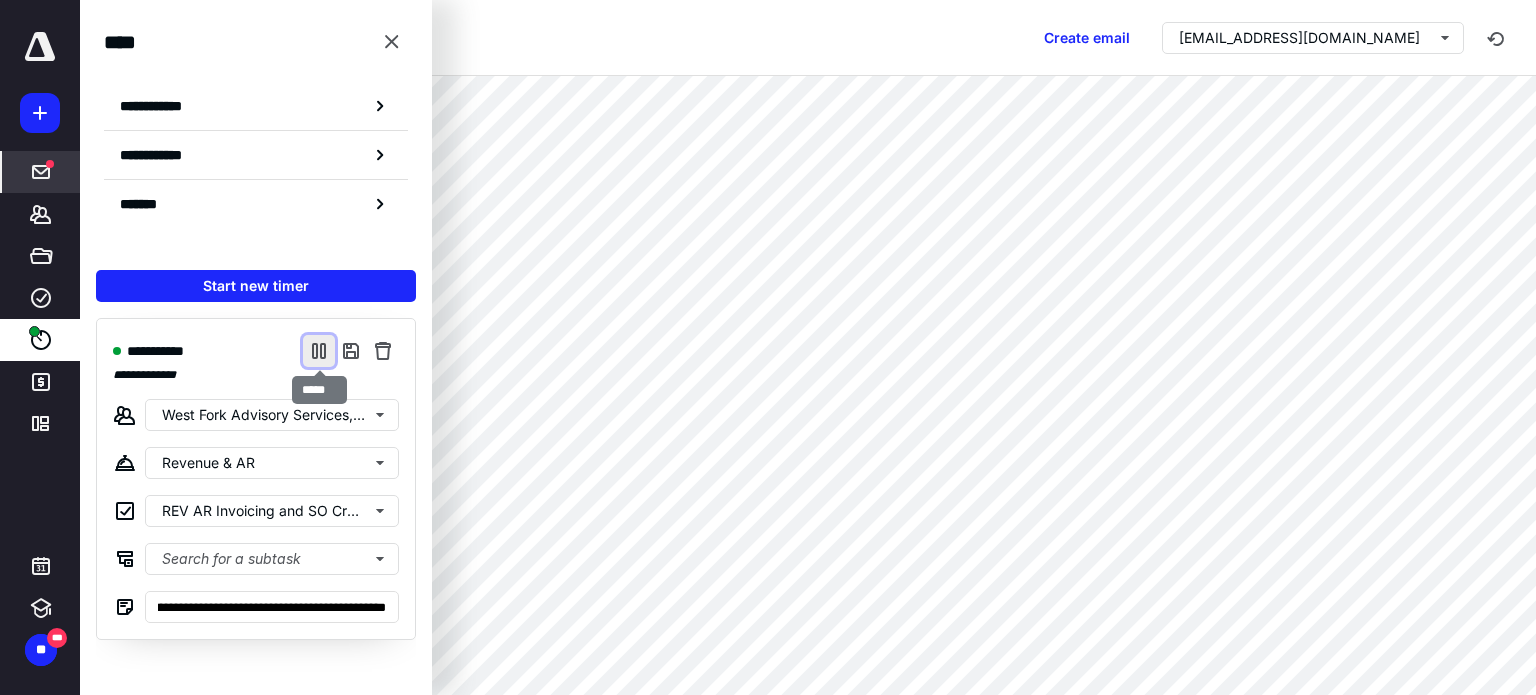 scroll, scrollTop: 0, scrollLeft: 0, axis: both 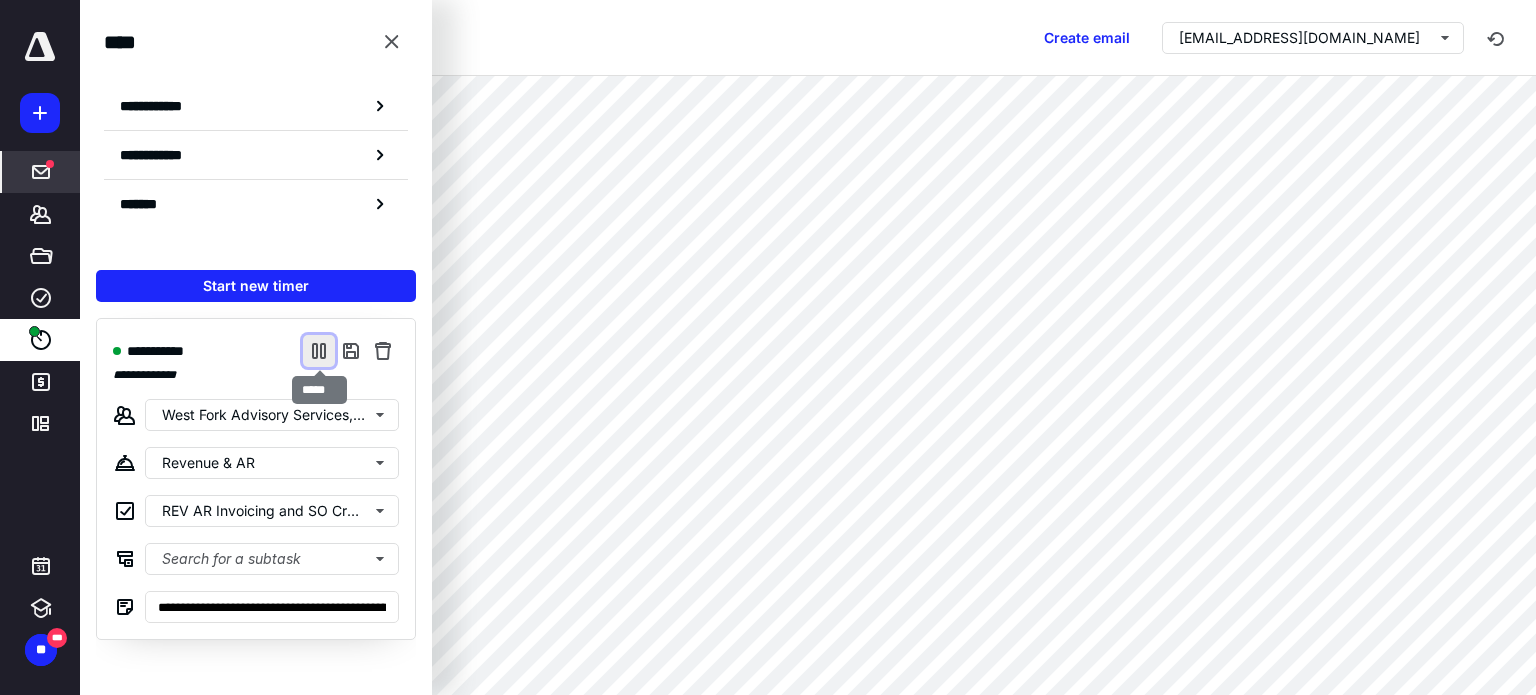 click at bounding box center [319, 351] 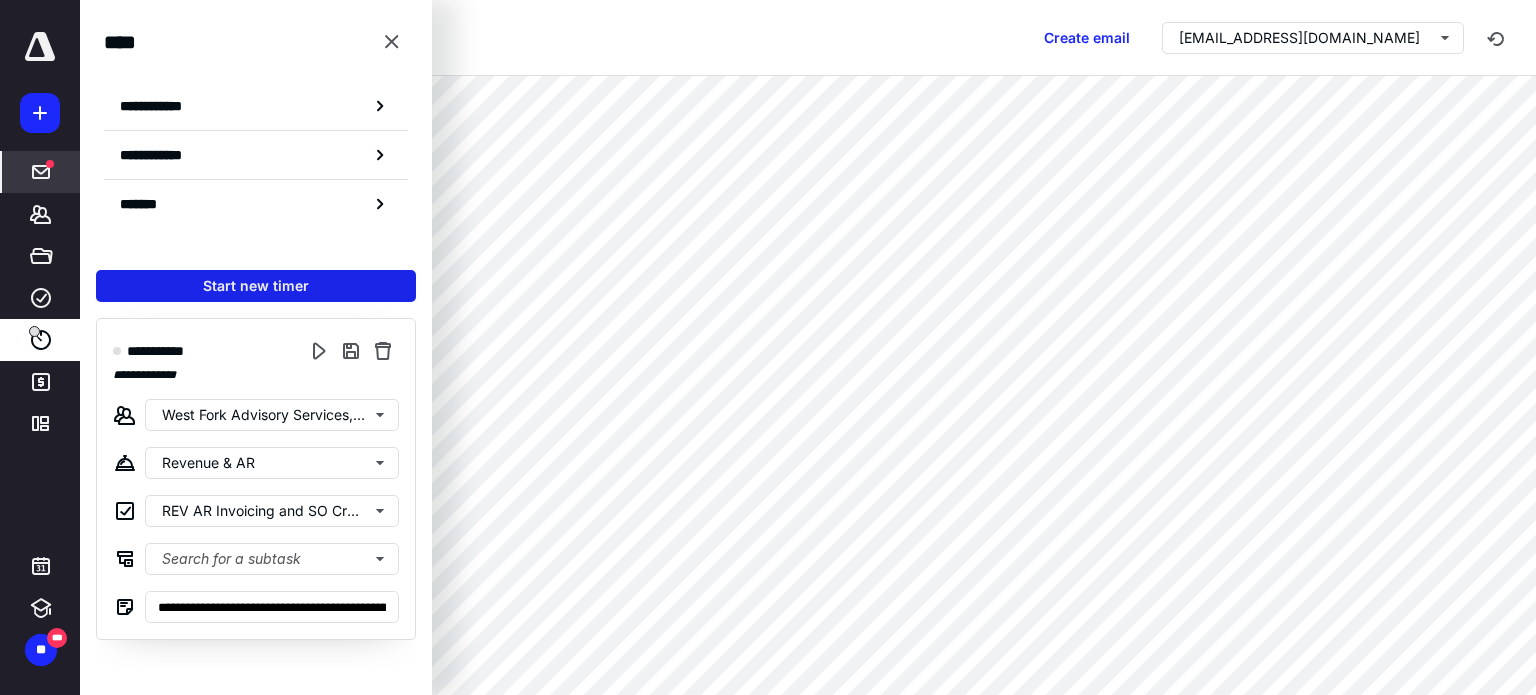 click on "Start new timer" at bounding box center [256, 286] 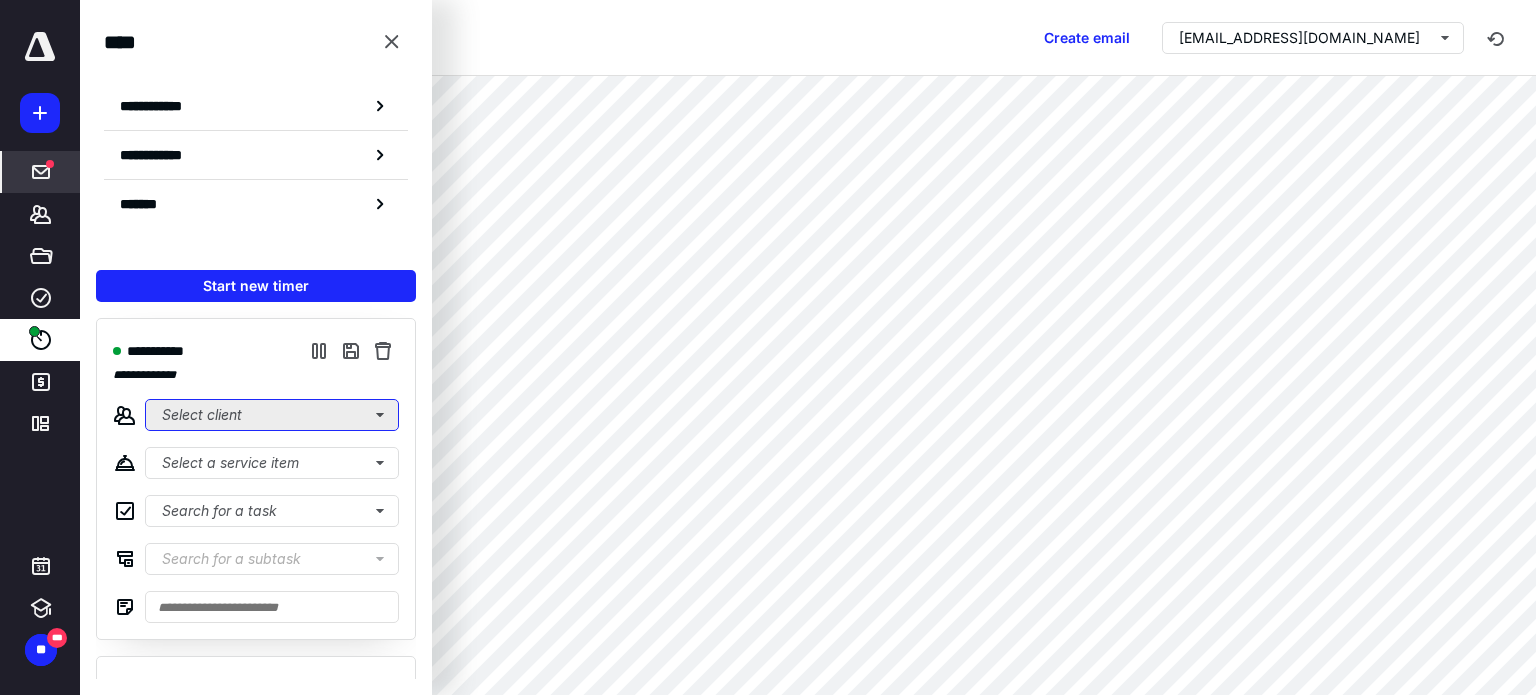 click on "Select client" at bounding box center (272, 415) 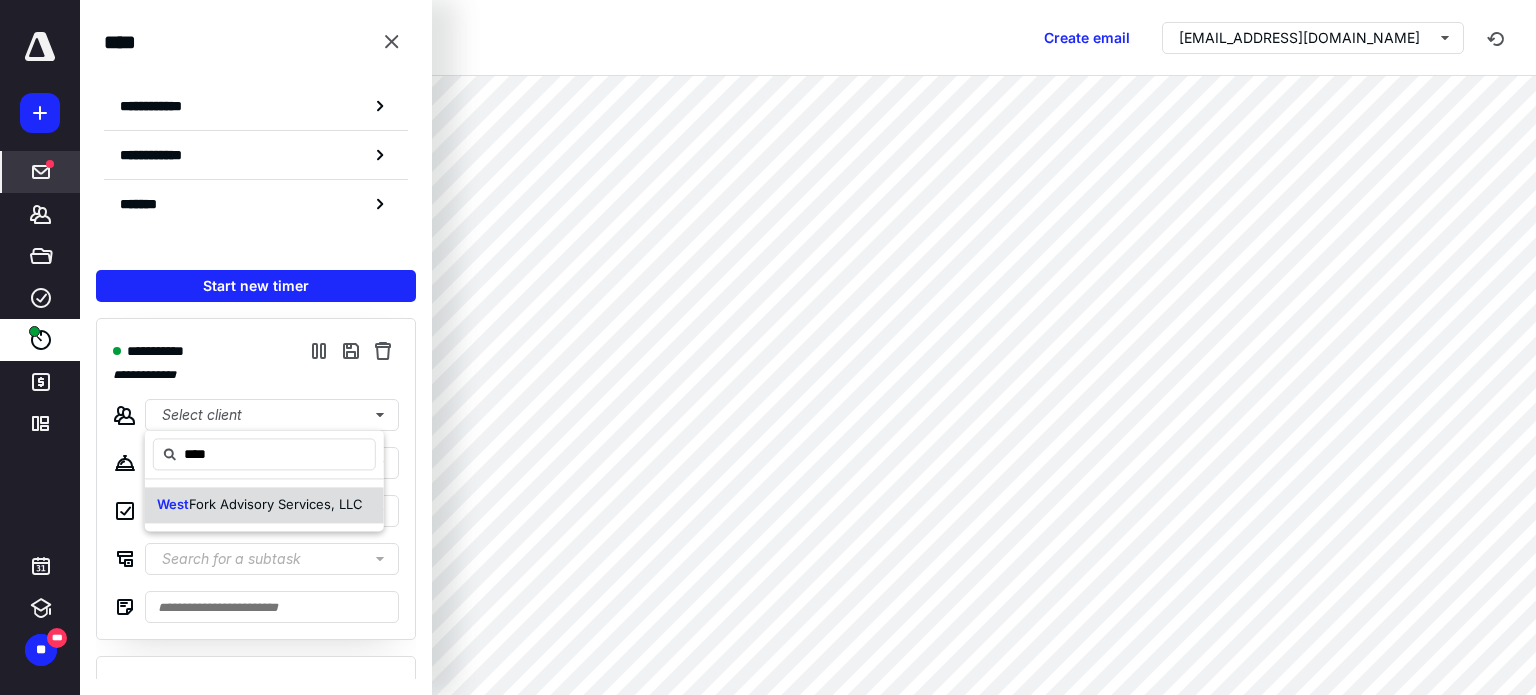 click on "Fork Advisory Services, LLC" at bounding box center (276, 504) 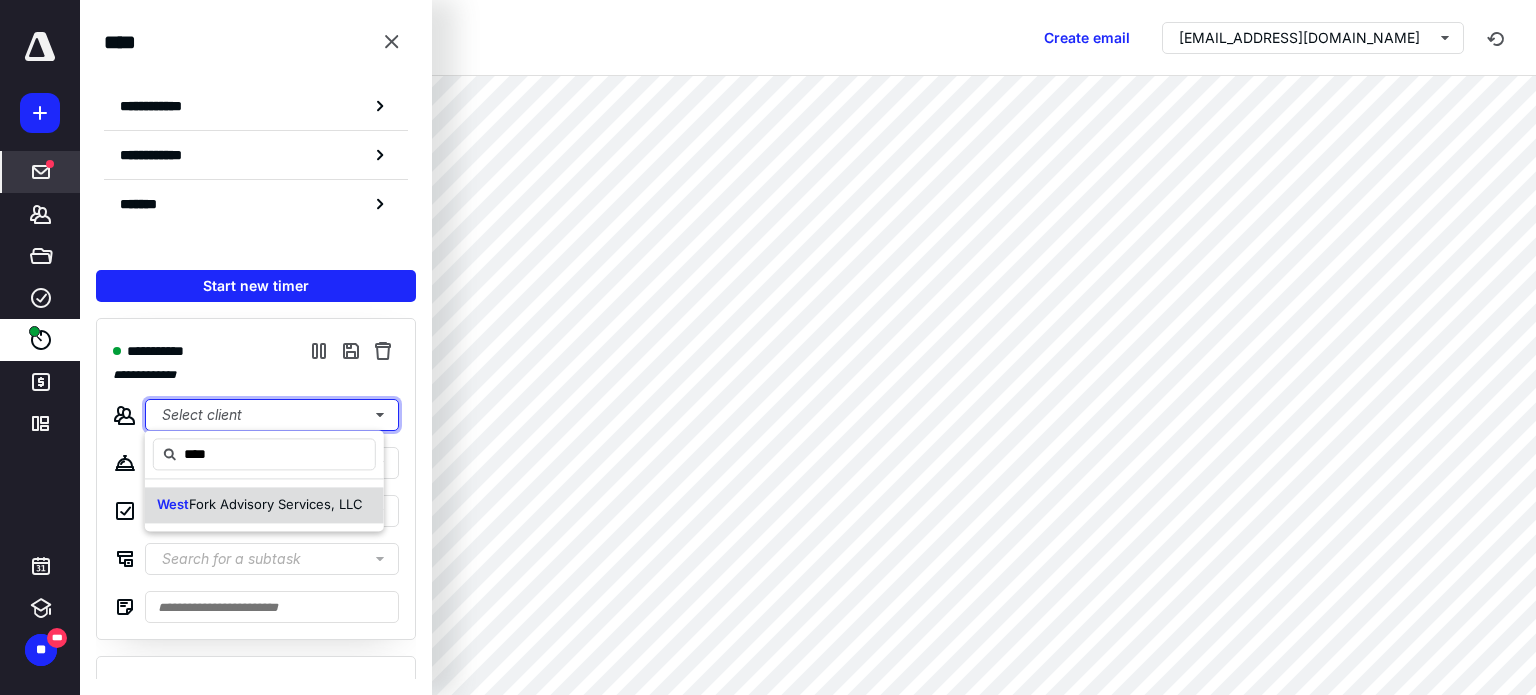 type 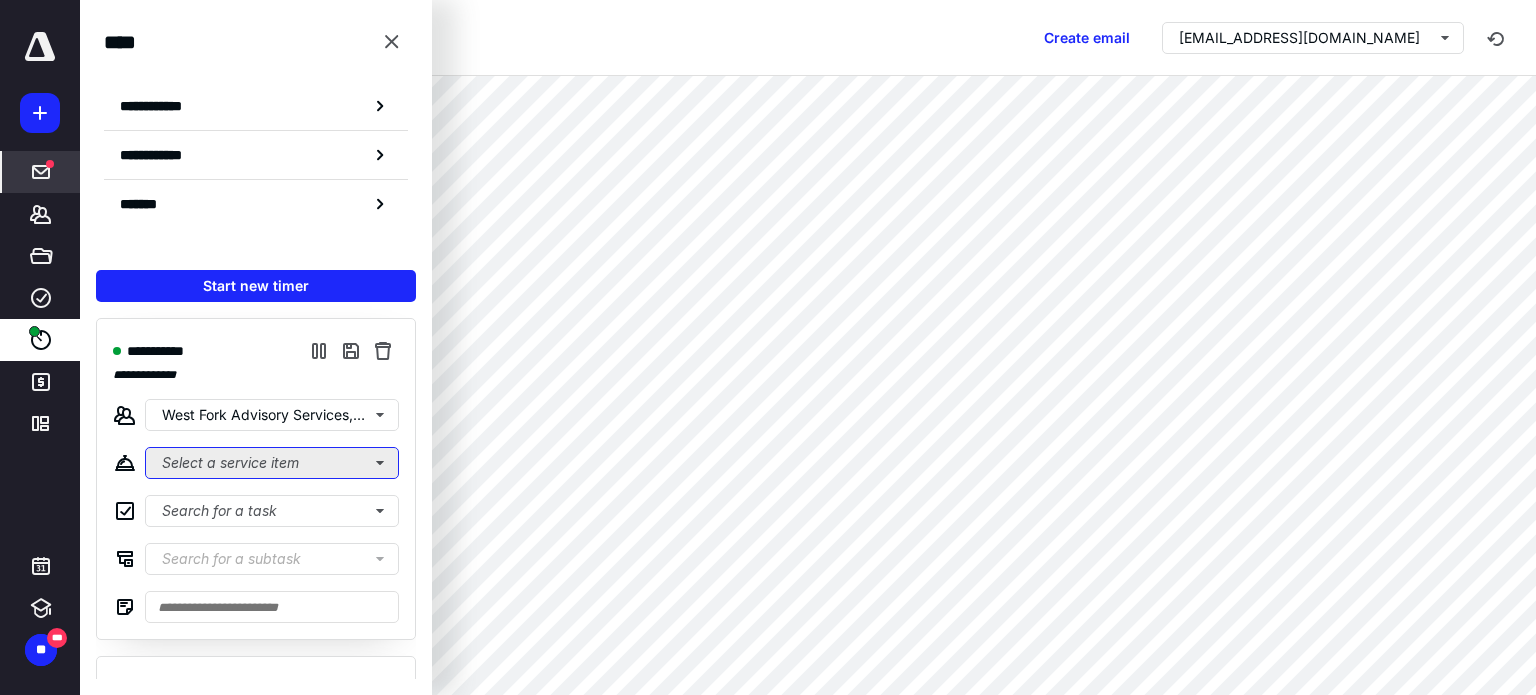 click on "Select a service item" at bounding box center [272, 463] 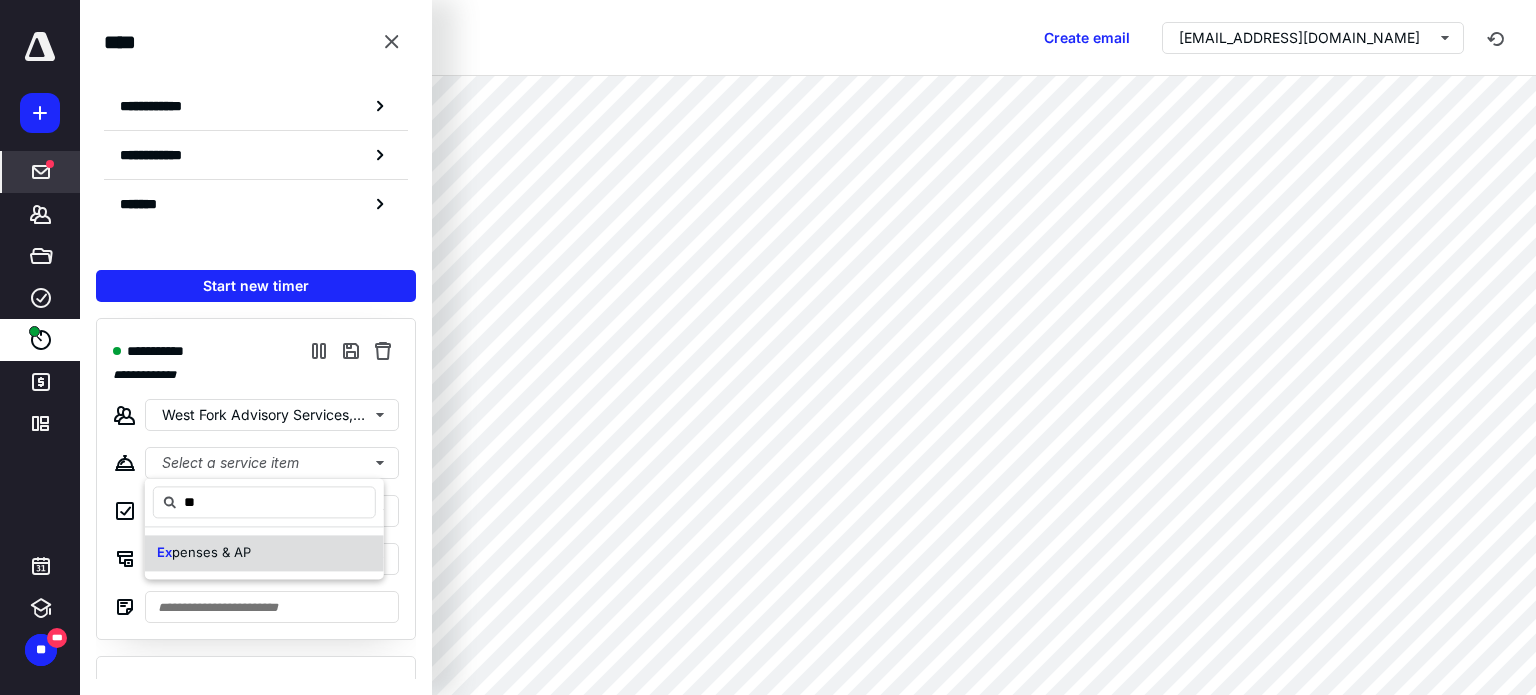 click on "penses & AP" at bounding box center (211, 552) 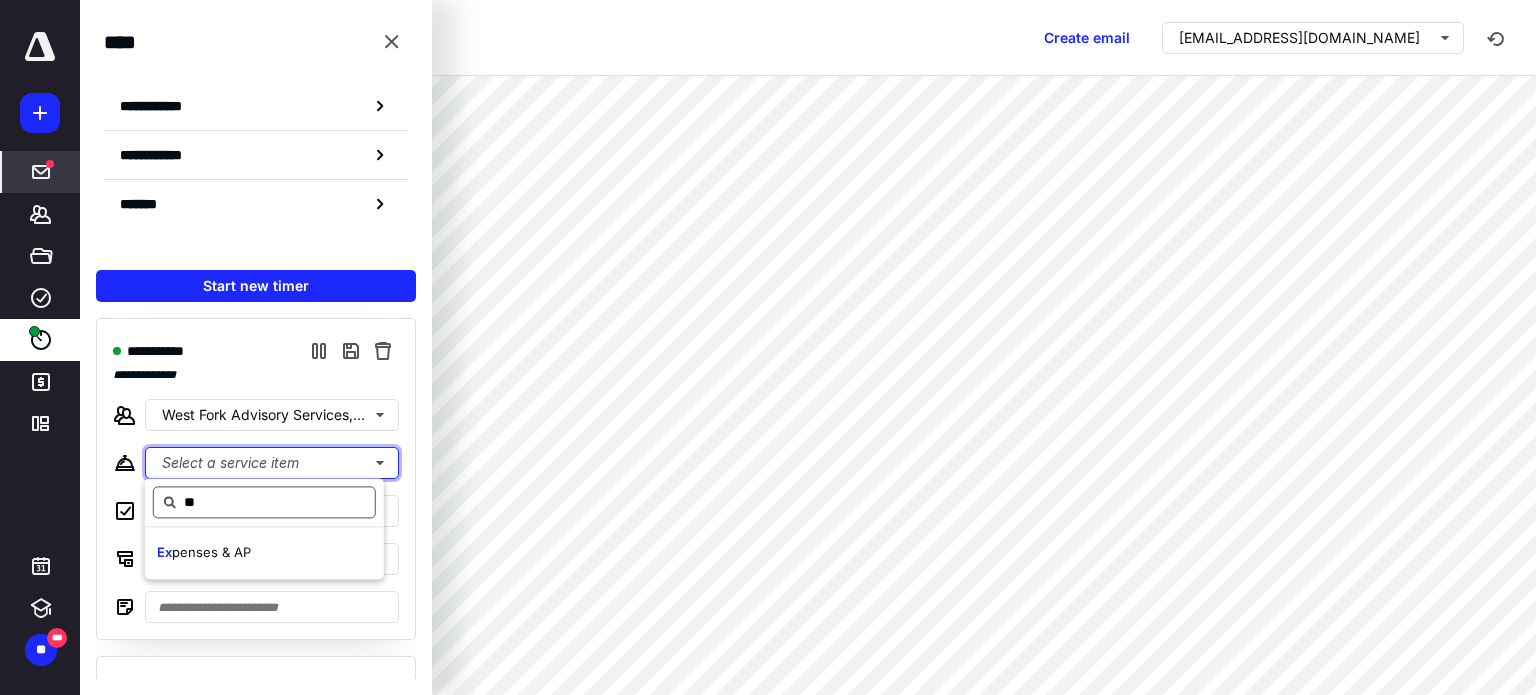 type 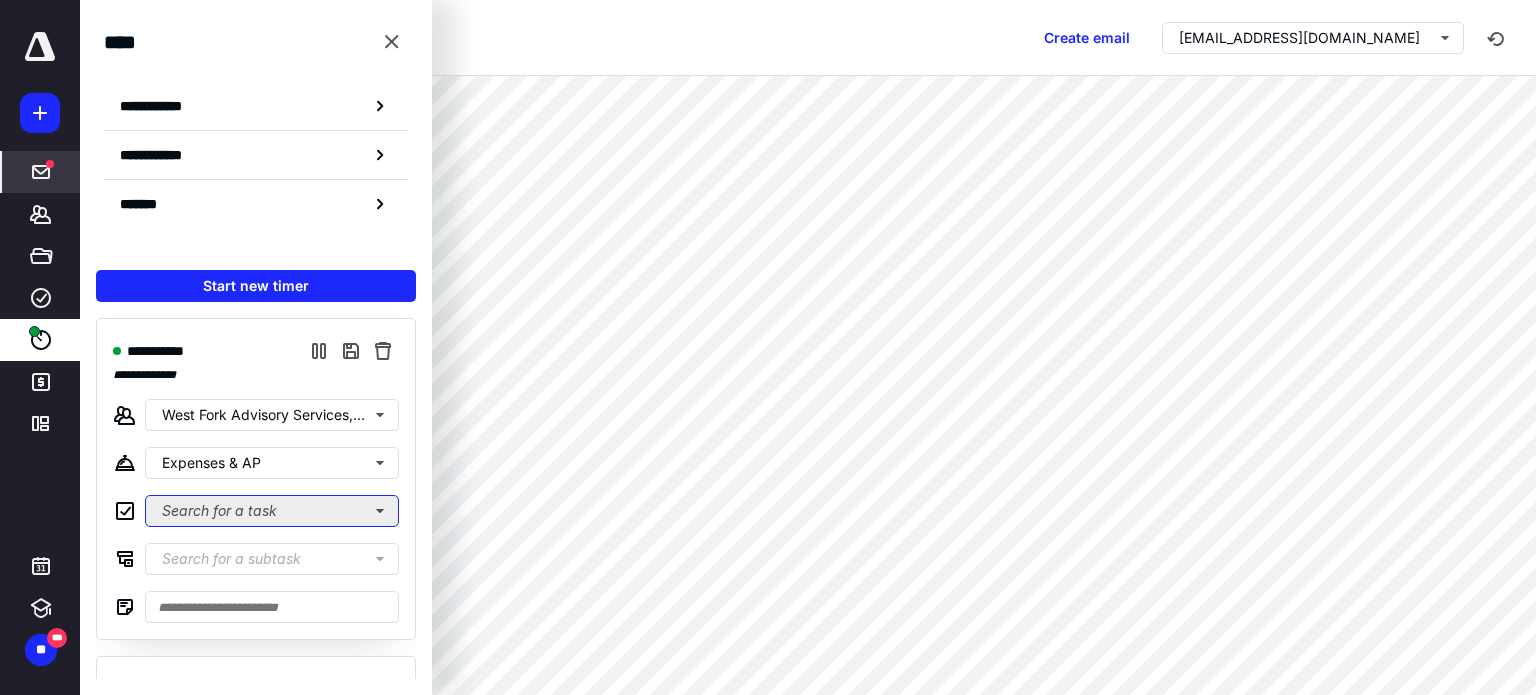 click on "Search for a task" at bounding box center (272, 511) 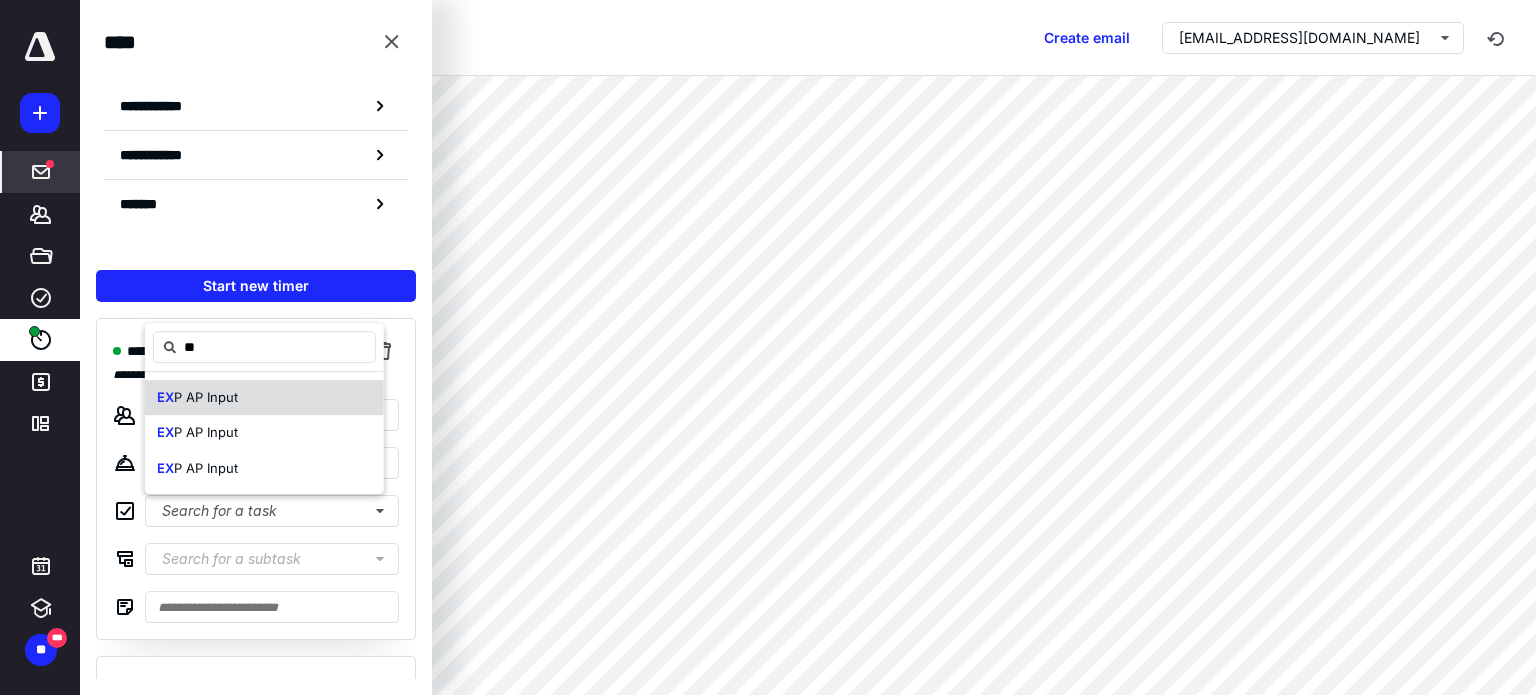 click on "EX P AP Input" at bounding box center [264, 398] 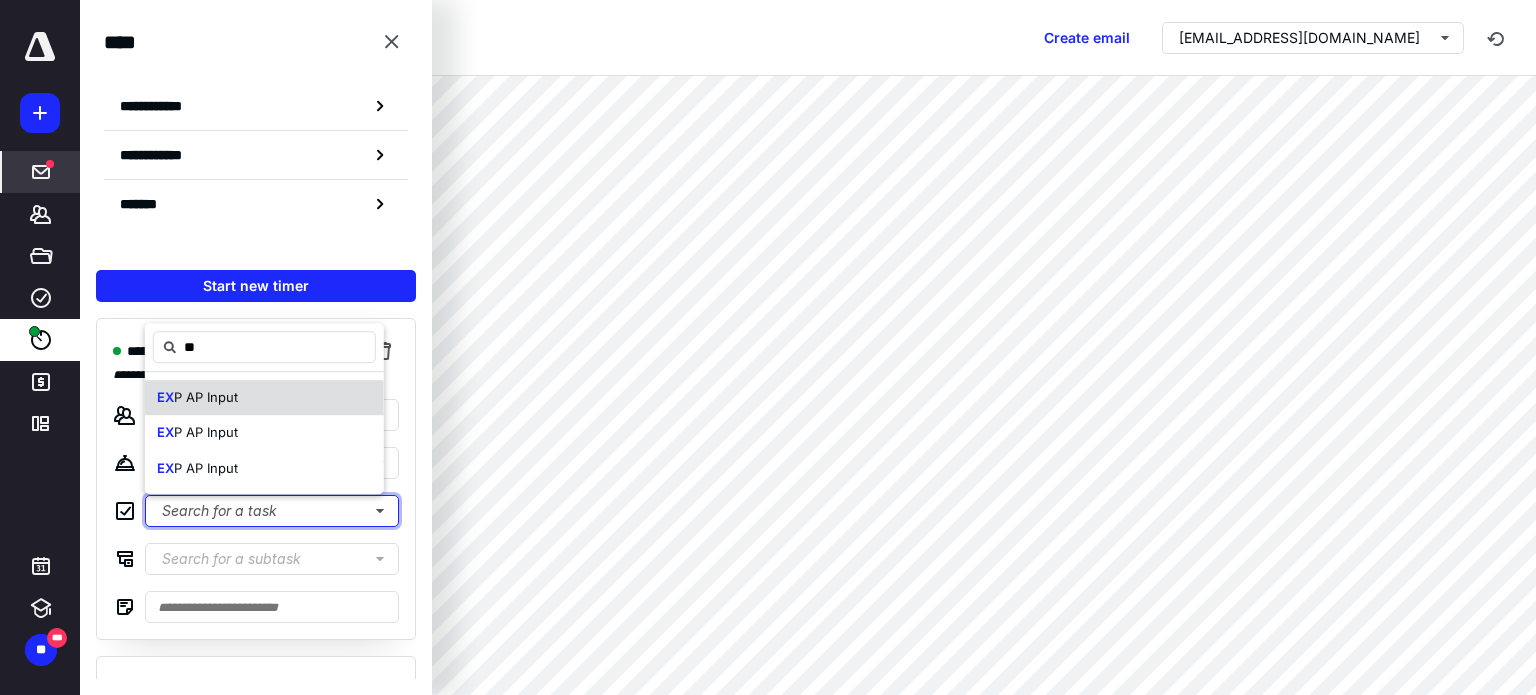 type 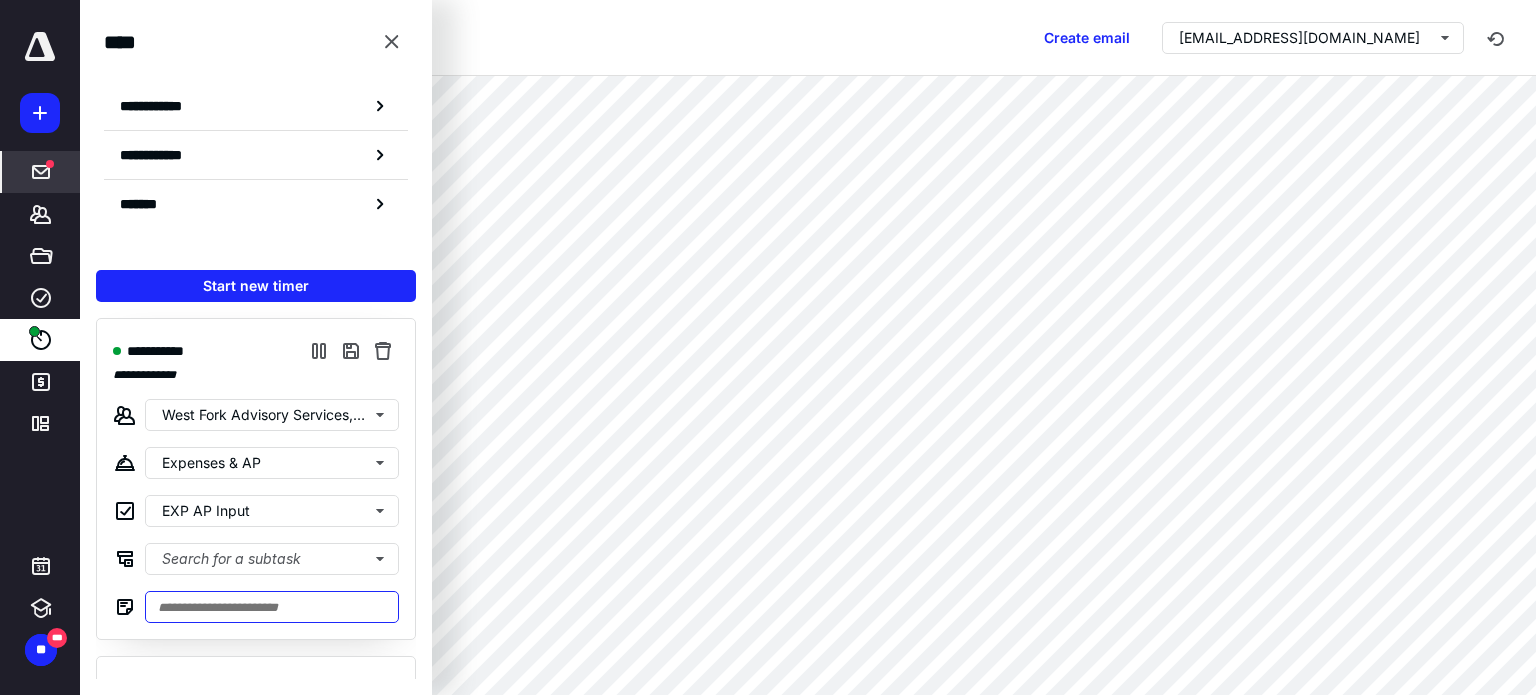 click at bounding box center [272, 607] 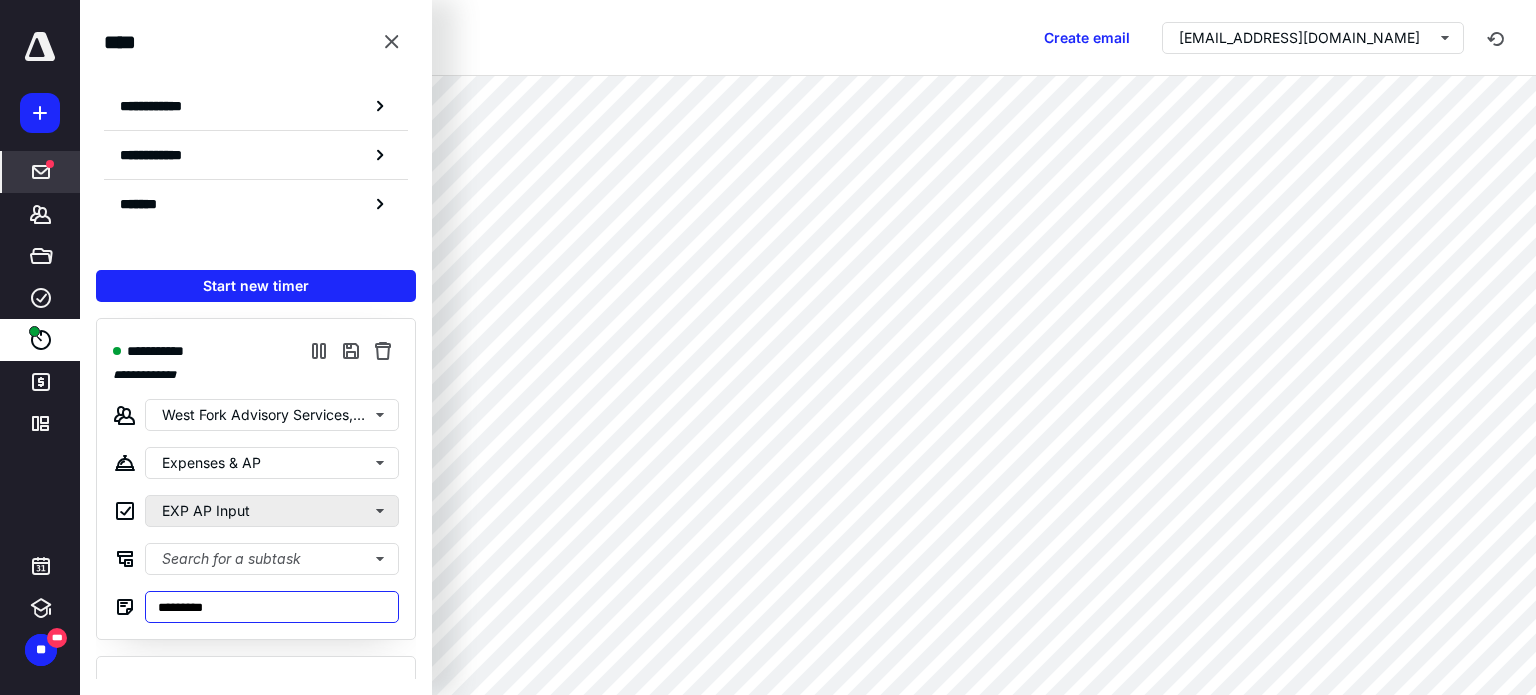 type on "*********" 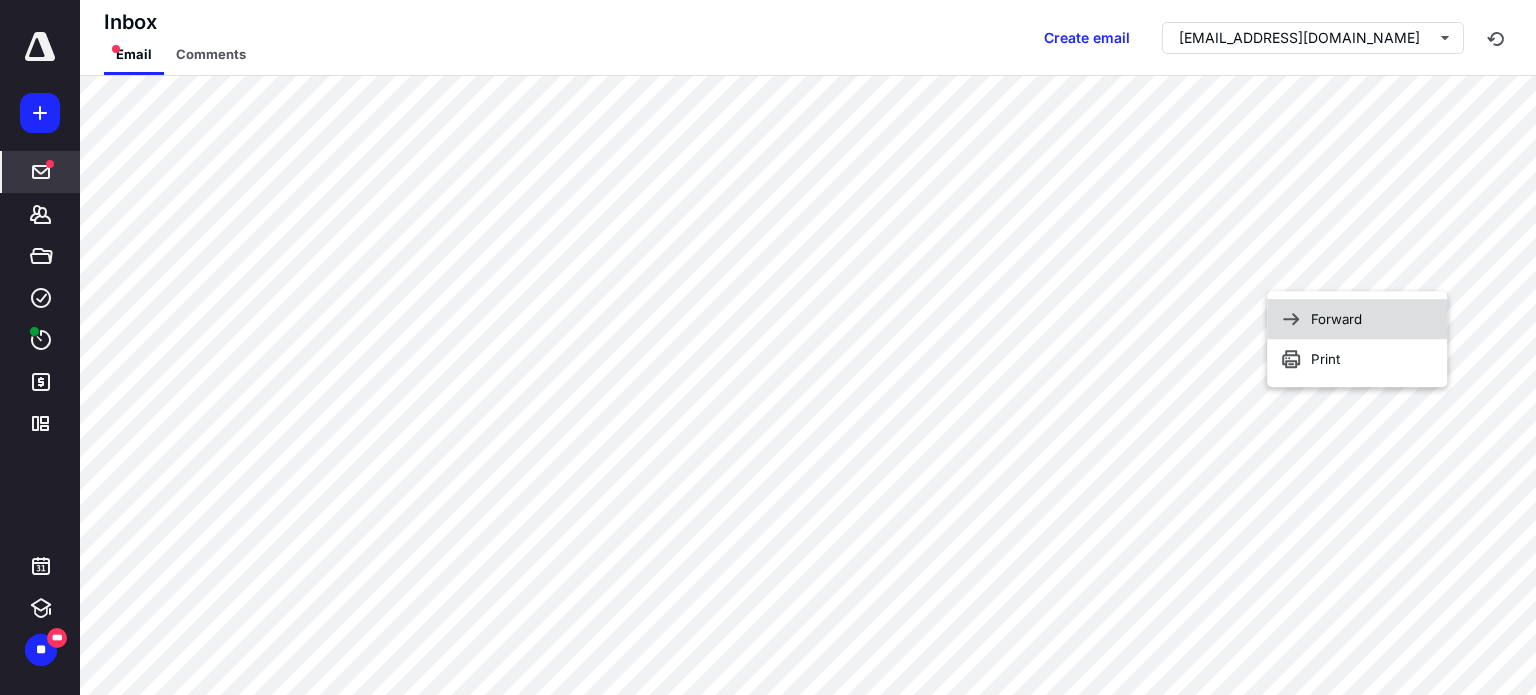 click on "Forward" at bounding box center (1357, 319) 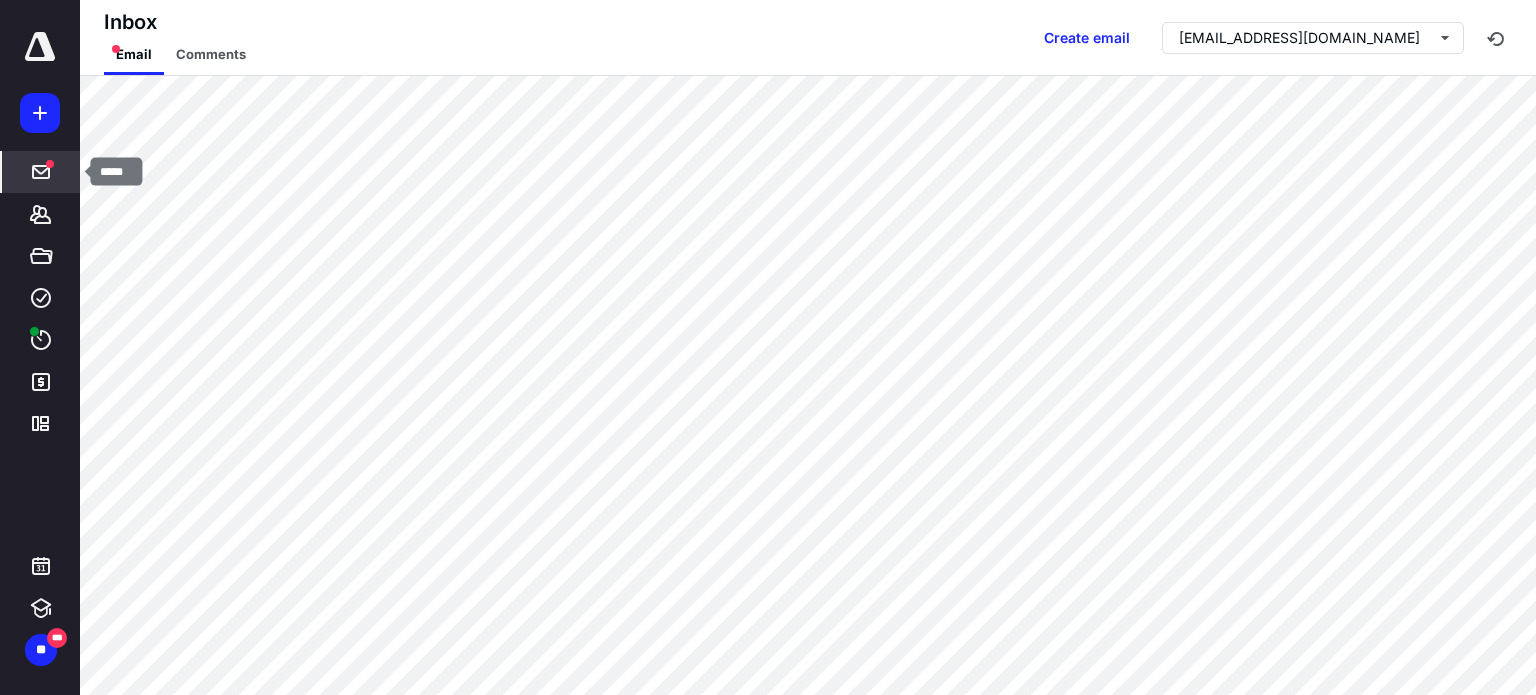 click 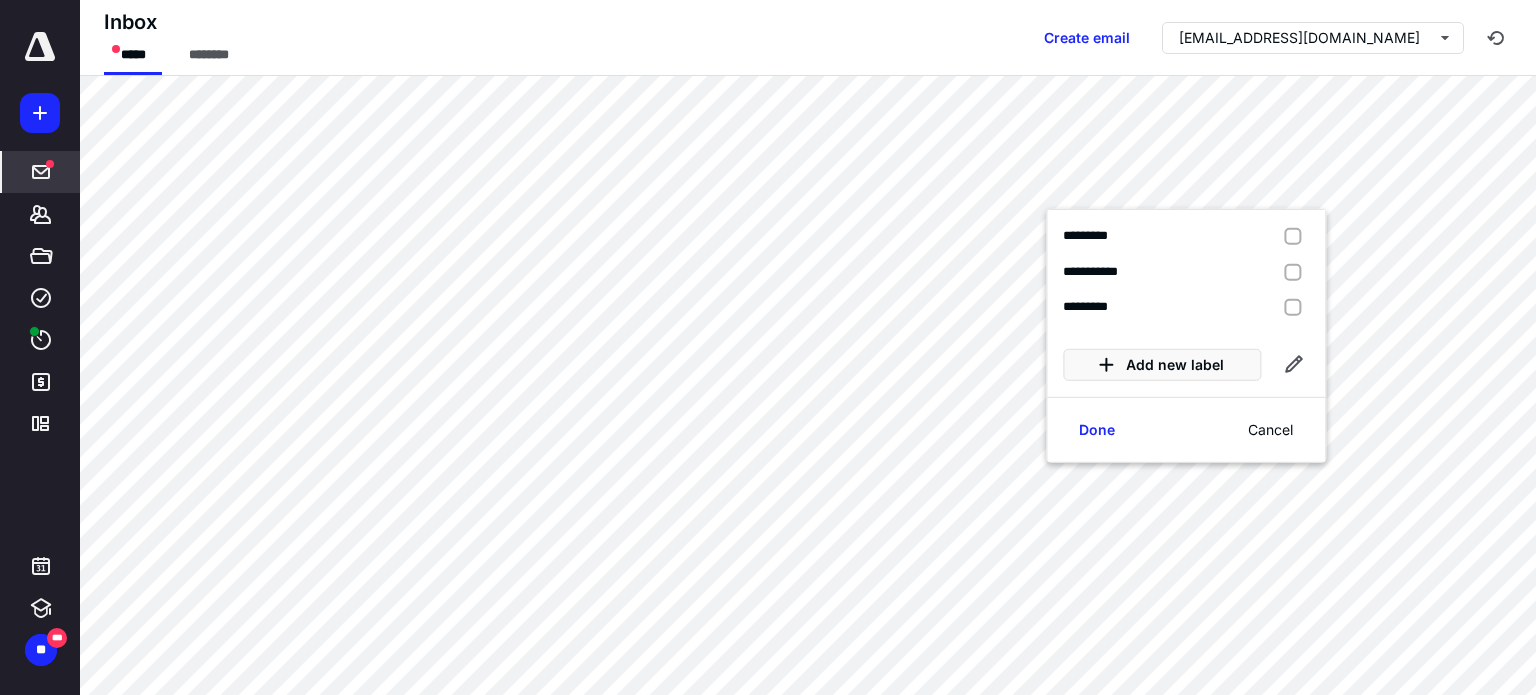 click 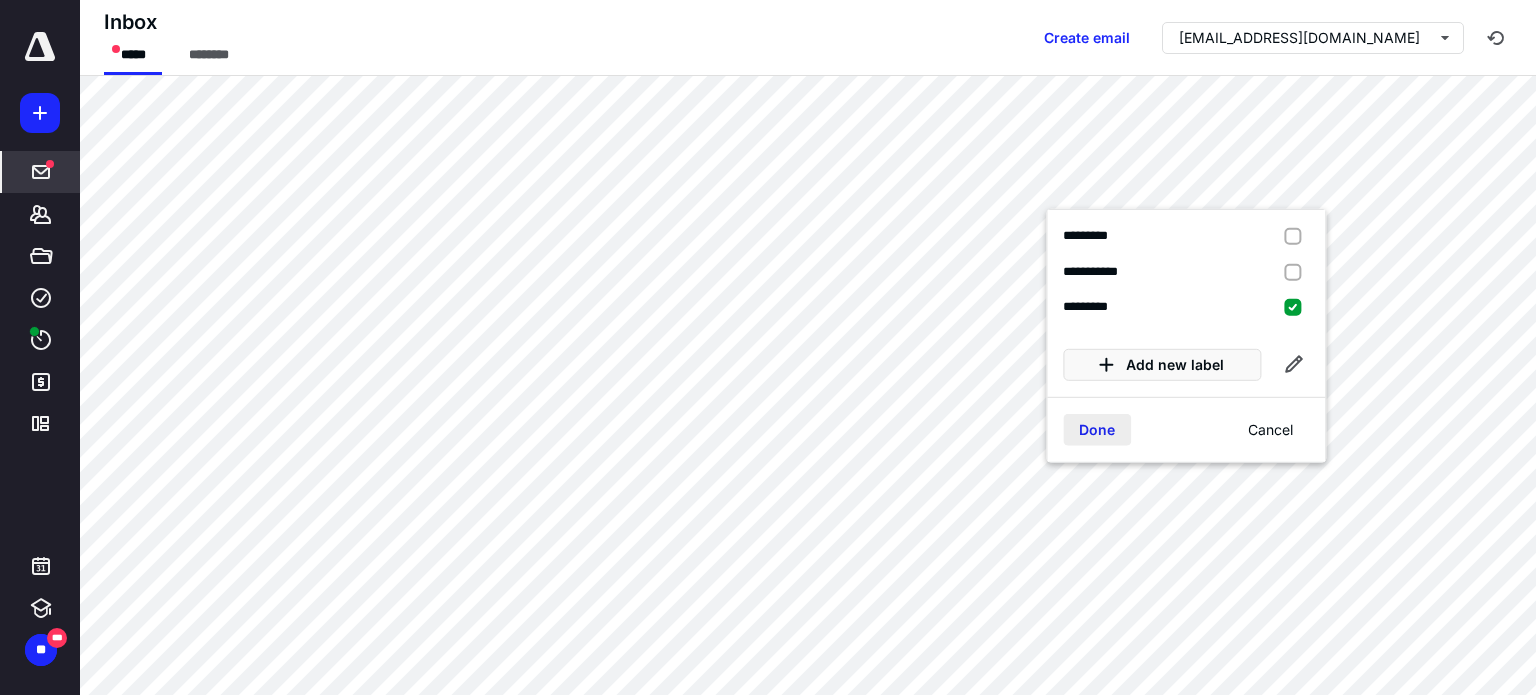 click on "Done" at bounding box center (1097, 429) 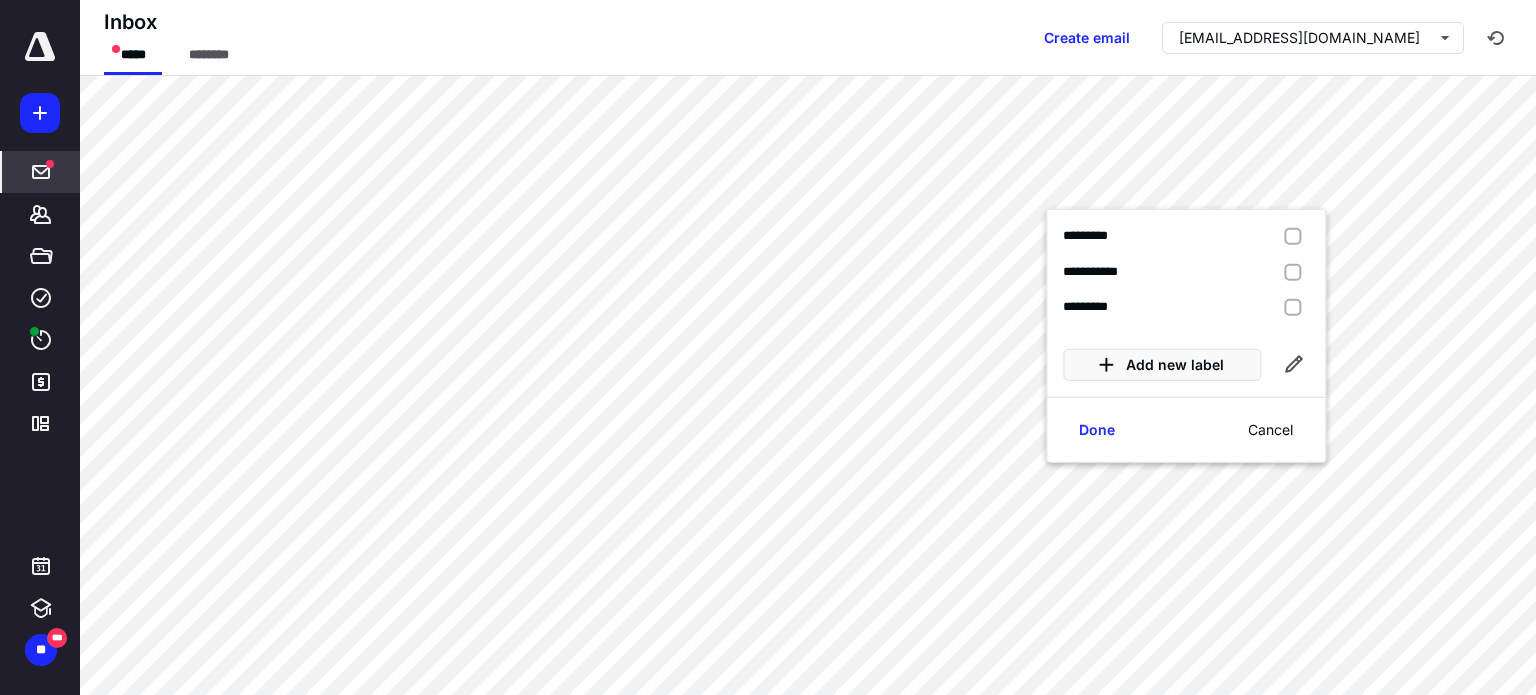 click 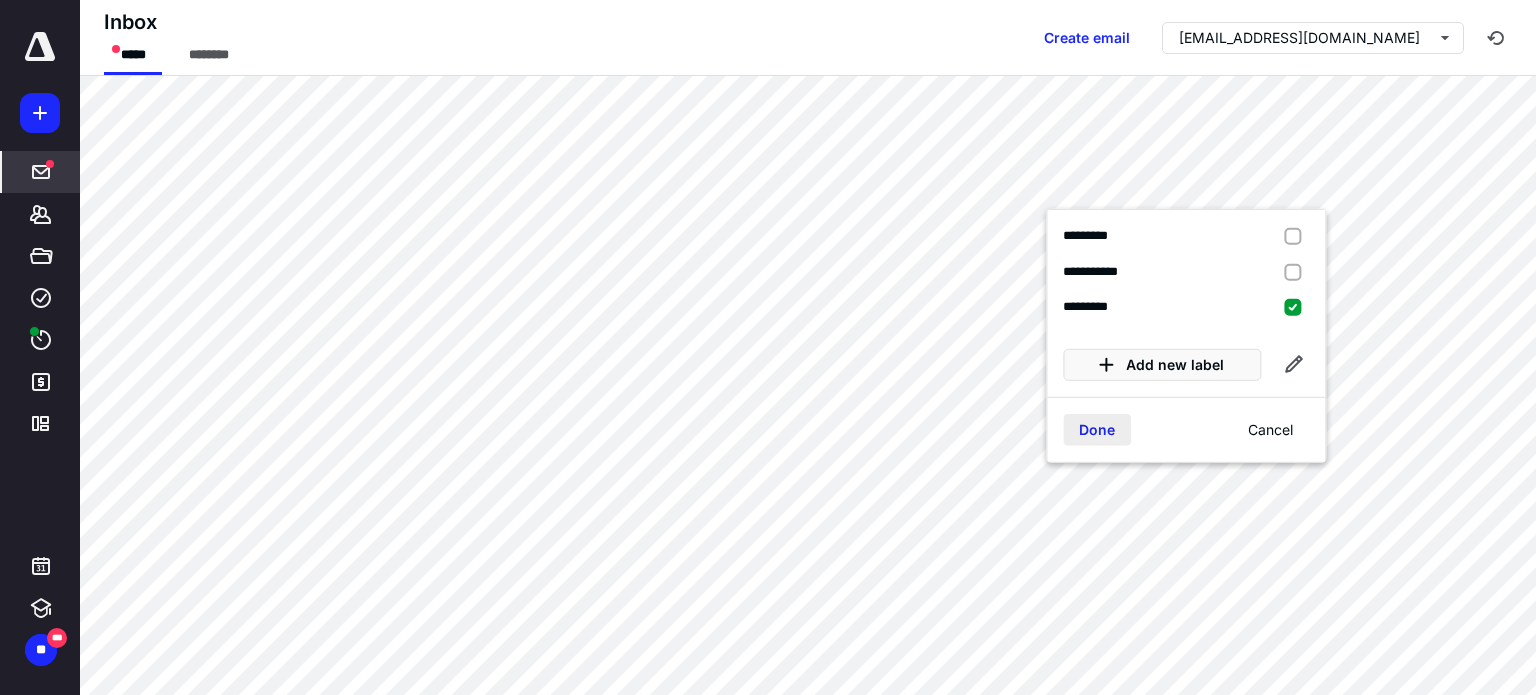 click on "Done" at bounding box center [1097, 429] 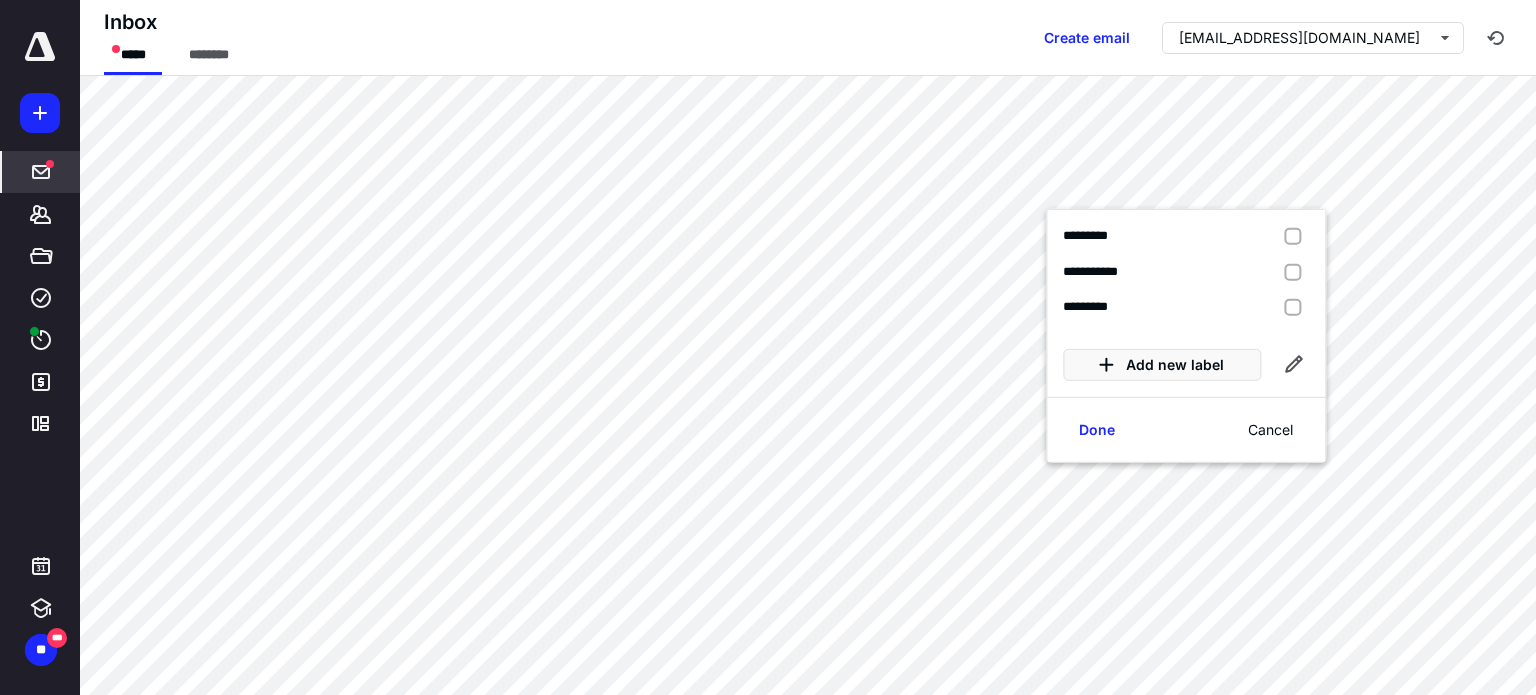 click 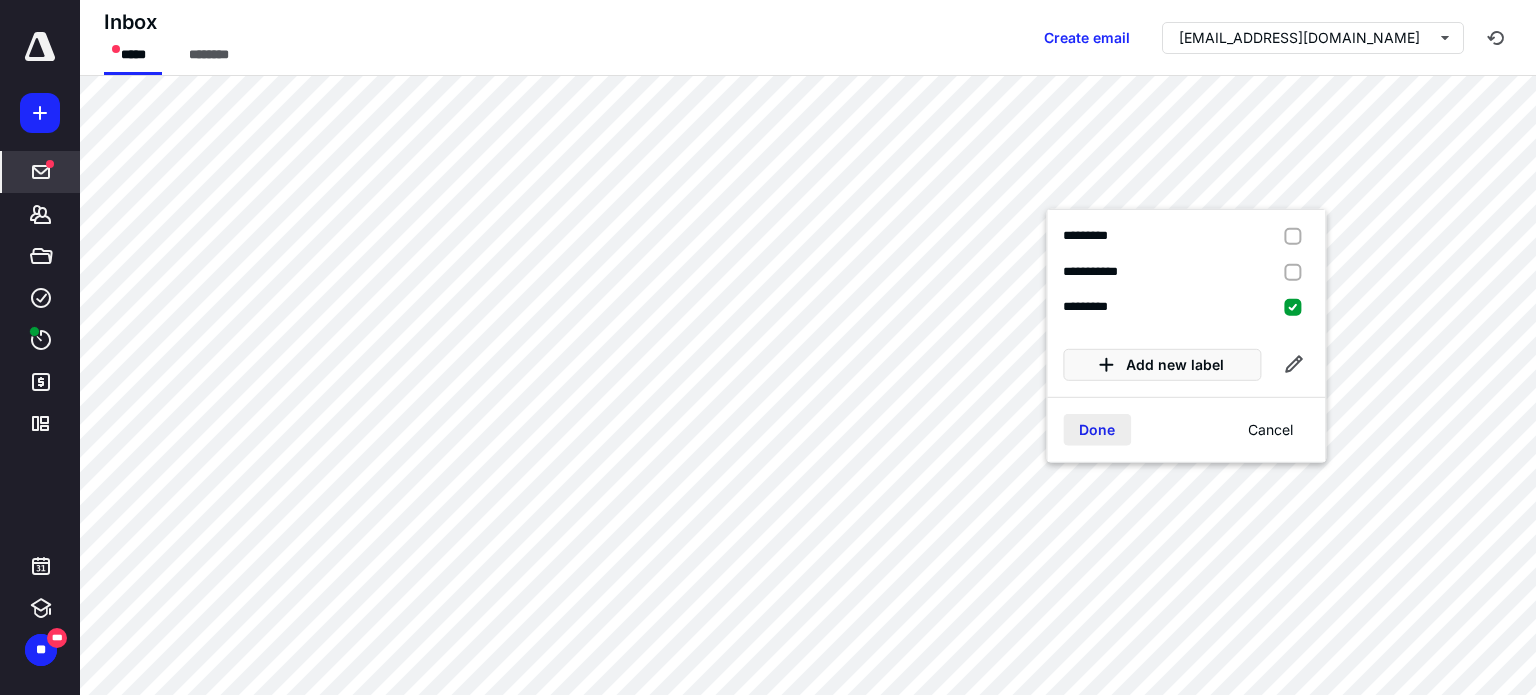click on "Done" at bounding box center [1097, 429] 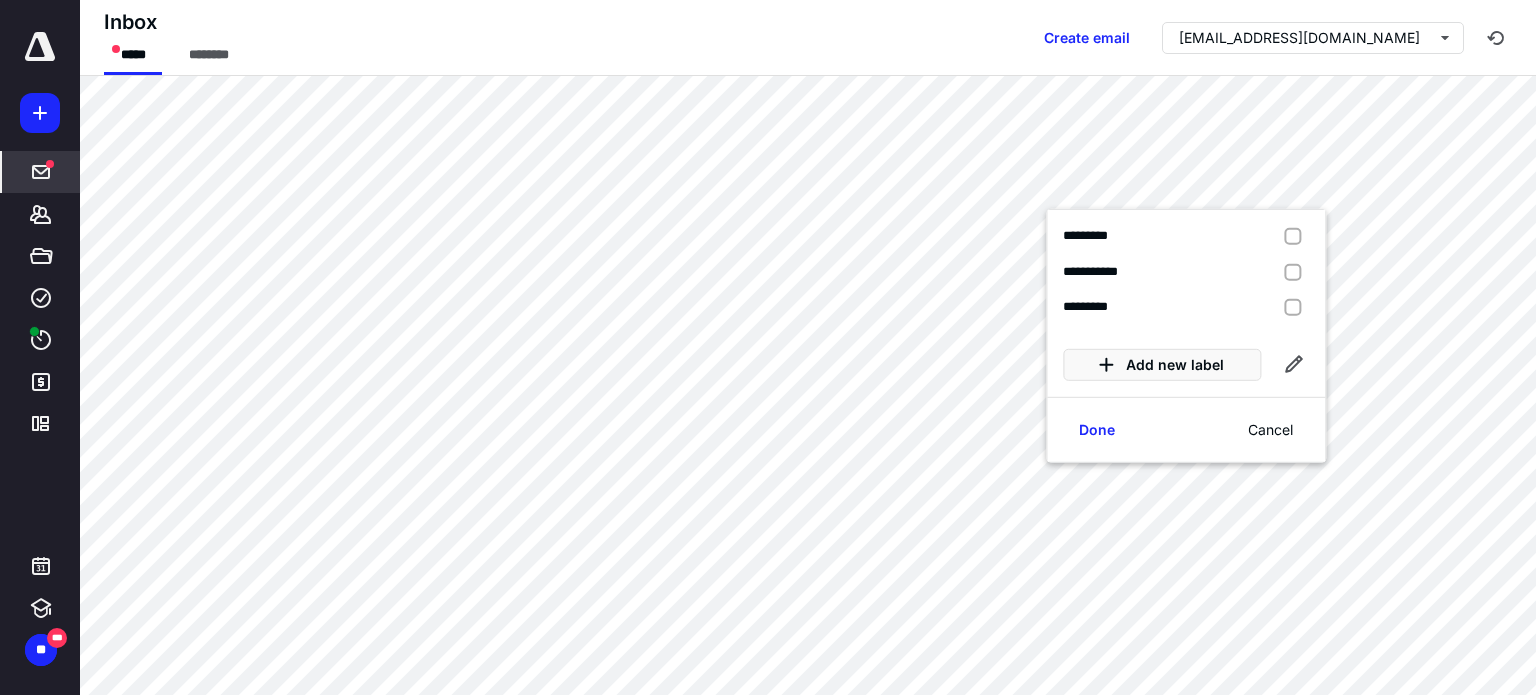 click 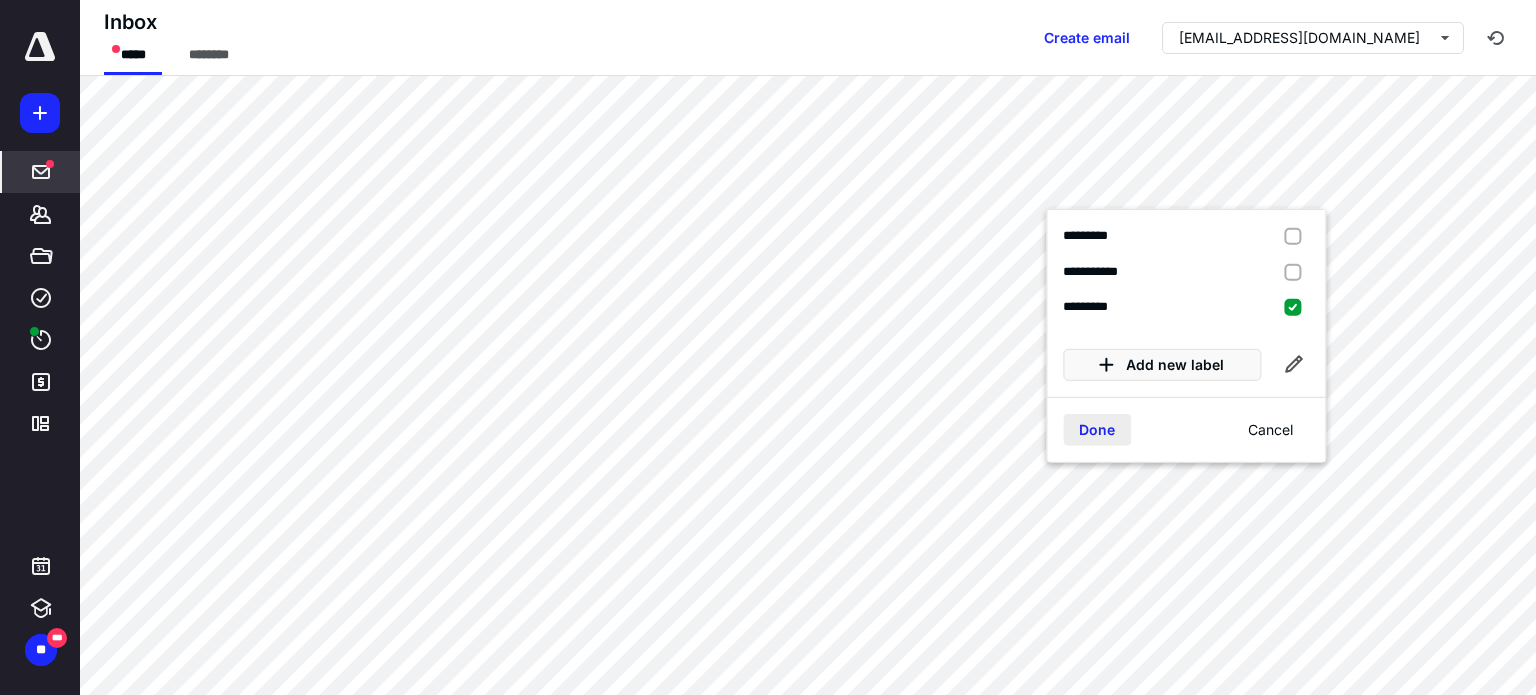 click on "Done" at bounding box center (1097, 429) 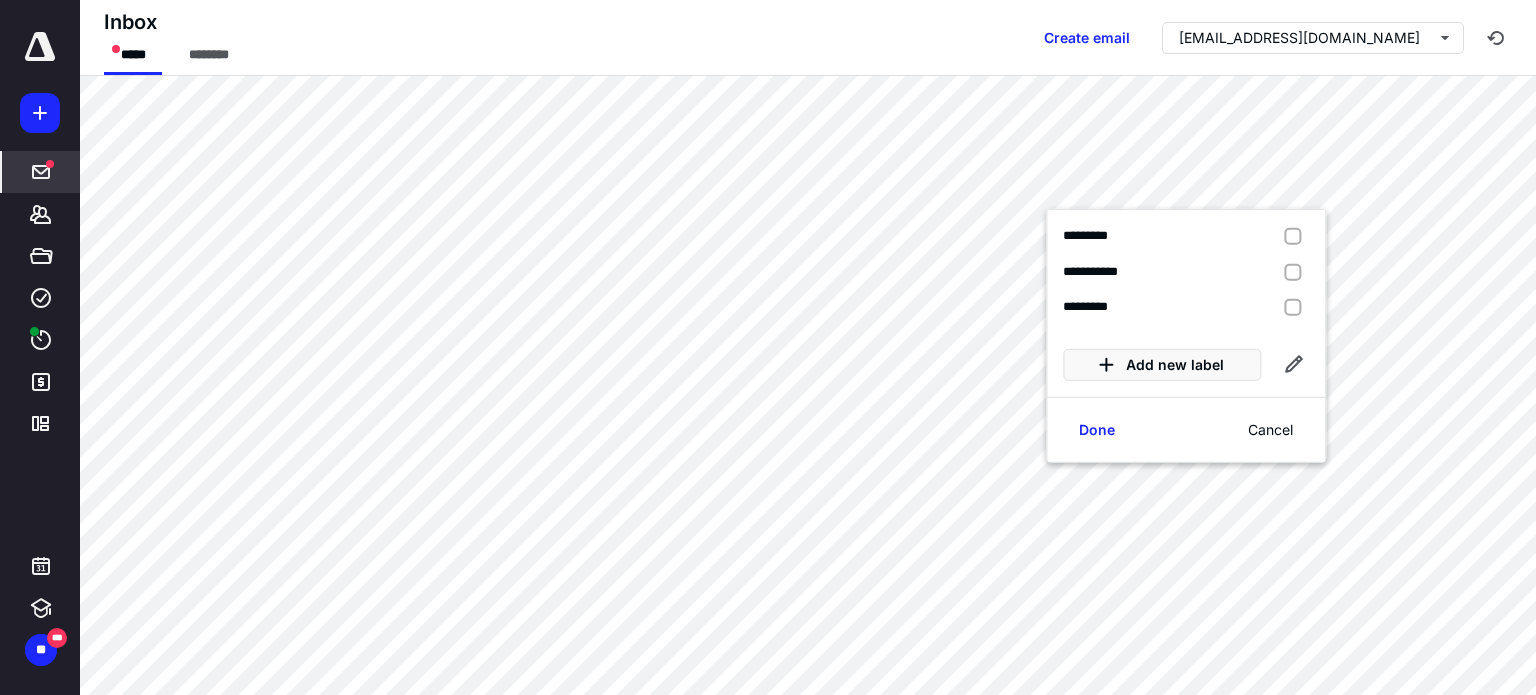 click at bounding box center [1292, 272] 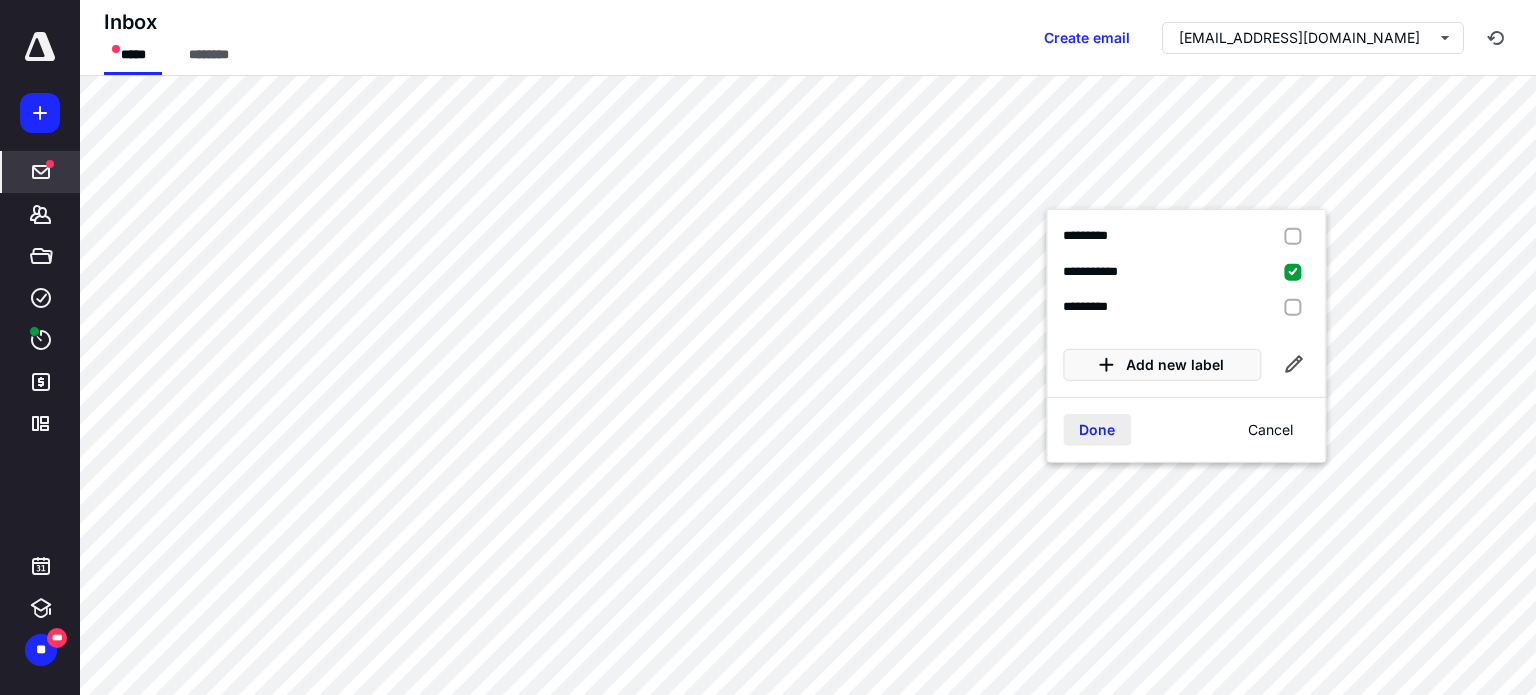 click on "Done" at bounding box center [1097, 429] 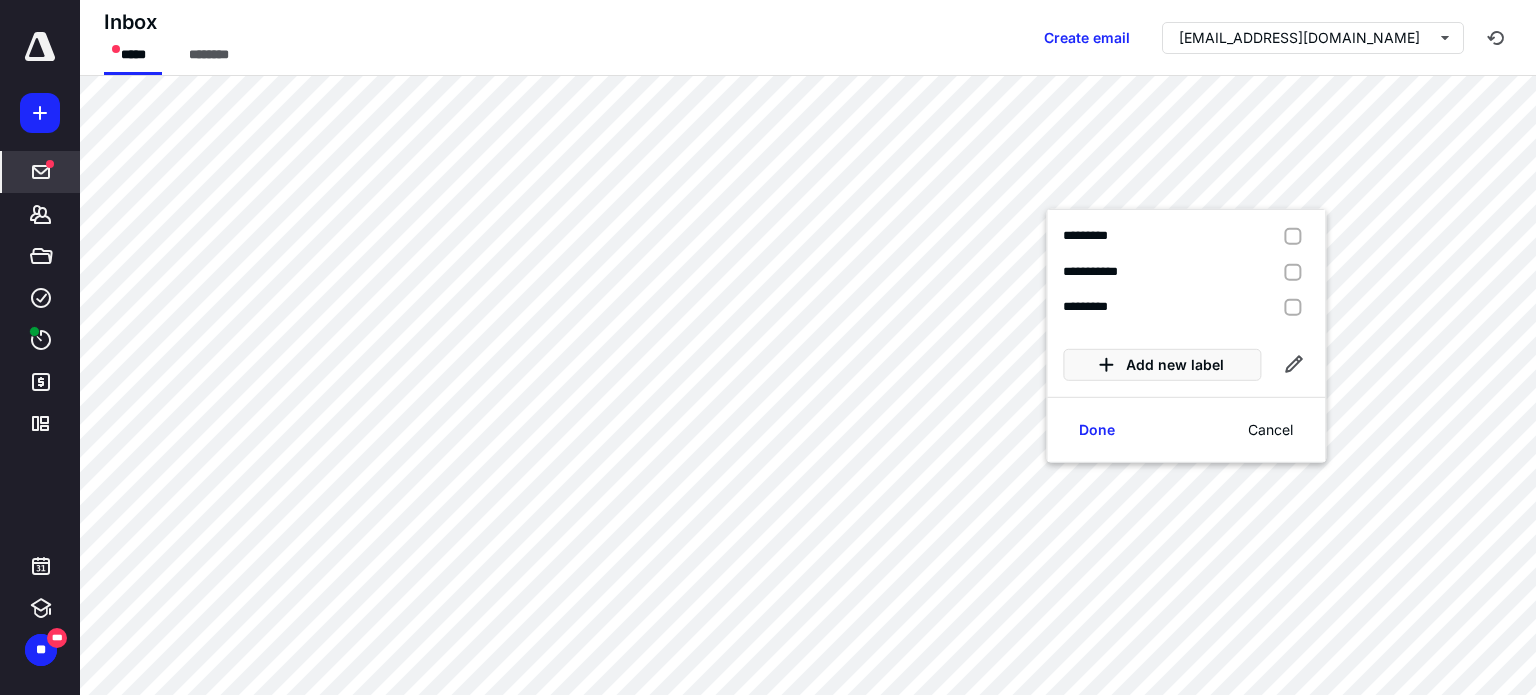 click 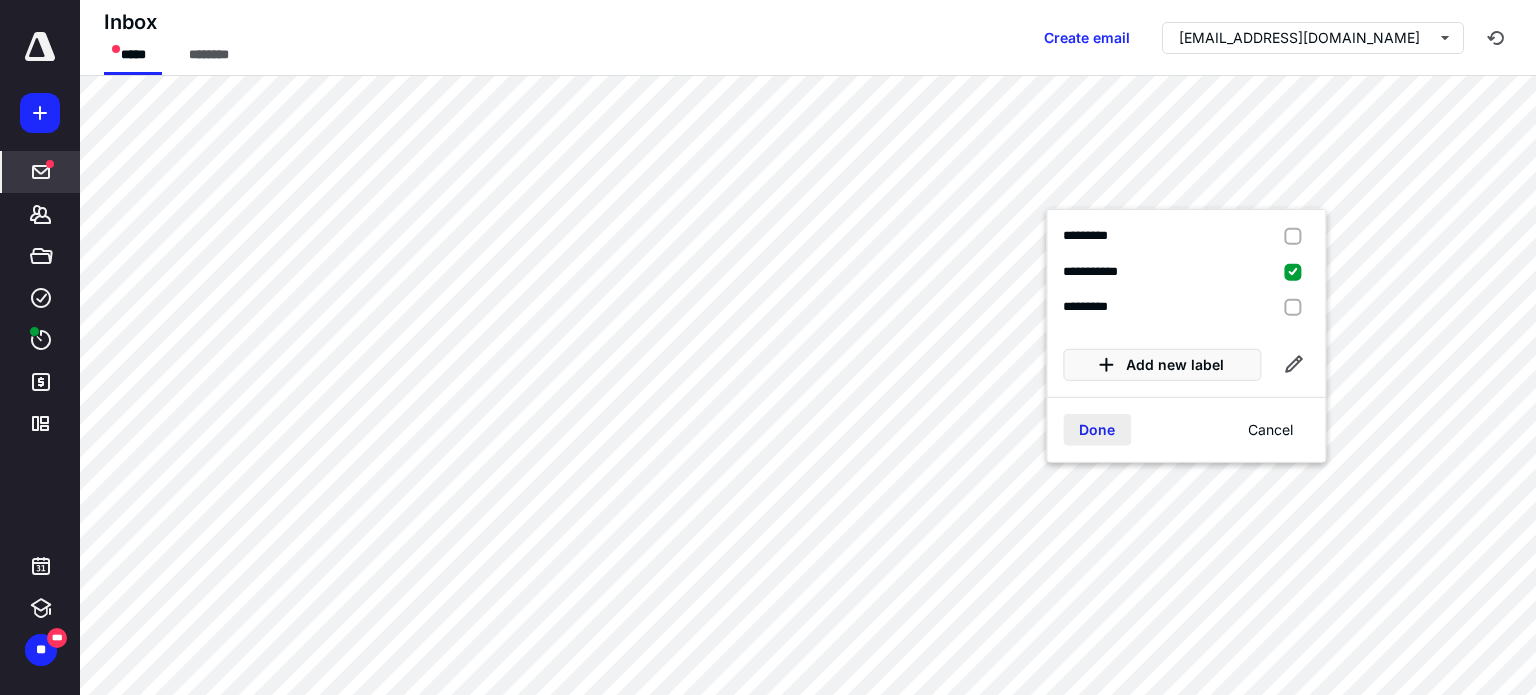 click on "Done" at bounding box center [1097, 429] 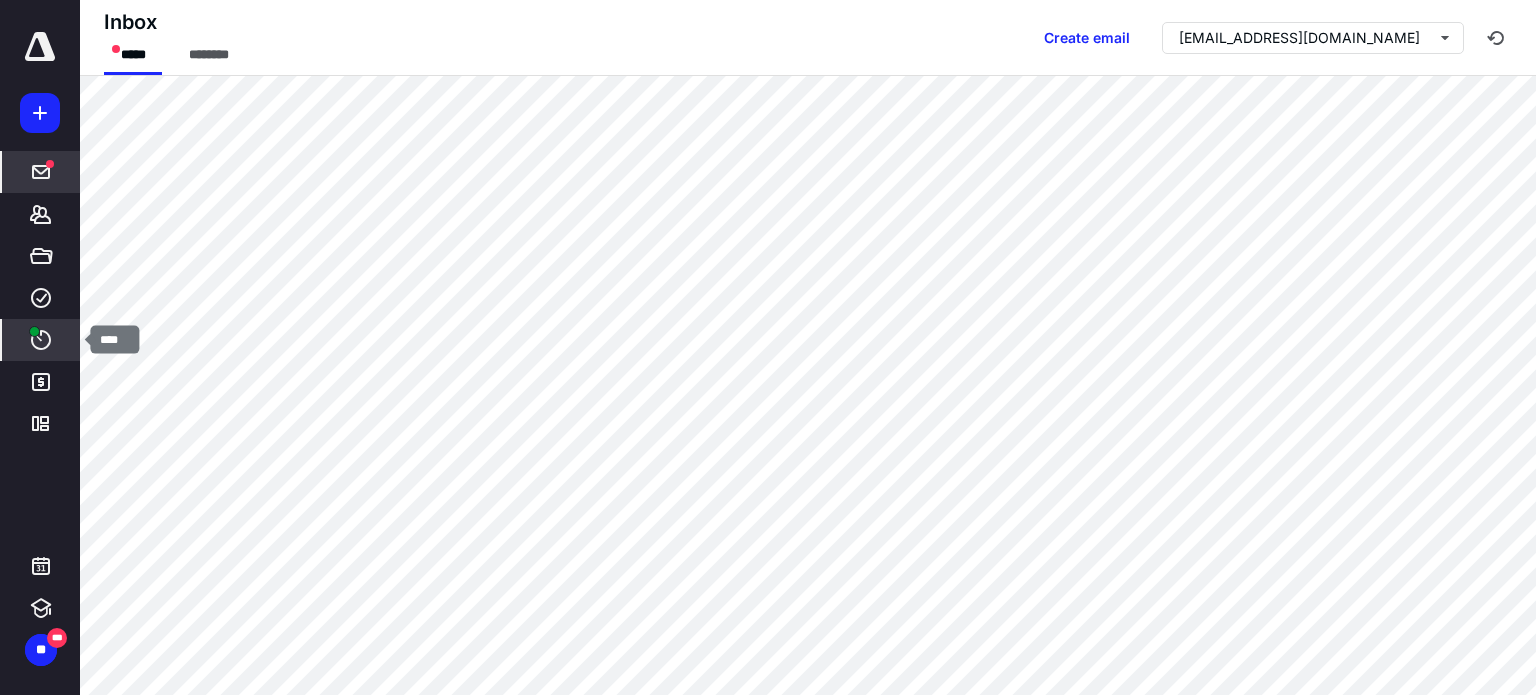 click 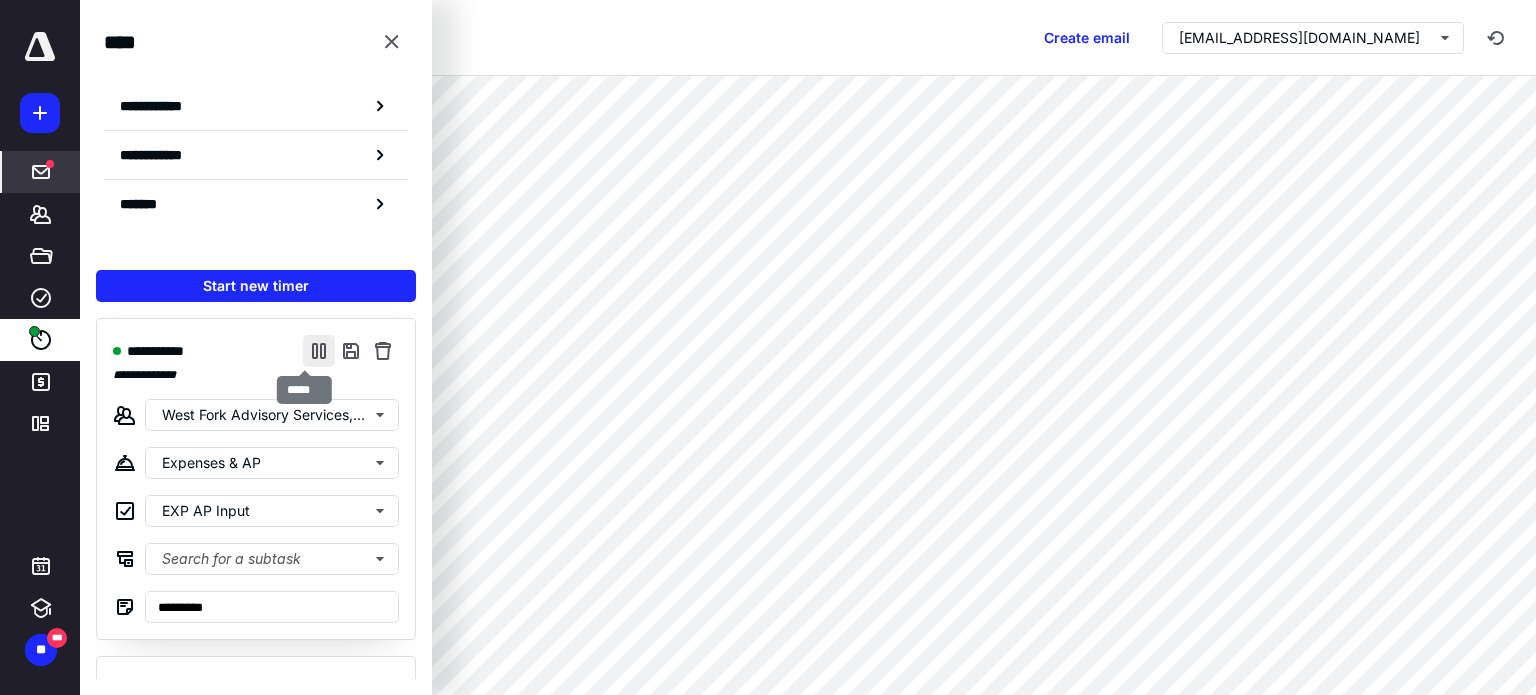 click at bounding box center [319, 351] 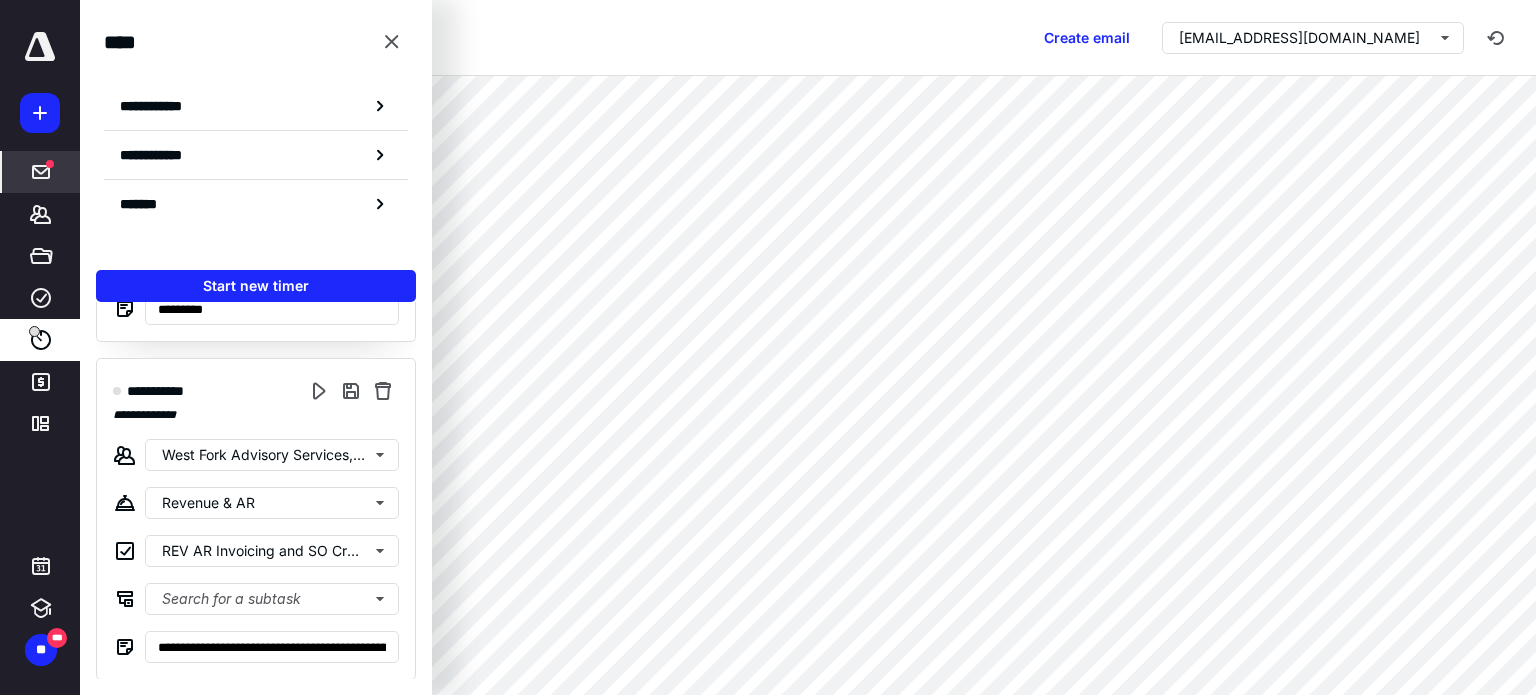 scroll, scrollTop: 0, scrollLeft: 0, axis: both 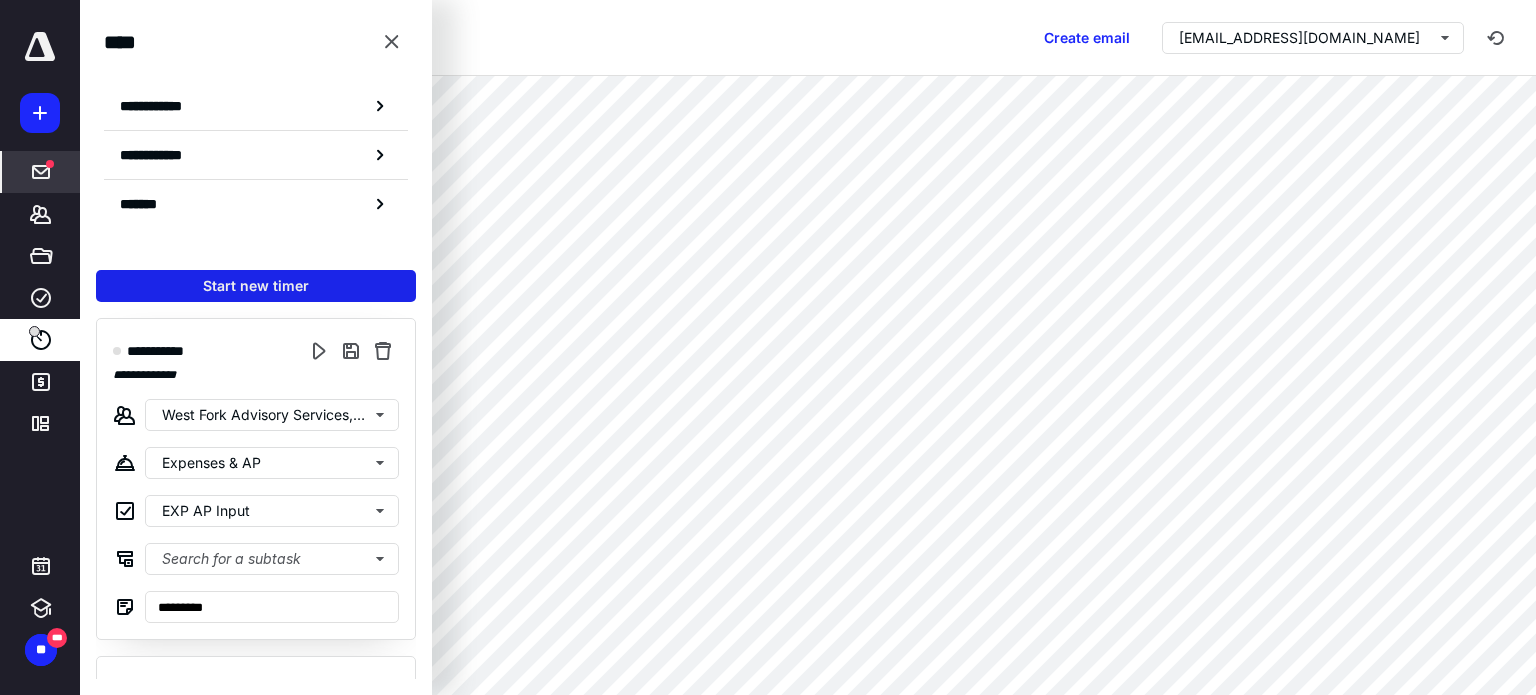 click on "Start new timer" at bounding box center (256, 286) 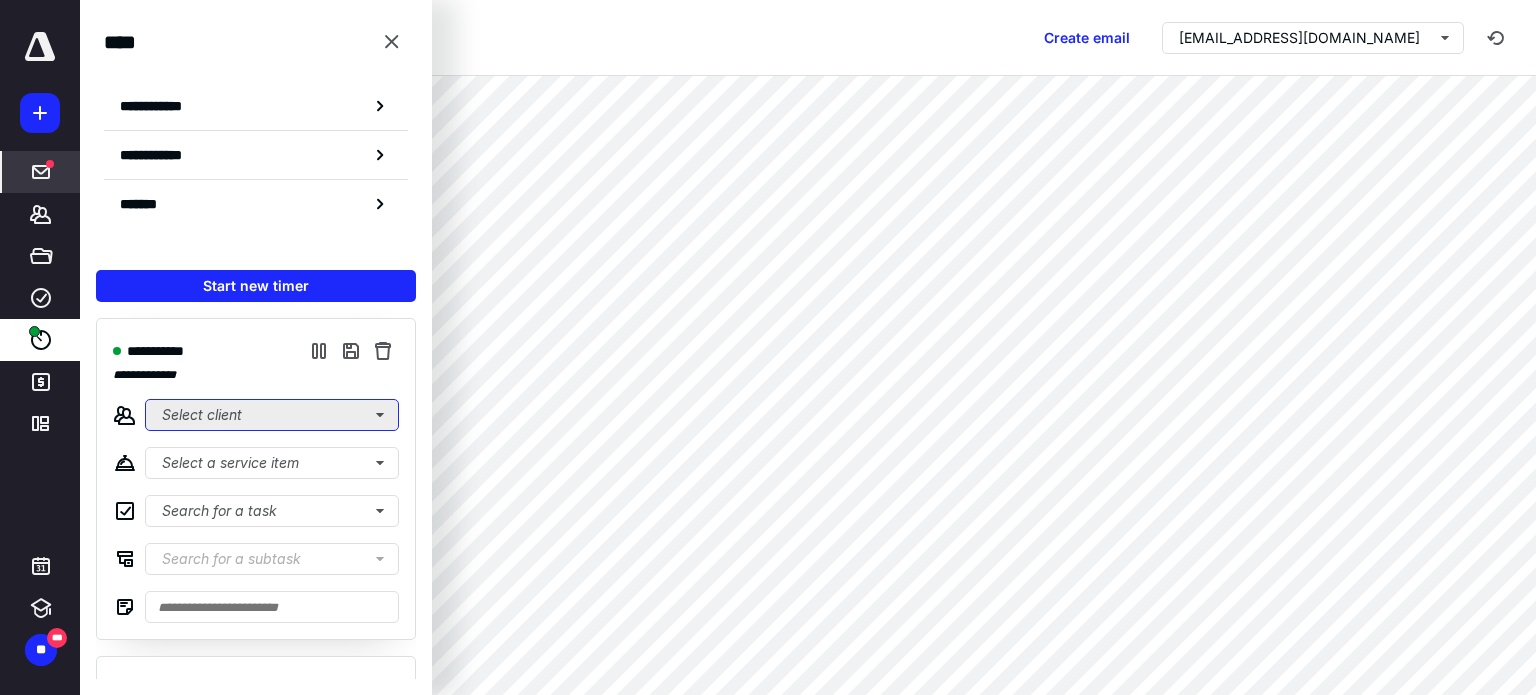 click on "Select client" at bounding box center (272, 415) 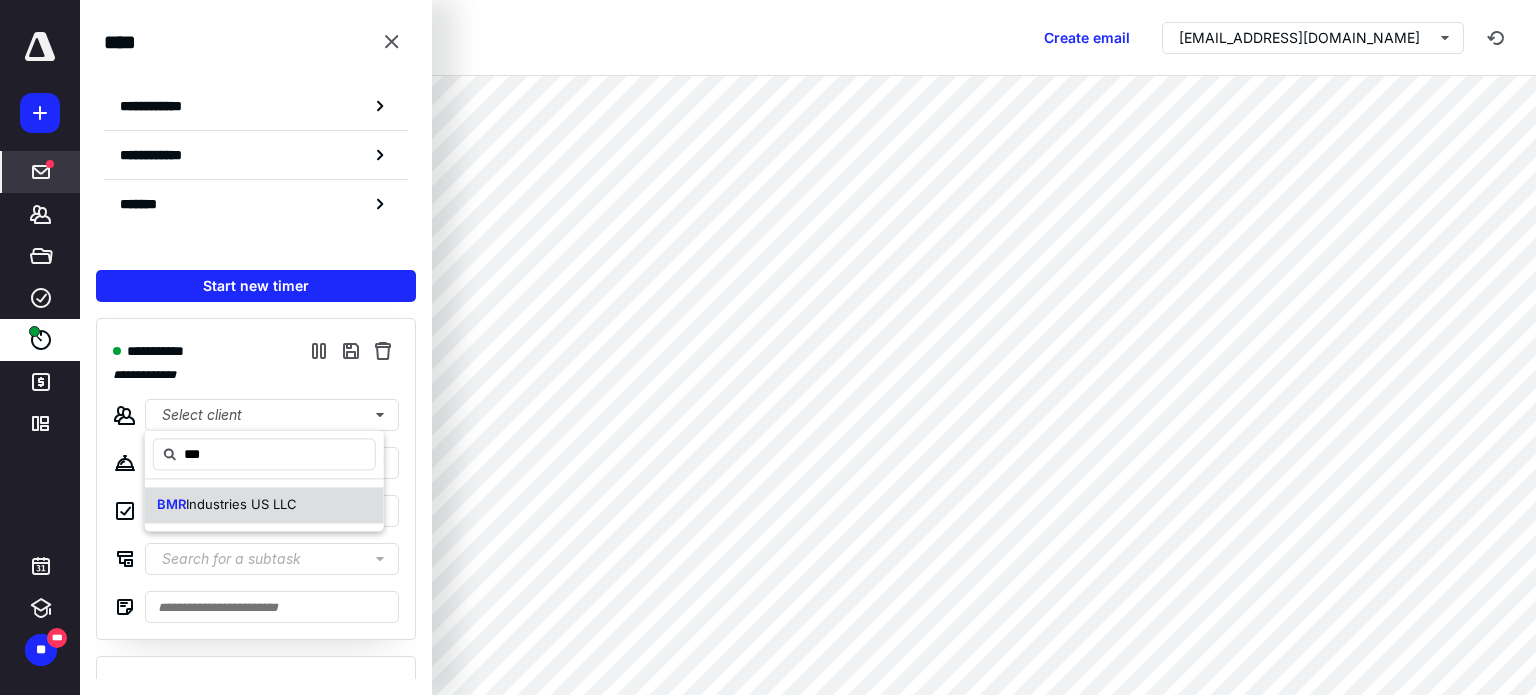 click on "Industries US LLC" at bounding box center (241, 504) 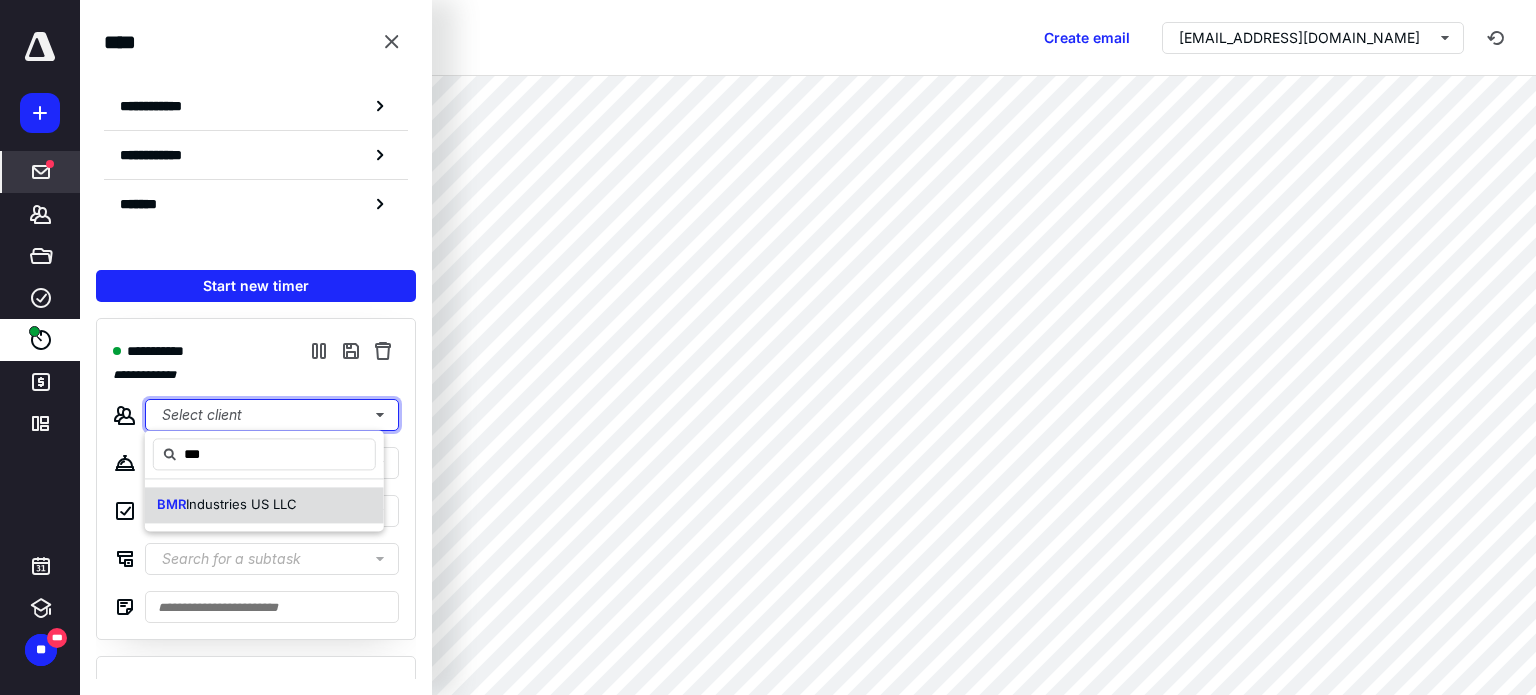 type 